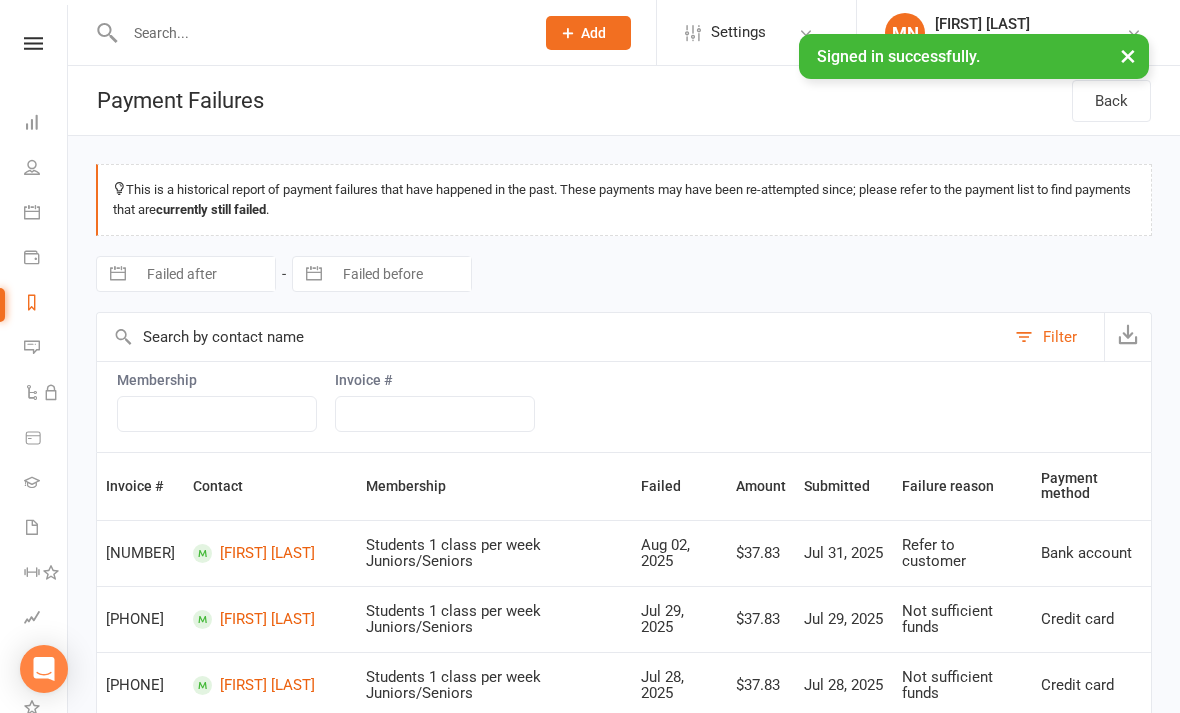 scroll, scrollTop: 0, scrollLeft: 0, axis: both 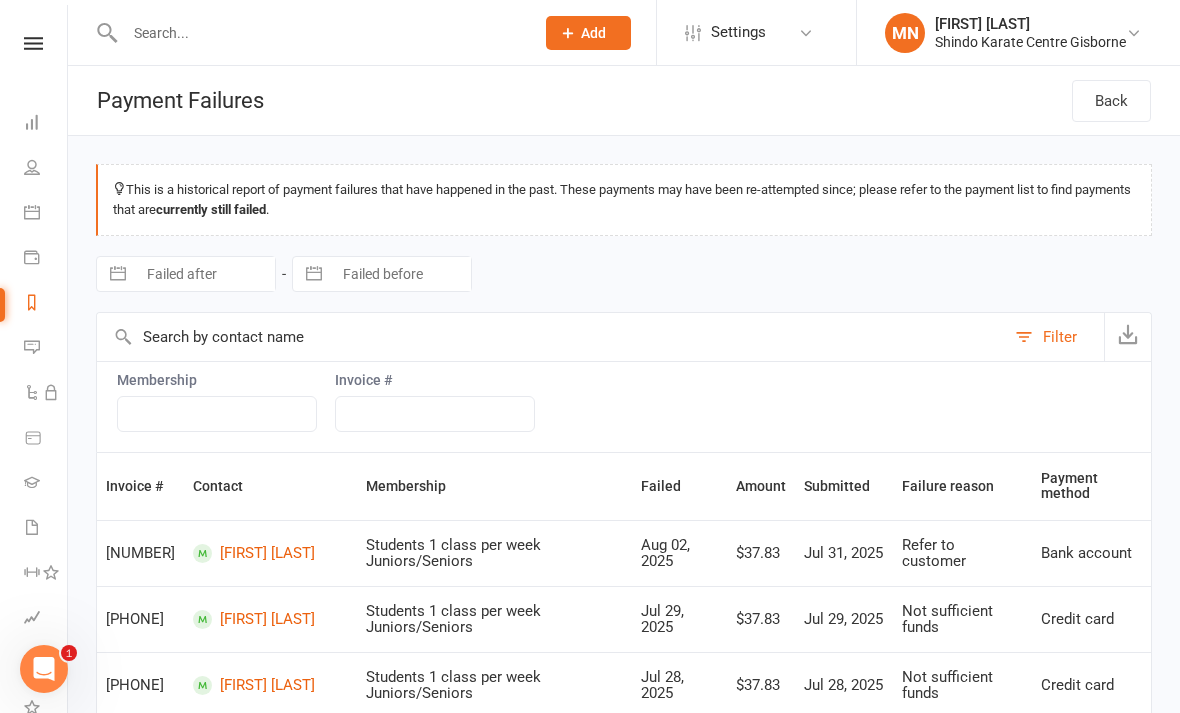 click on "Add" 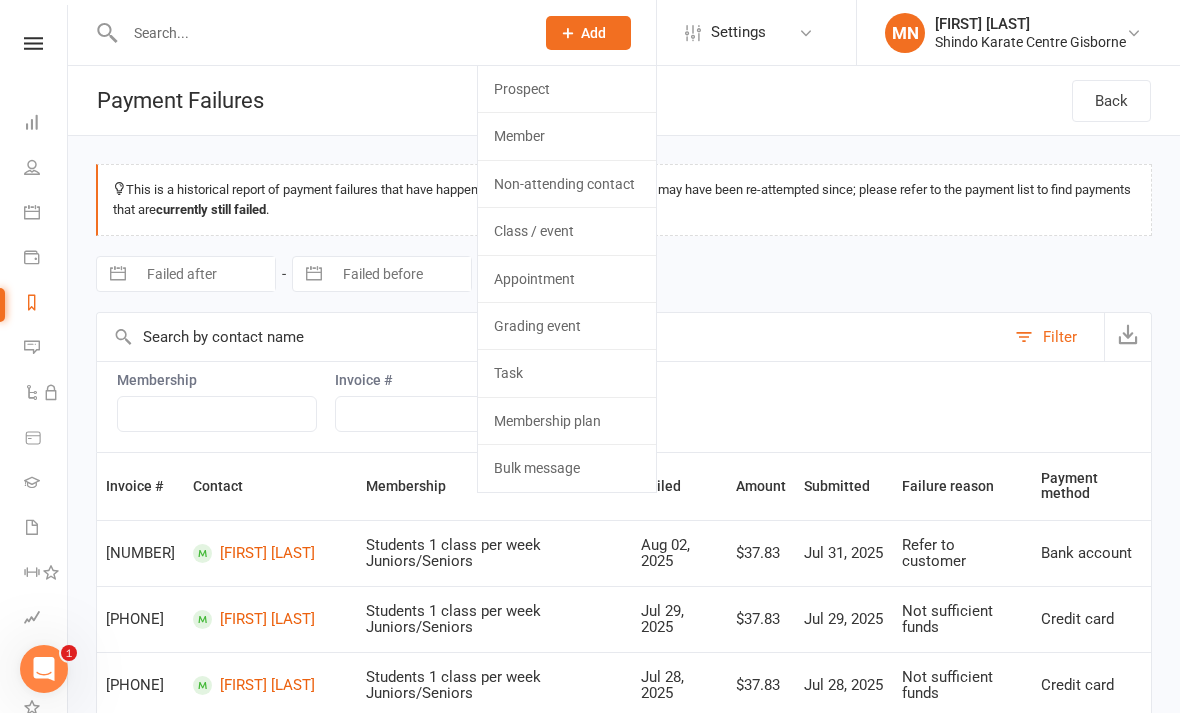 click on "Member" 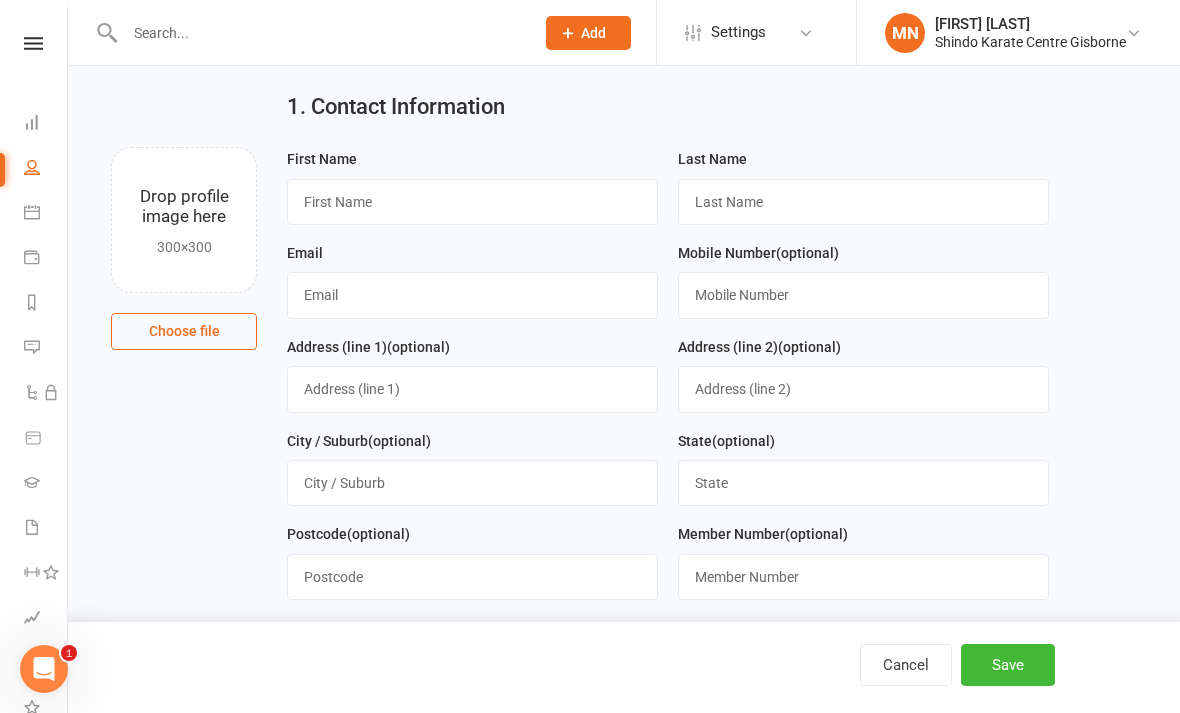 scroll, scrollTop: 52, scrollLeft: 0, axis: vertical 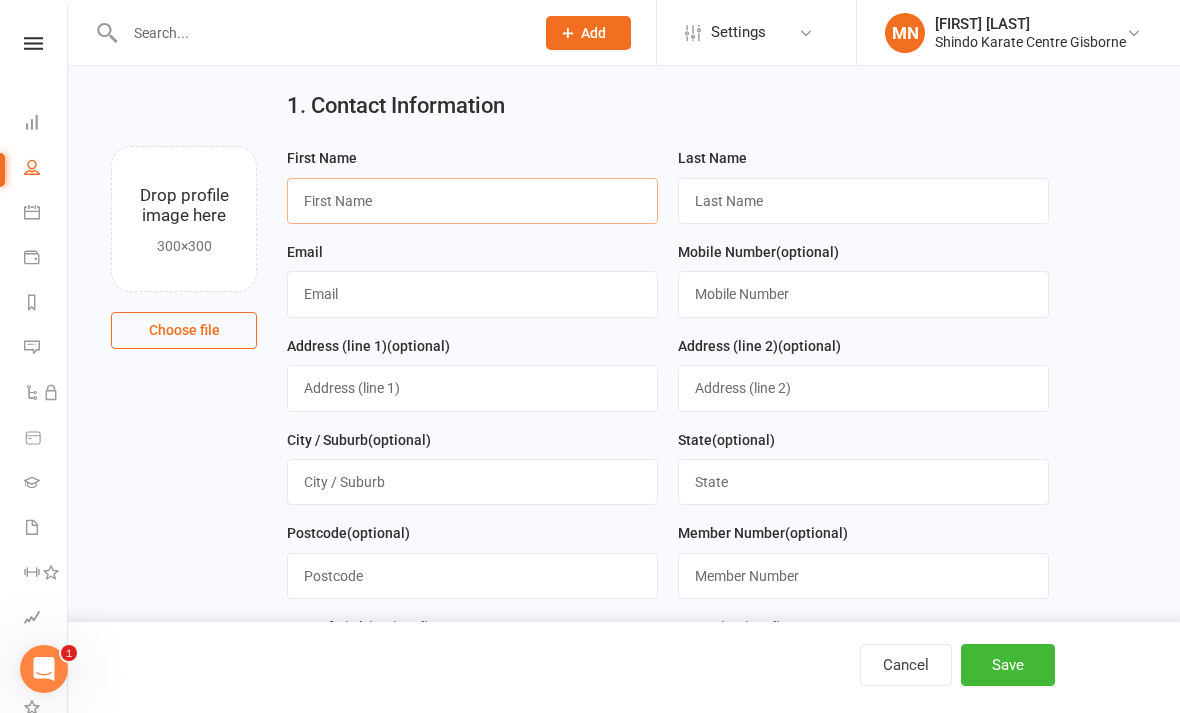 click at bounding box center [472, 201] 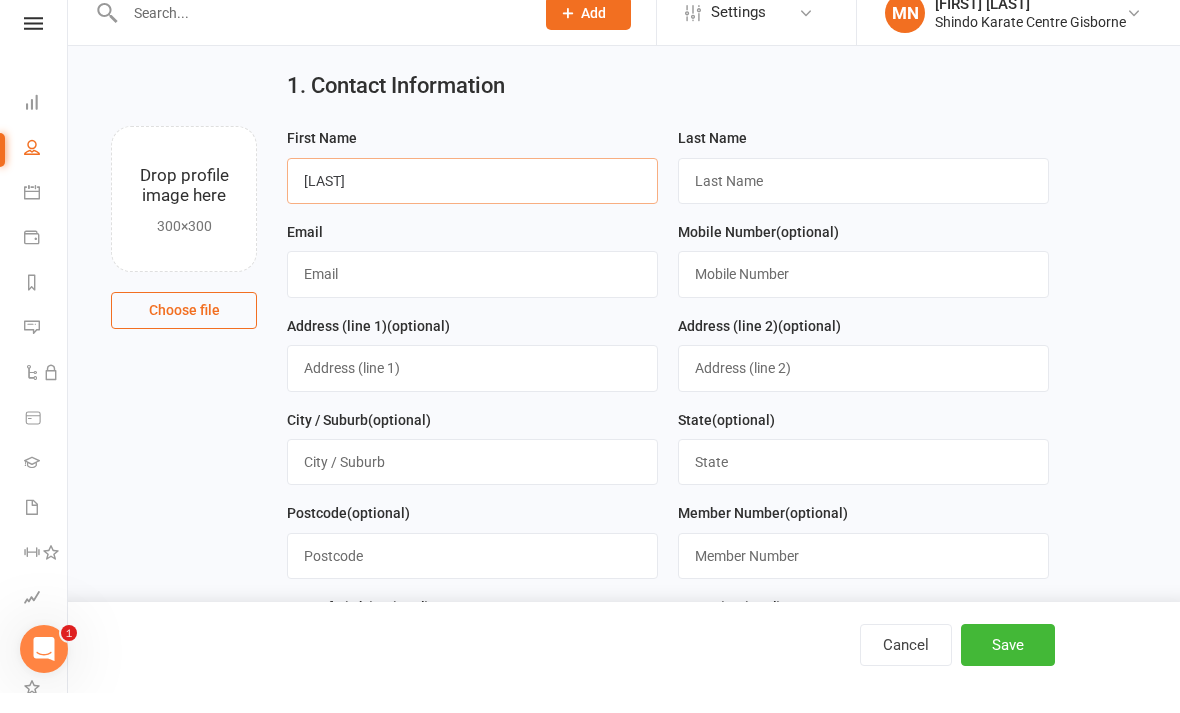 type on "[LAST]" 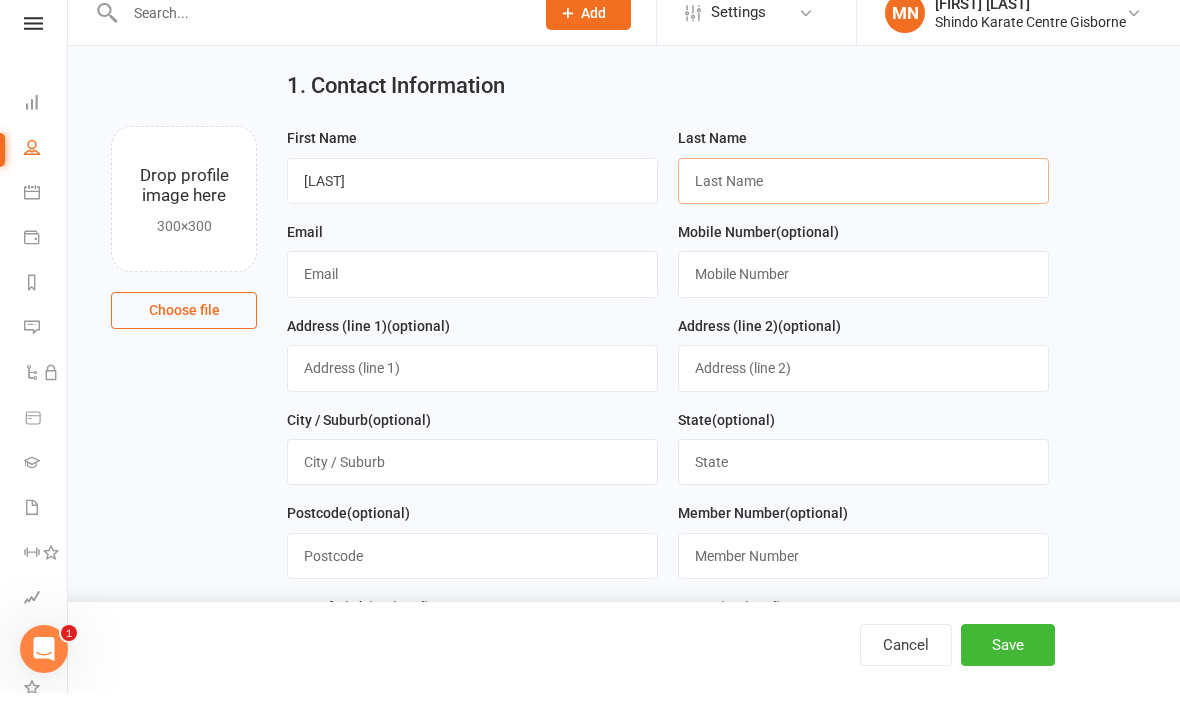 click at bounding box center (863, 201) 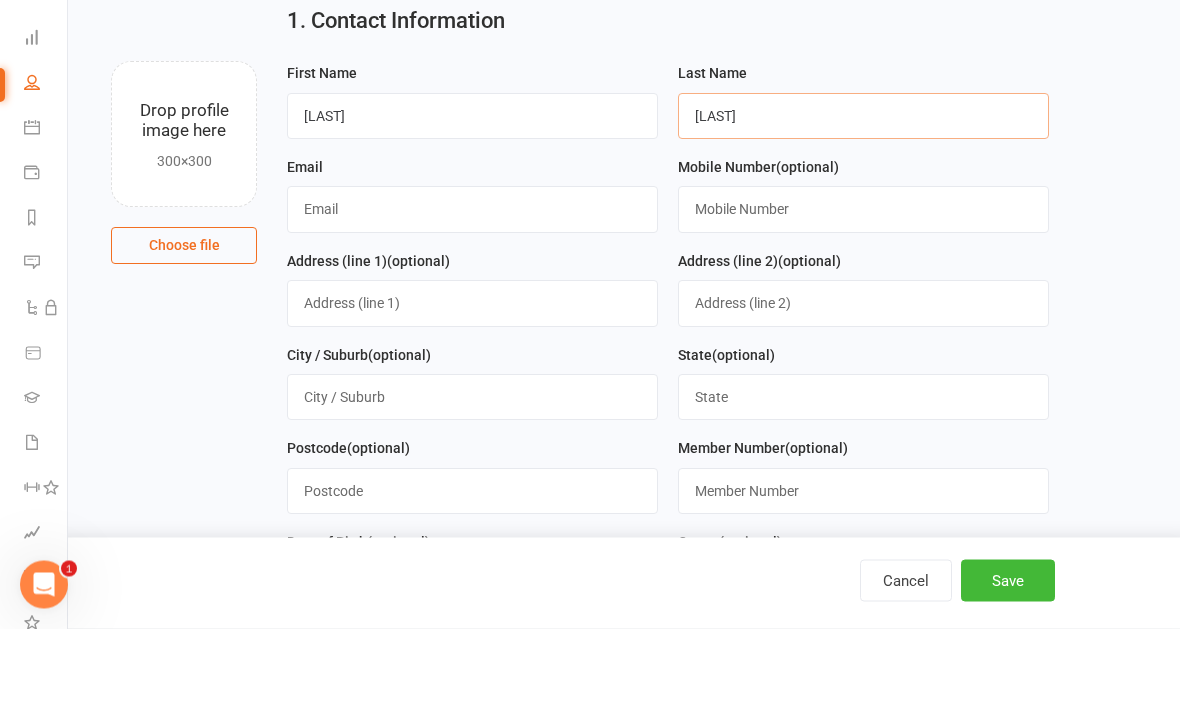 type on "[LAST]" 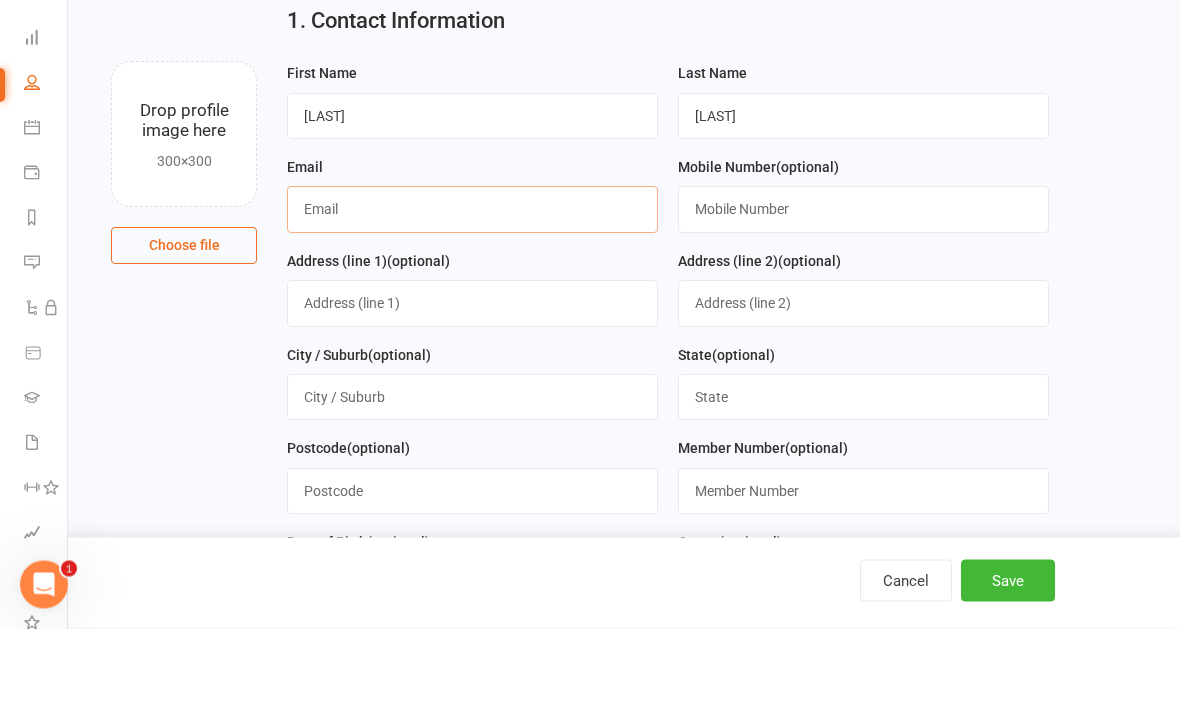 click at bounding box center [472, 294] 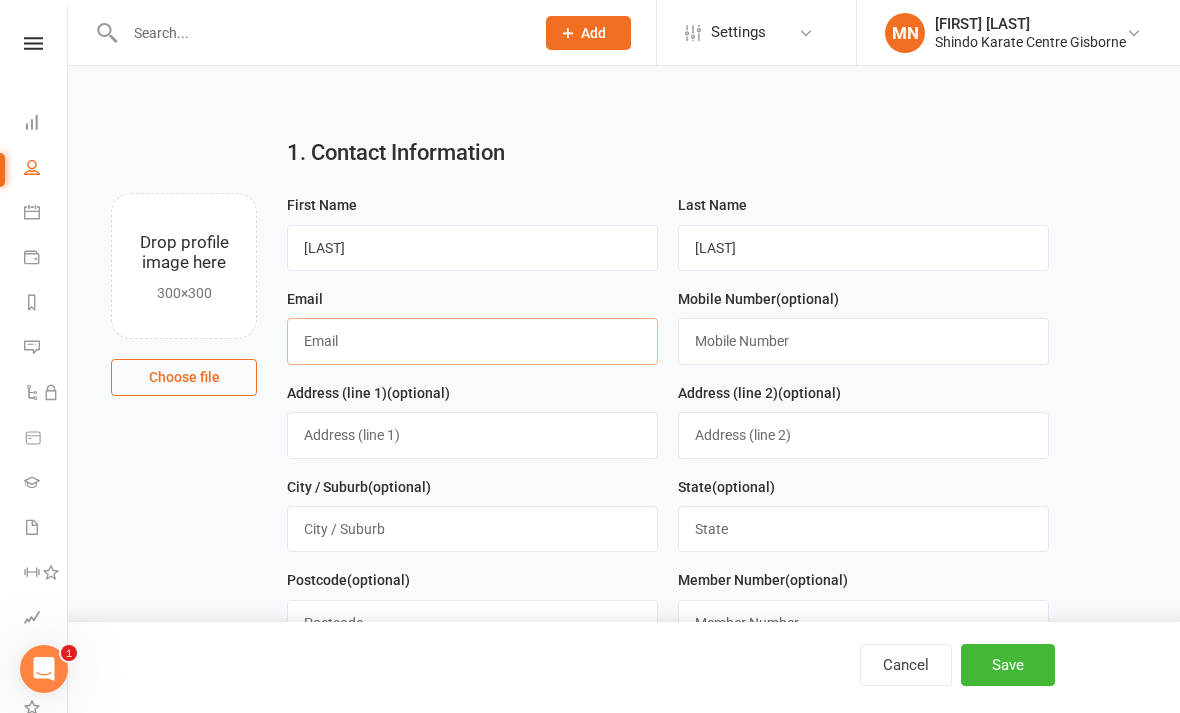 scroll, scrollTop: 0, scrollLeft: 0, axis: both 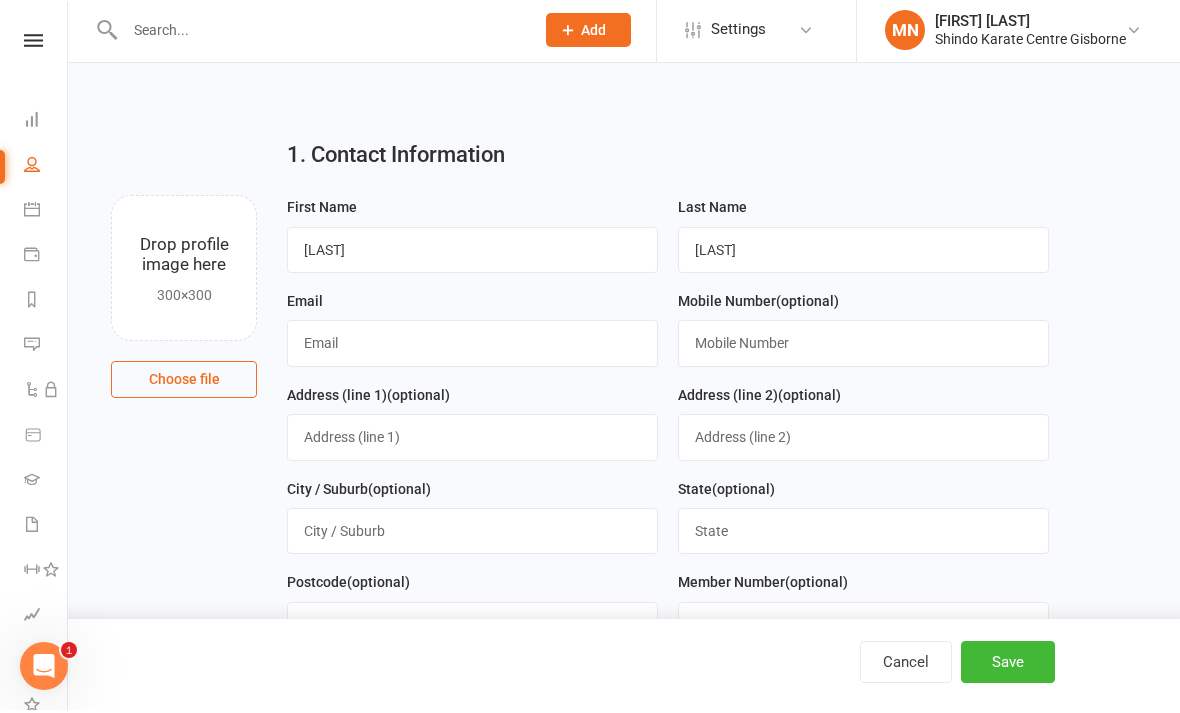 click on "Add" 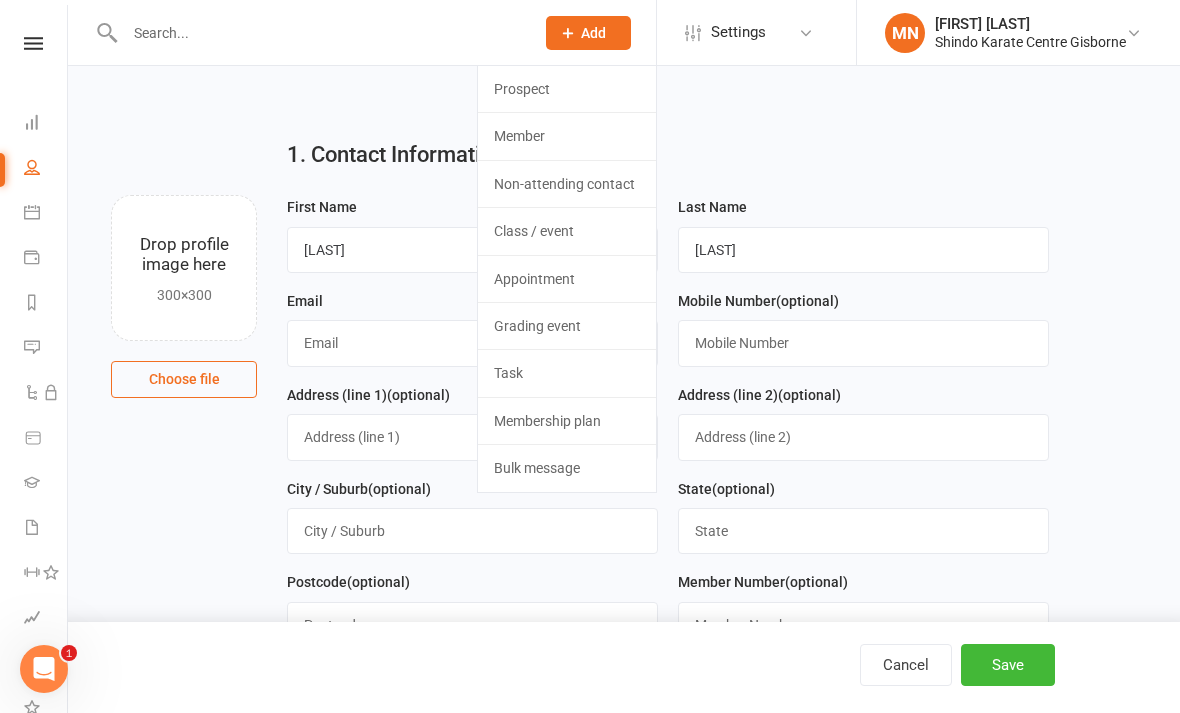 click on "1. Contact Information" at bounding box center (668, 159) 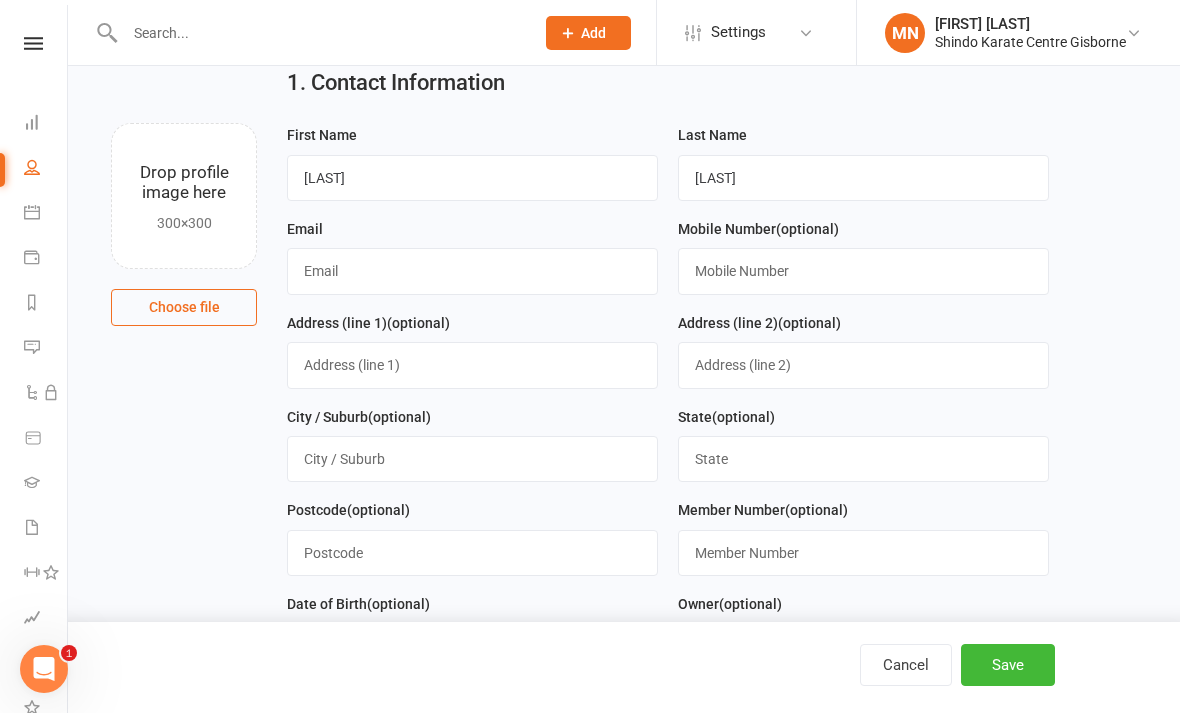 scroll, scrollTop: 78, scrollLeft: 0, axis: vertical 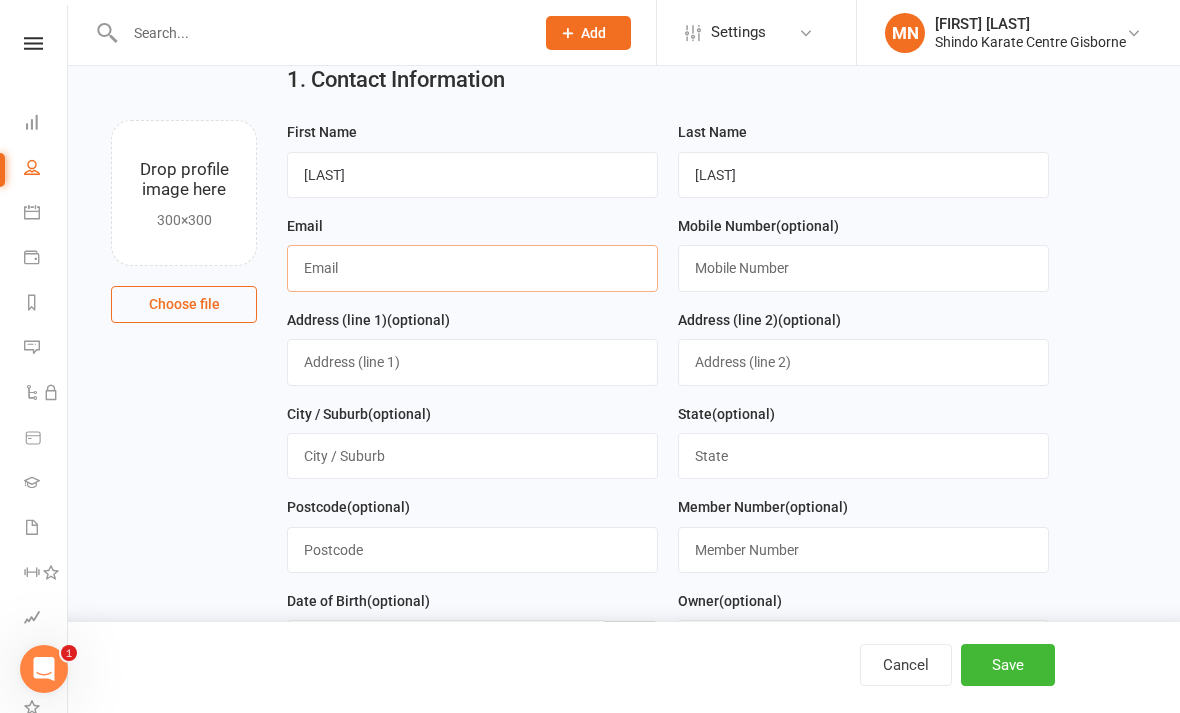 click at bounding box center (472, 268) 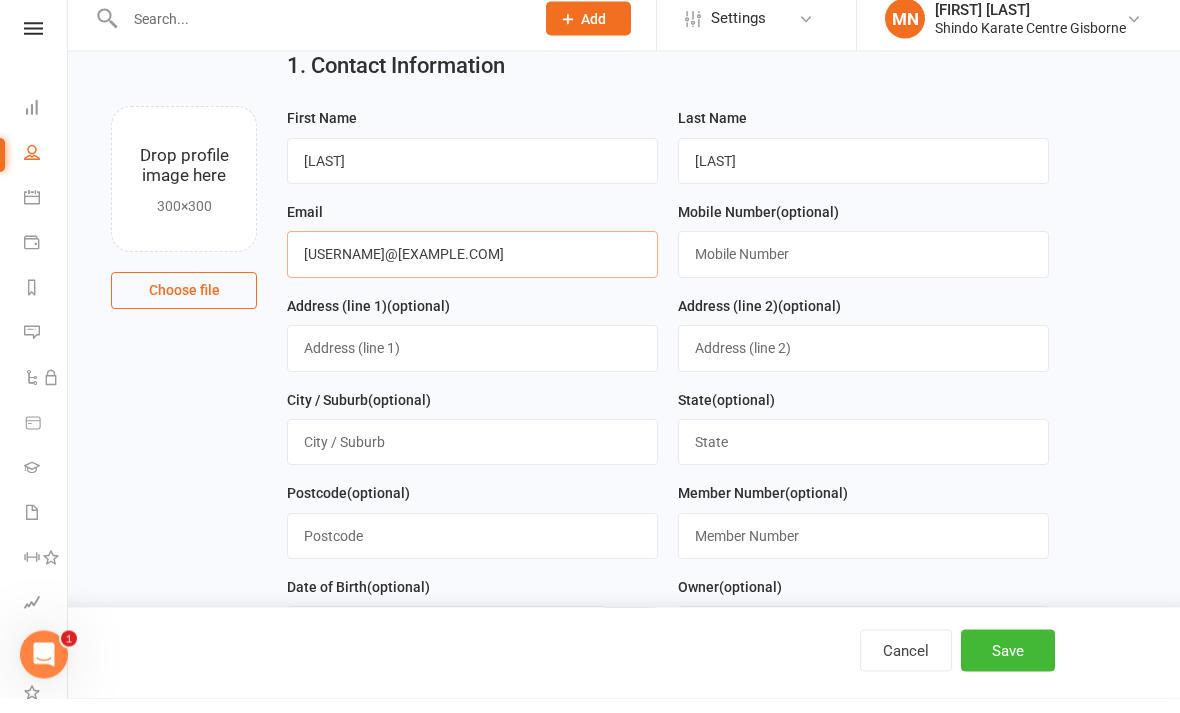 click on "[USERNAME]@[EXAMPLE.COM]" at bounding box center [472, 269] 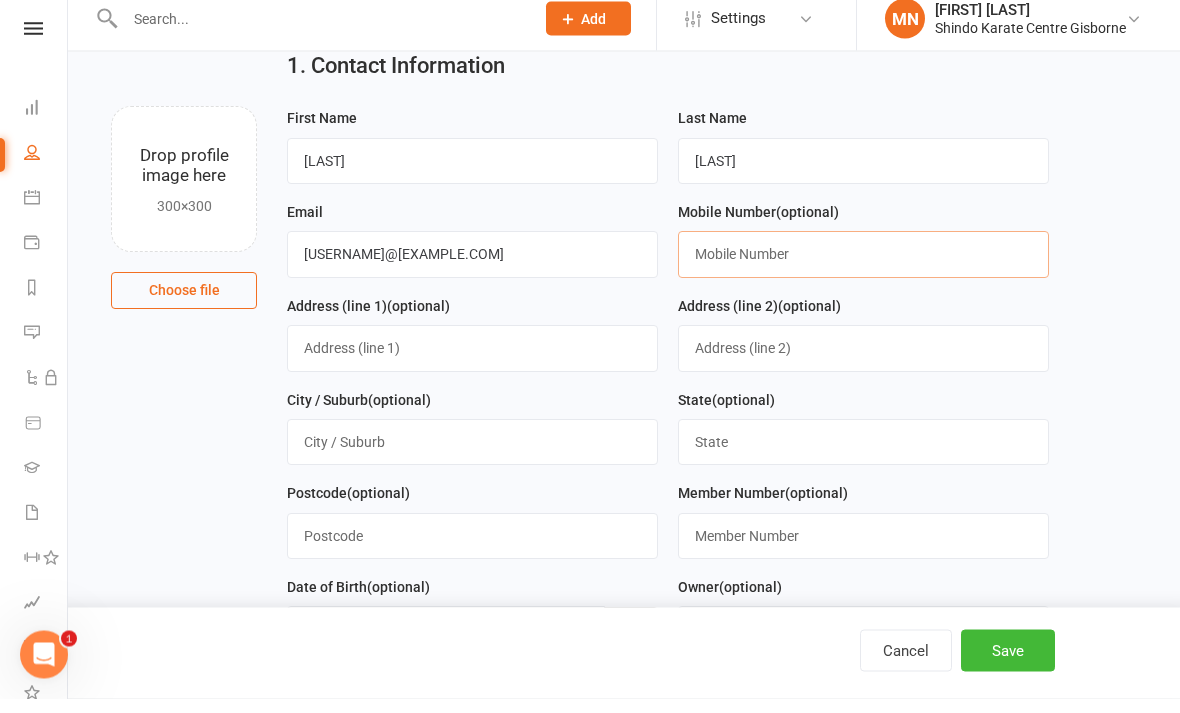 click at bounding box center [863, 269] 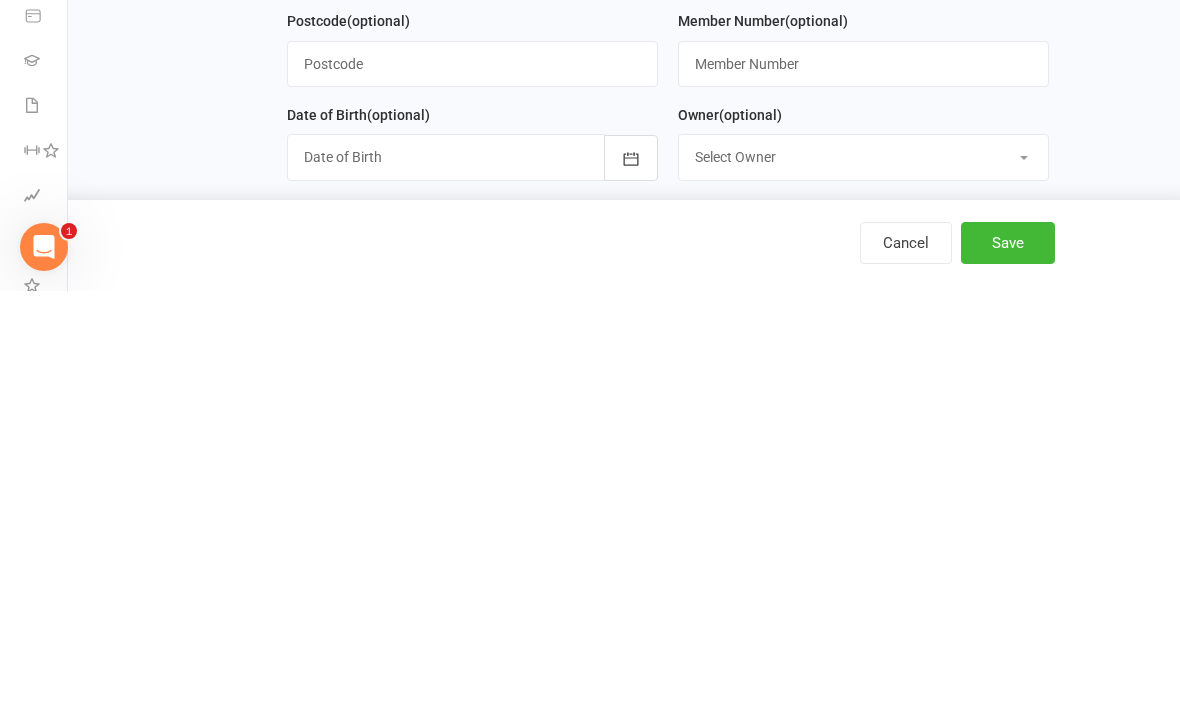 type on "[PHONE]" 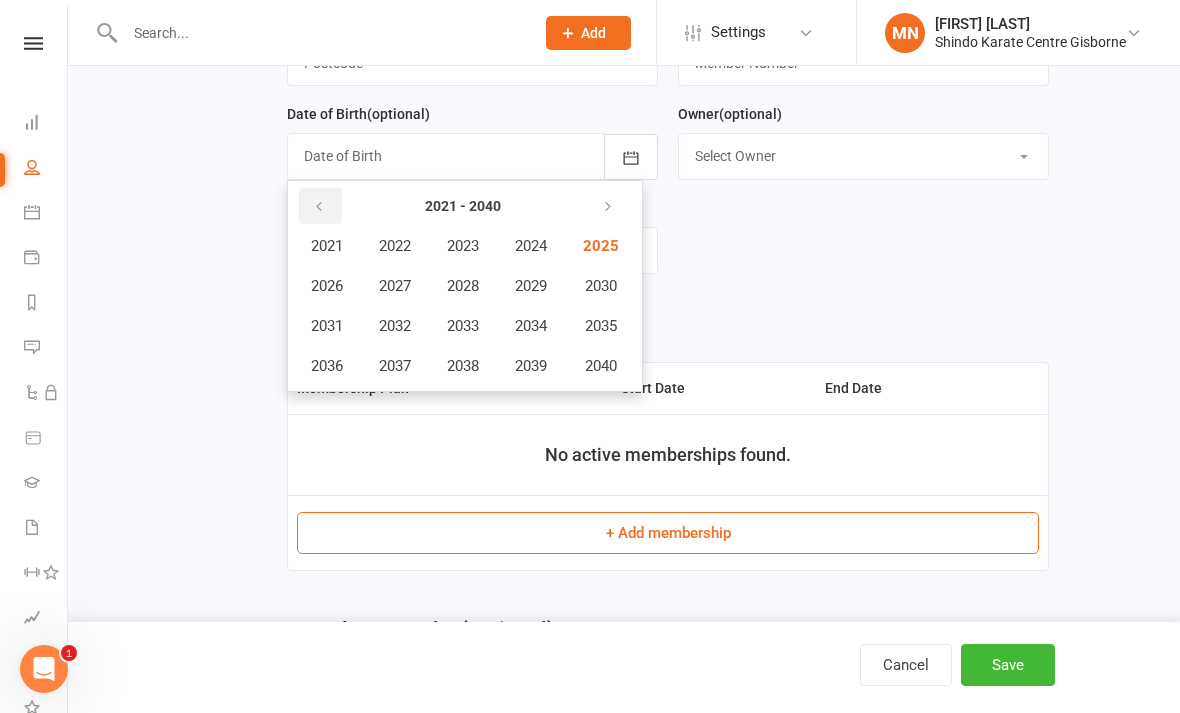 click at bounding box center (319, 207) 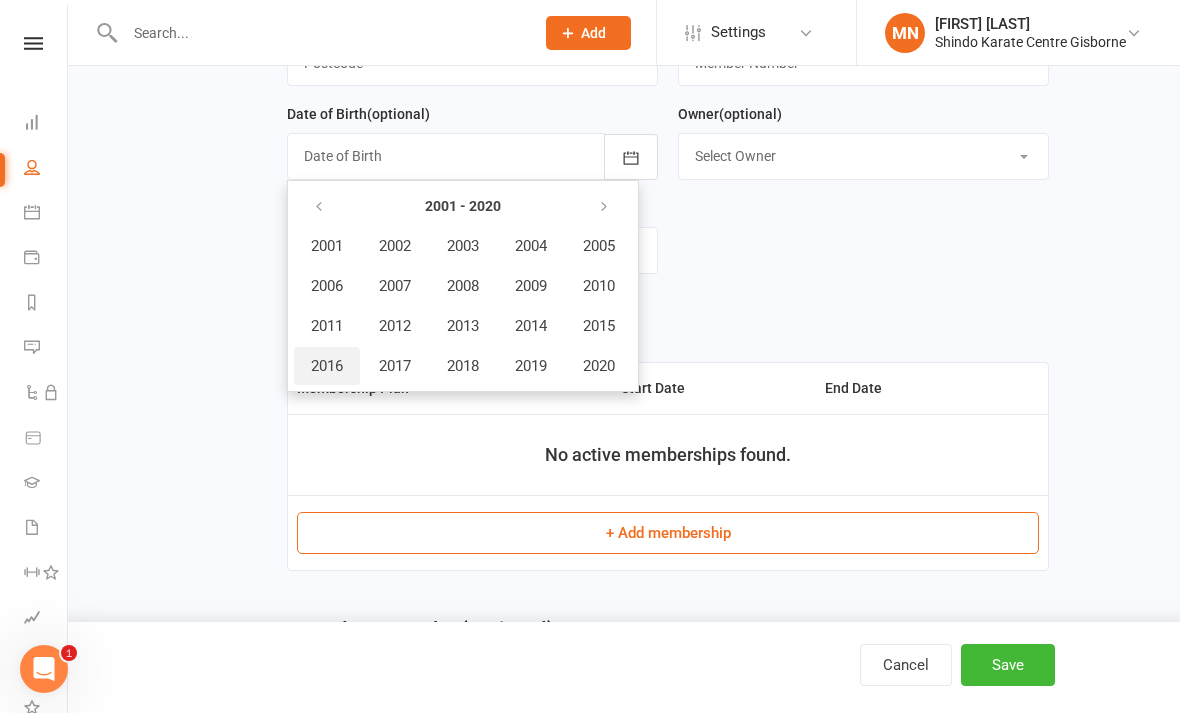 click on "2016" at bounding box center (327, 366) 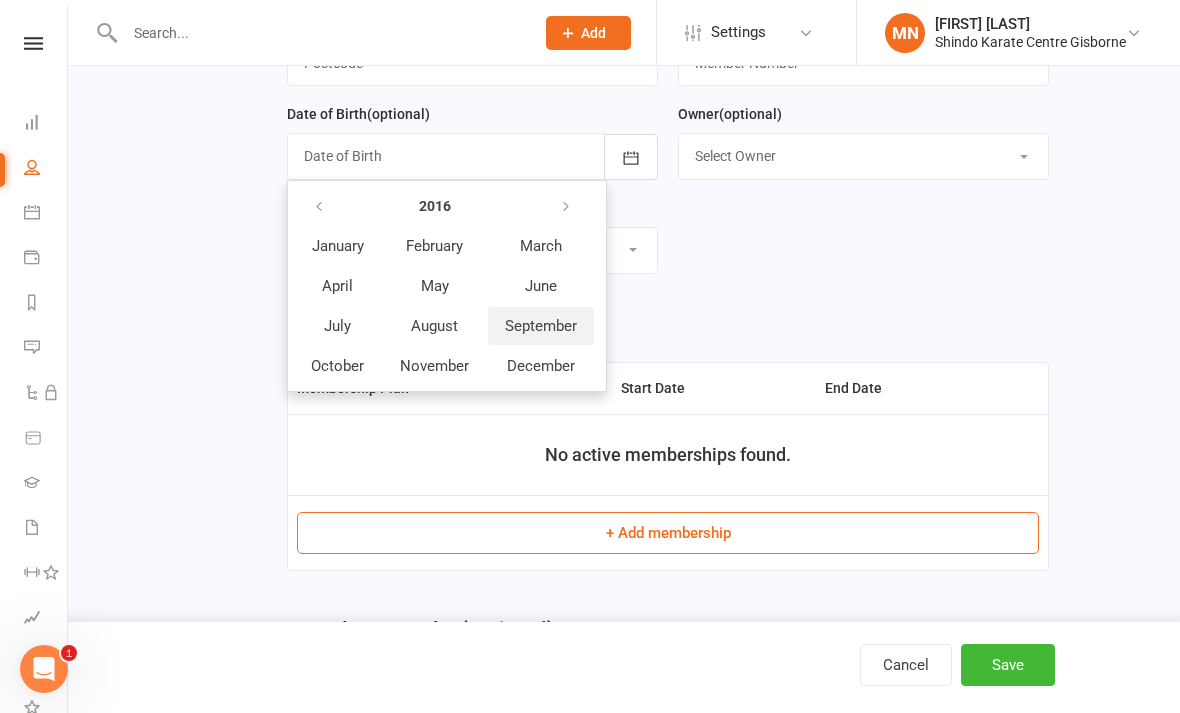click on "September" at bounding box center [541, 326] 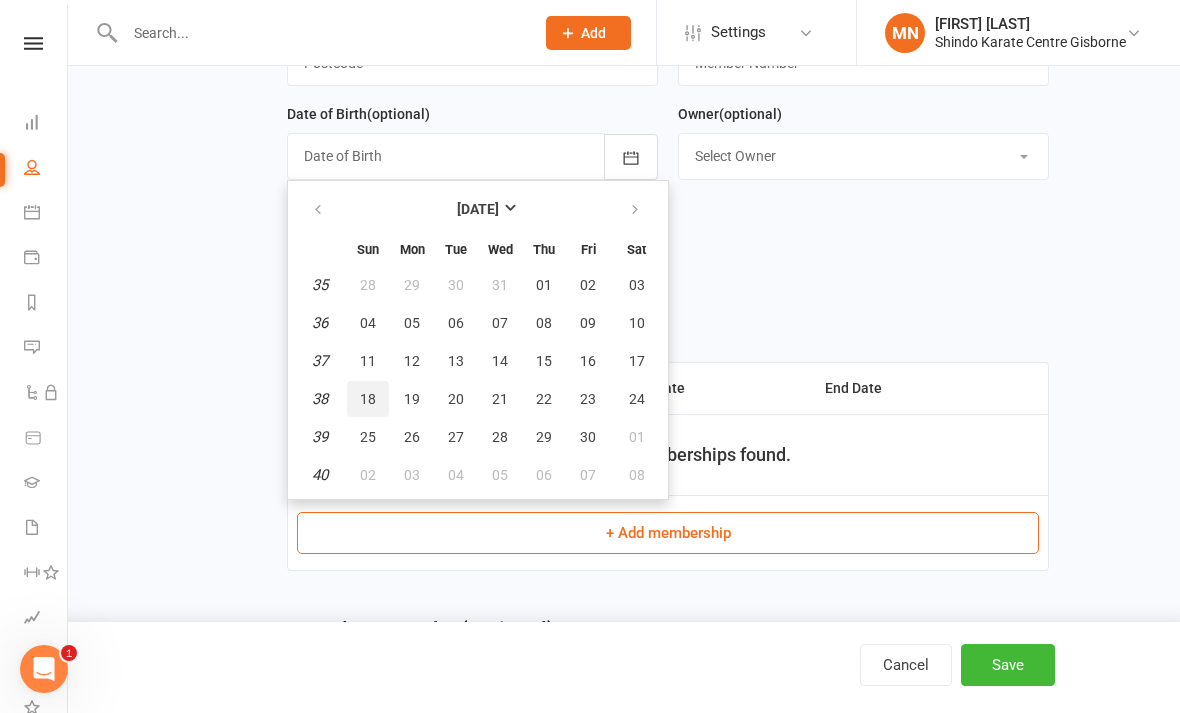 click on "18" at bounding box center [368, 399] 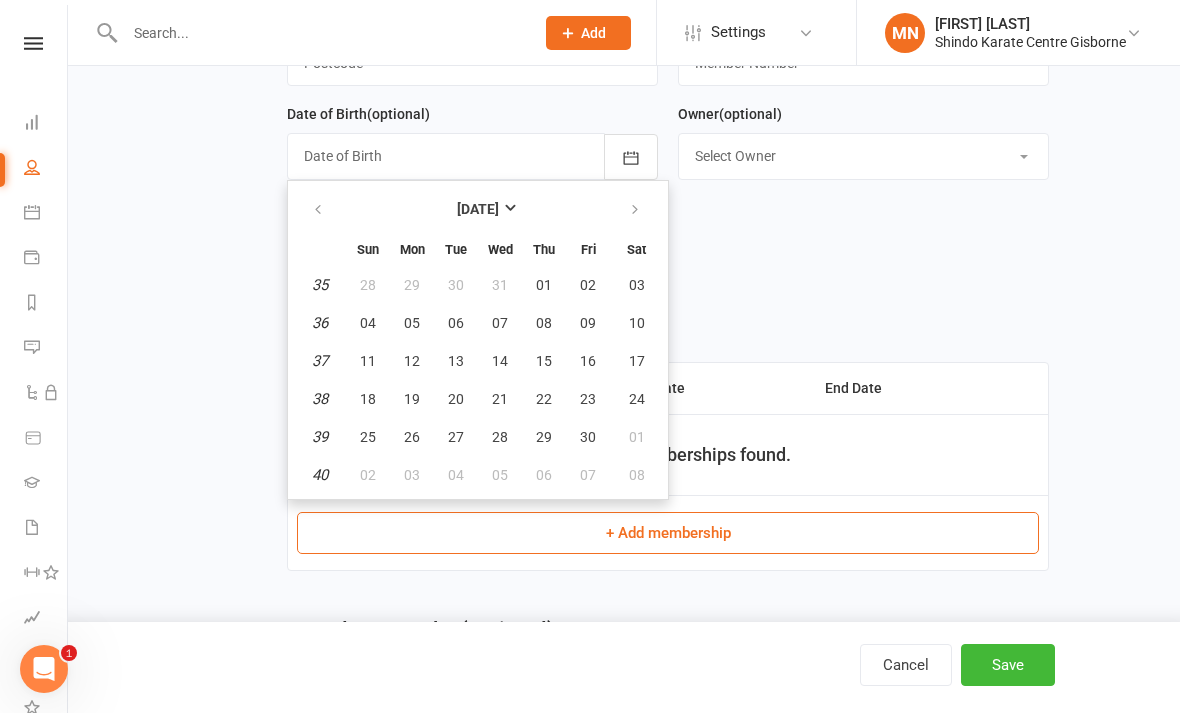 type on "[DATE]" 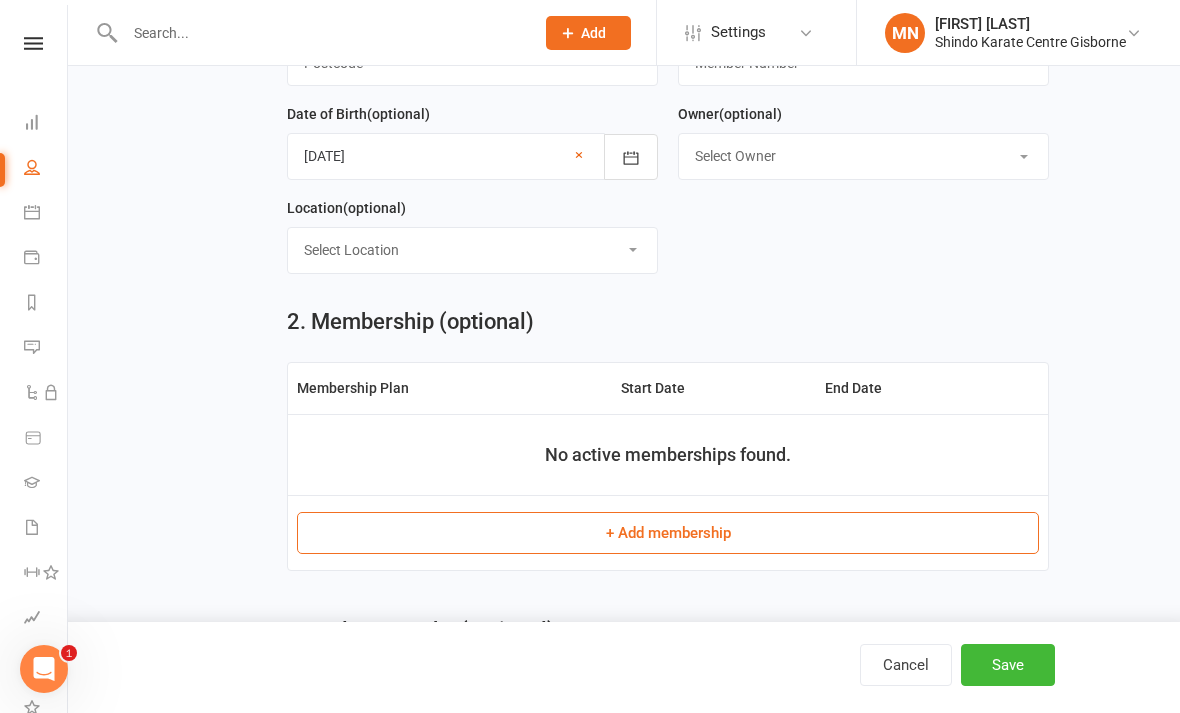 click on "Save" at bounding box center [1008, 665] 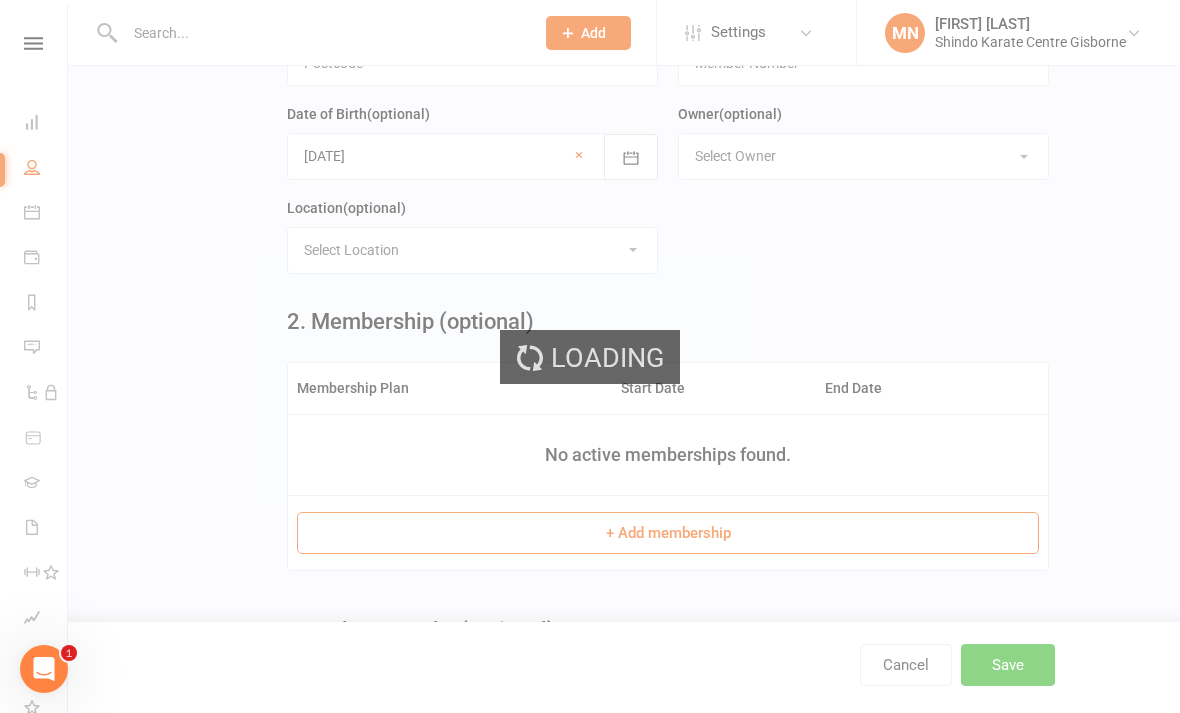 scroll, scrollTop: 0, scrollLeft: 0, axis: both 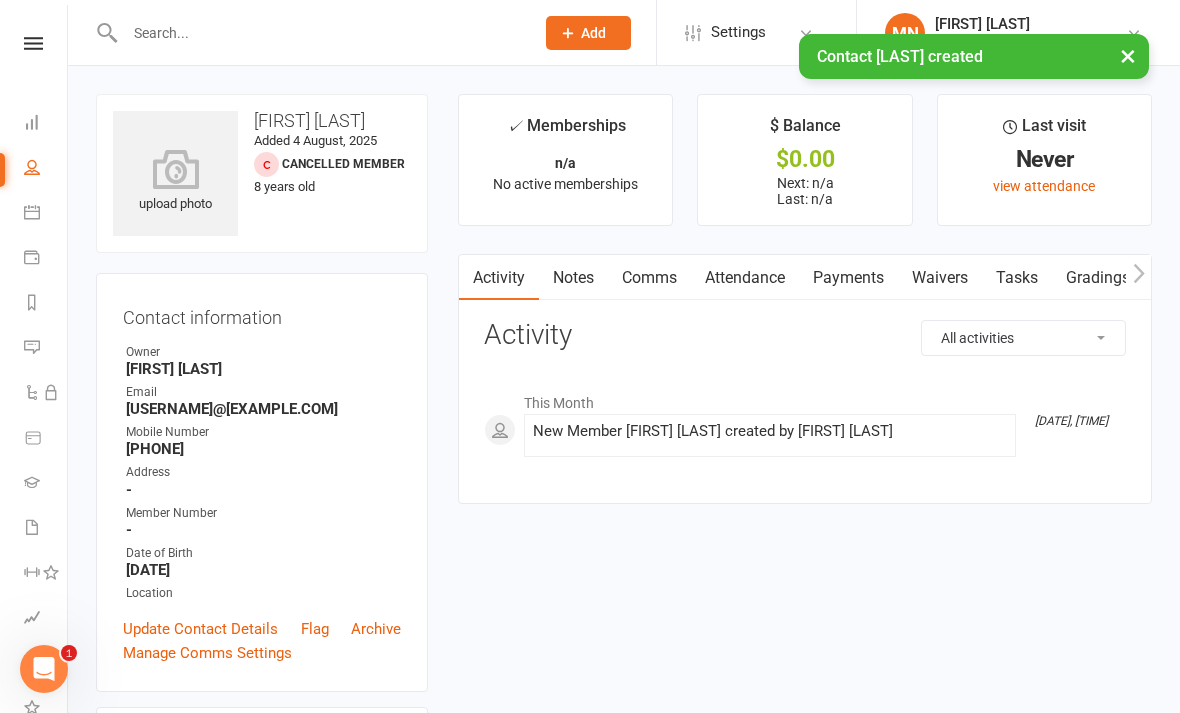 click on "Waivers" at bounding box center (940, 278) 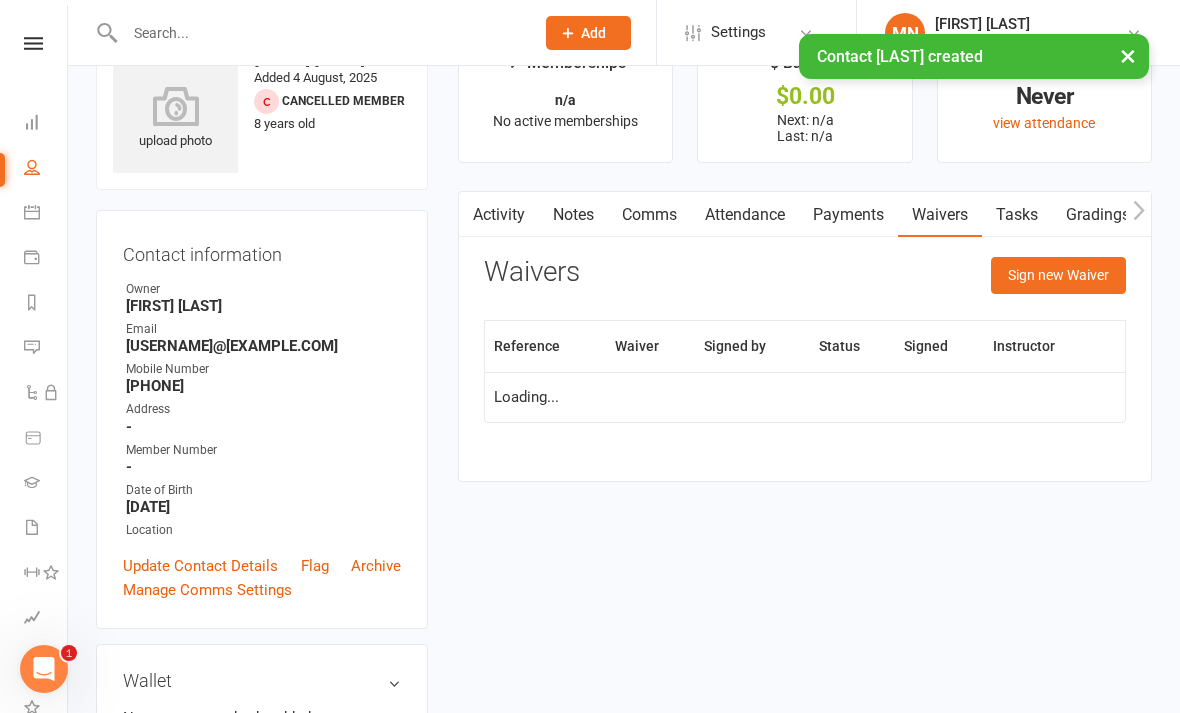 scroll, scrollTop: 64, scrollLeft: 0, axis: vertical 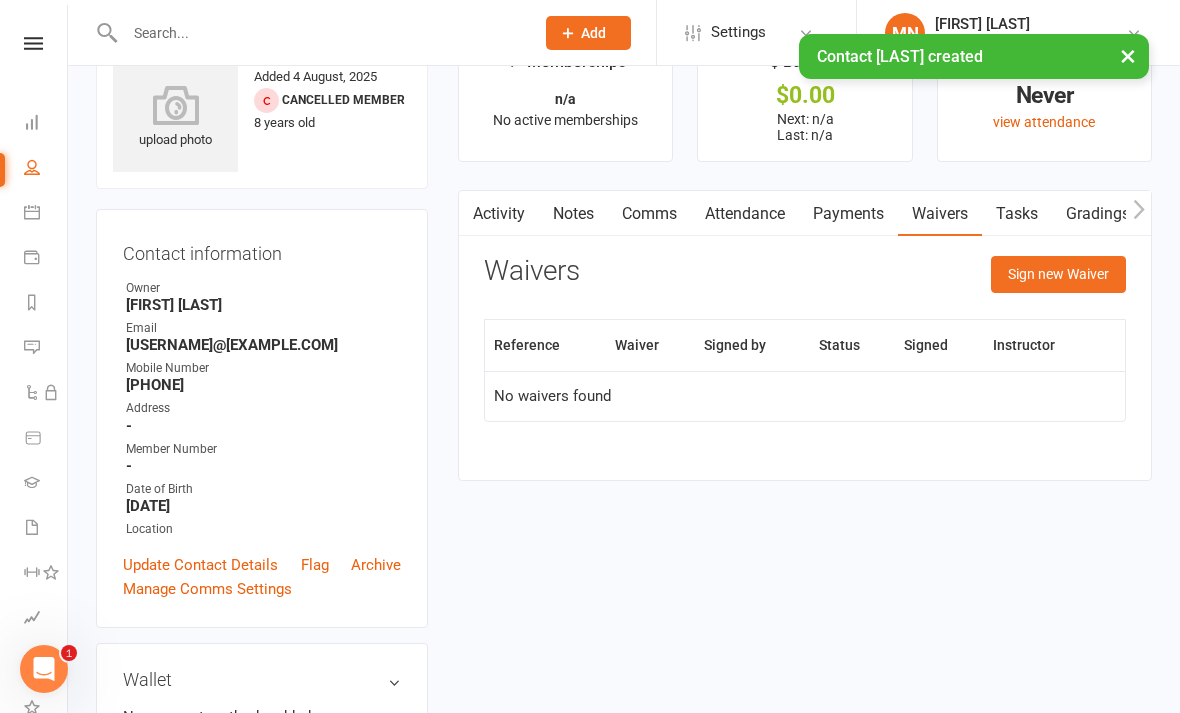 click on "Sign new Waiver" at bounding box center (1058, 274) 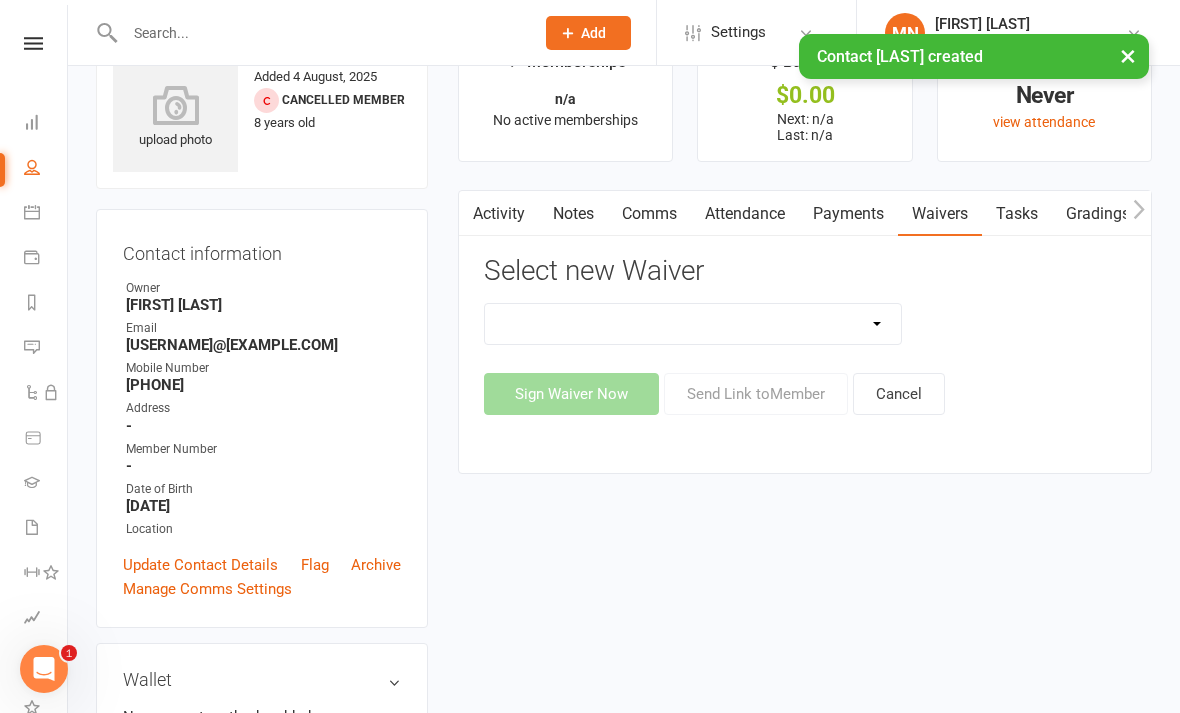 click on "Existing Member half price waiver New Member Waiver - Existing Members New Member Waiver - New Members Student waiver Term Invoice waiver" at bounding box center (693, 324) 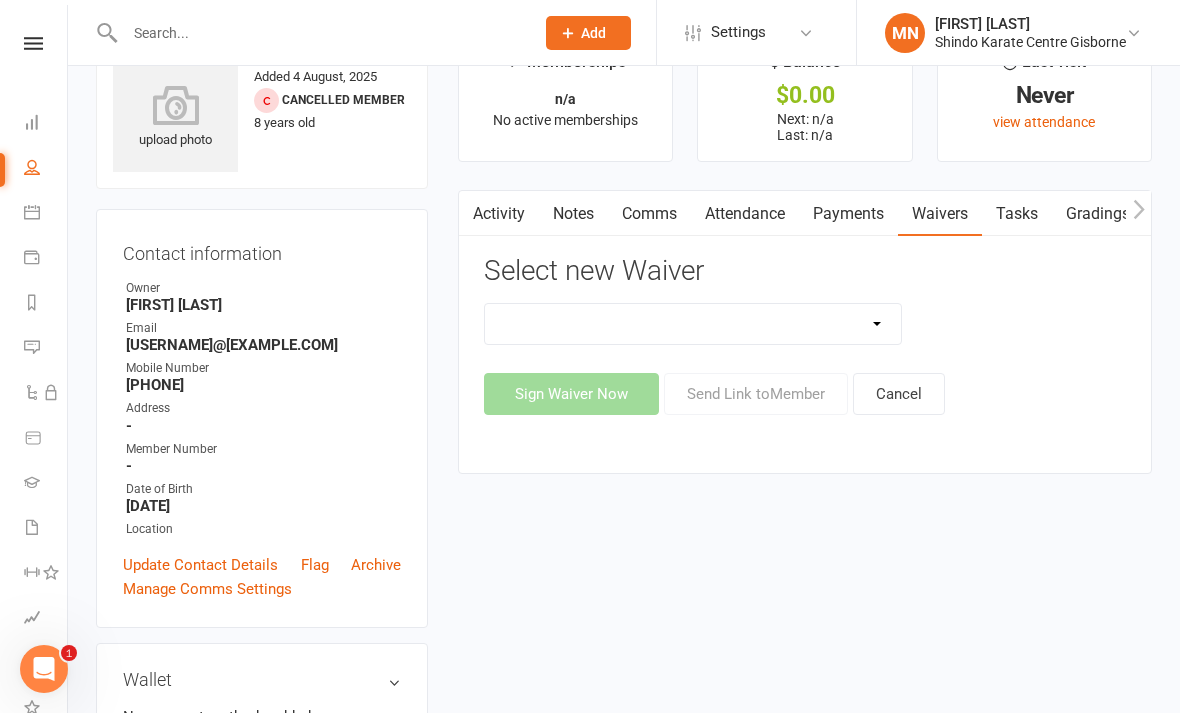 select on "[NUMBER]" 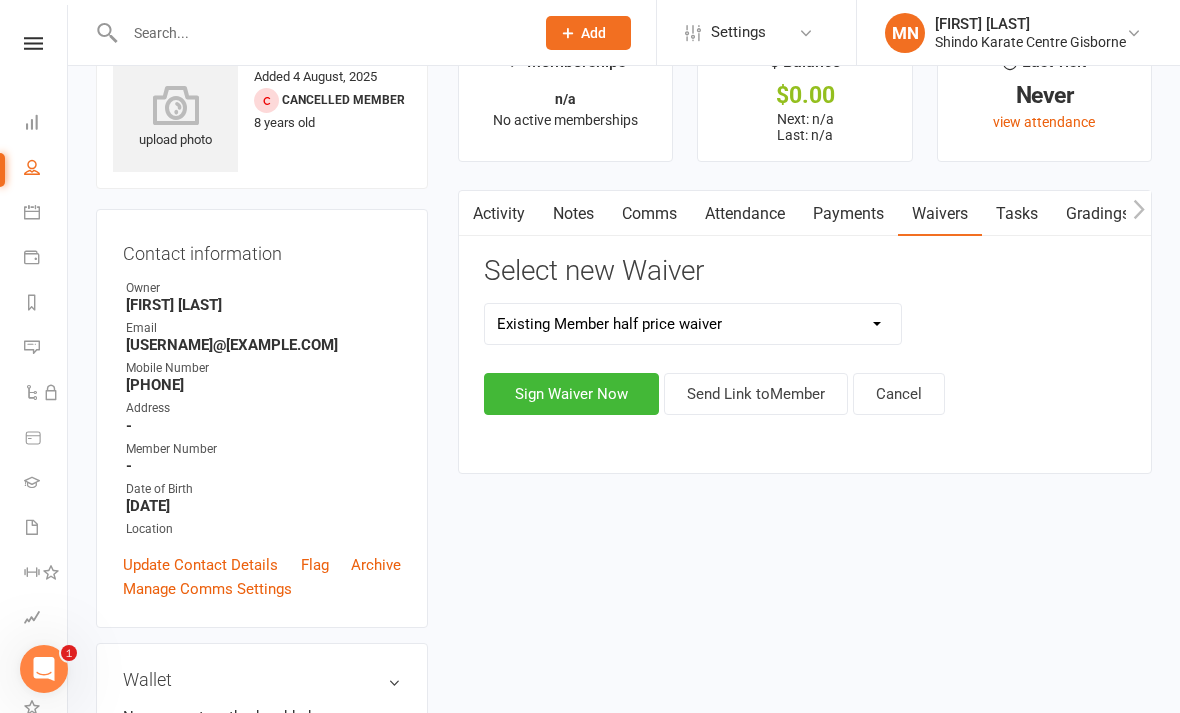 click on "Sign Waiver Now" at bounding box center (571, 394) 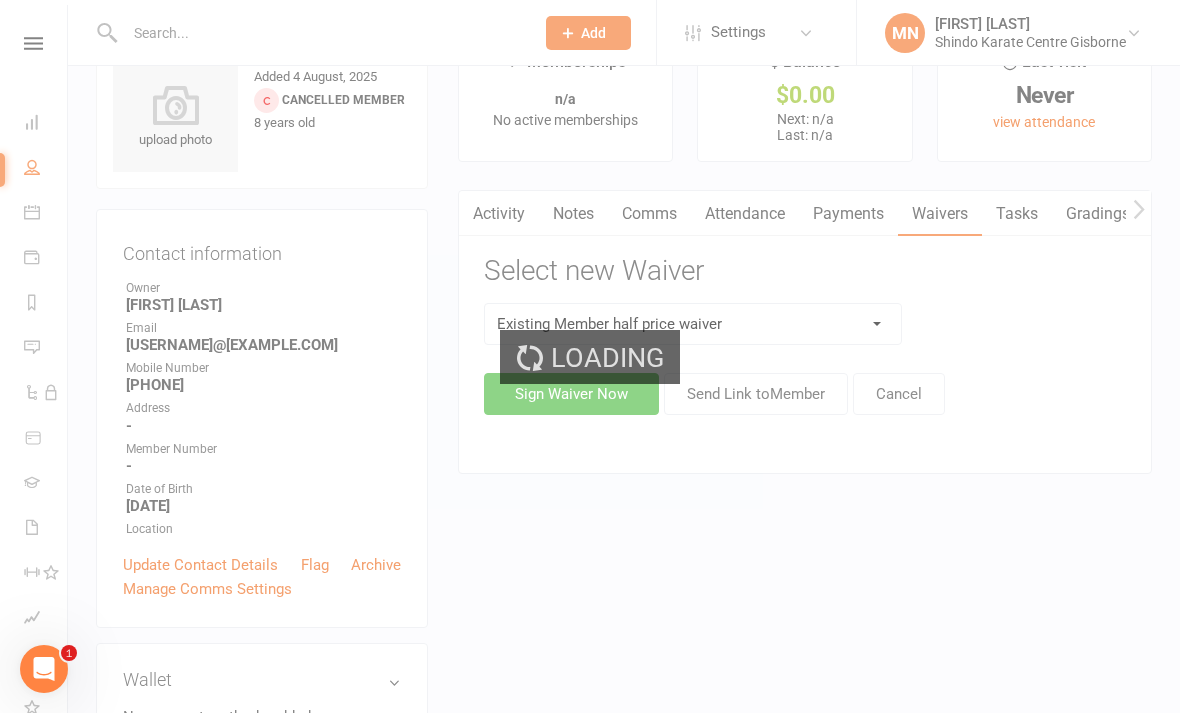 scroll, scrollTop: 0, scrollLeft: 0, axis: both 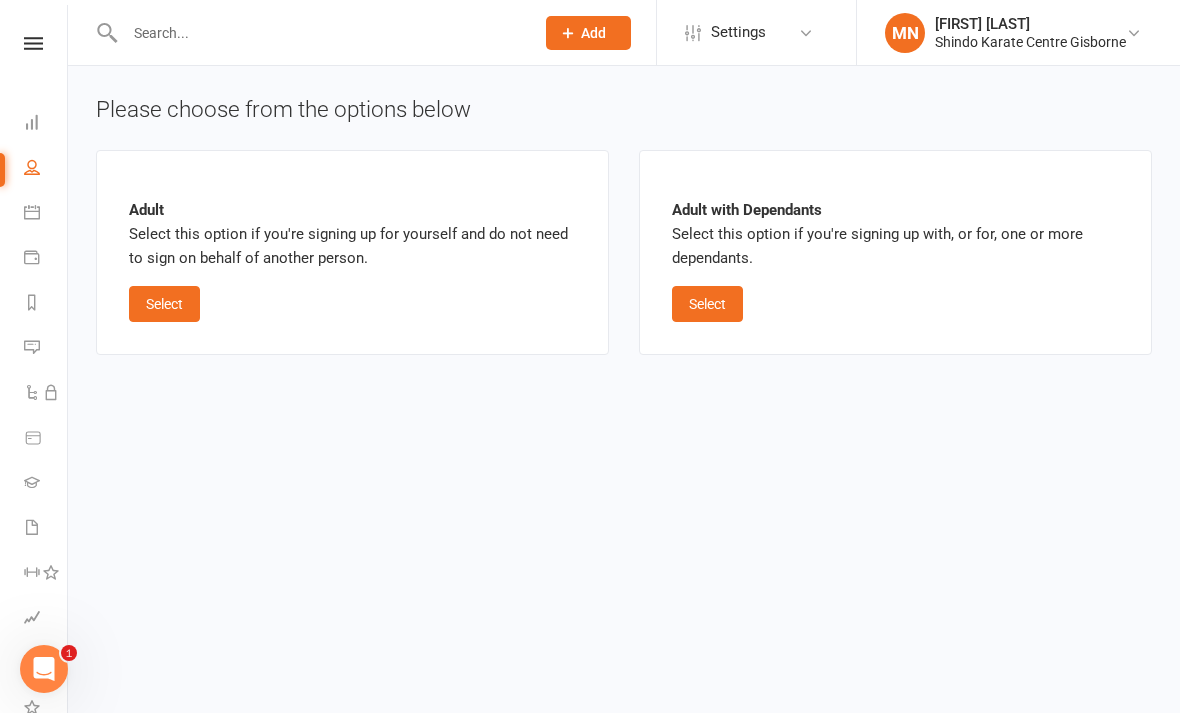 click on "Select" at bounding box center [164, 304] 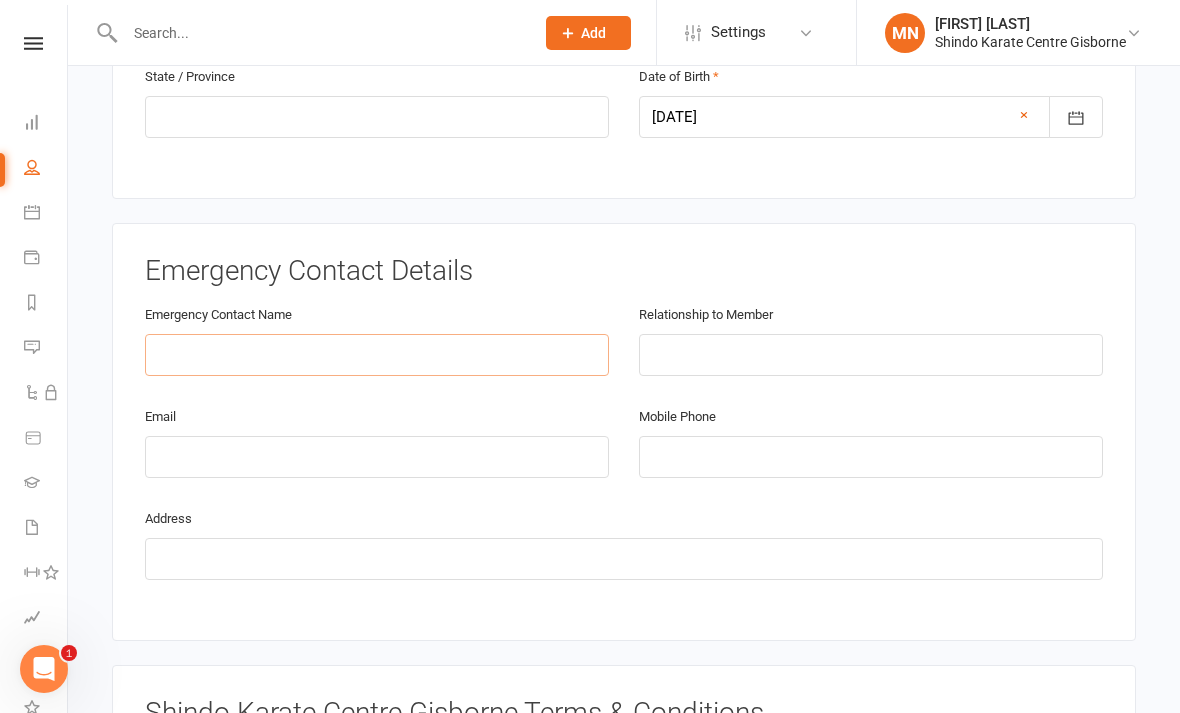 click at bounding box center [377, 355] 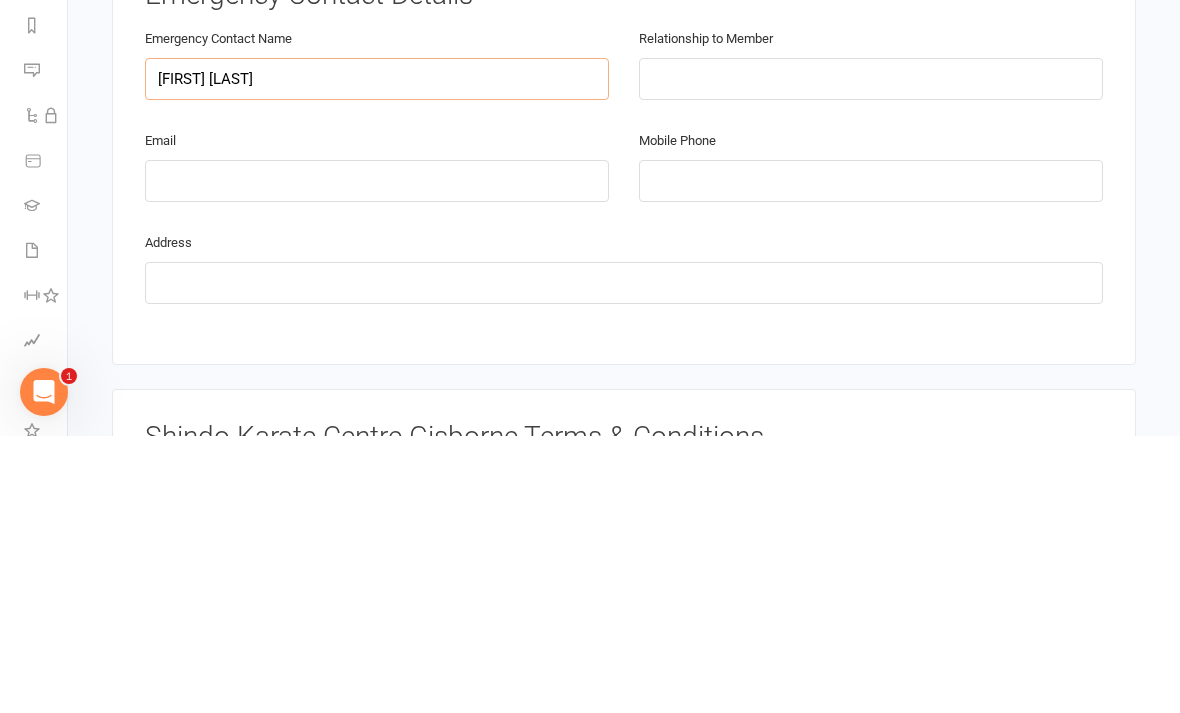 type on "[FIRST] [LAST]" 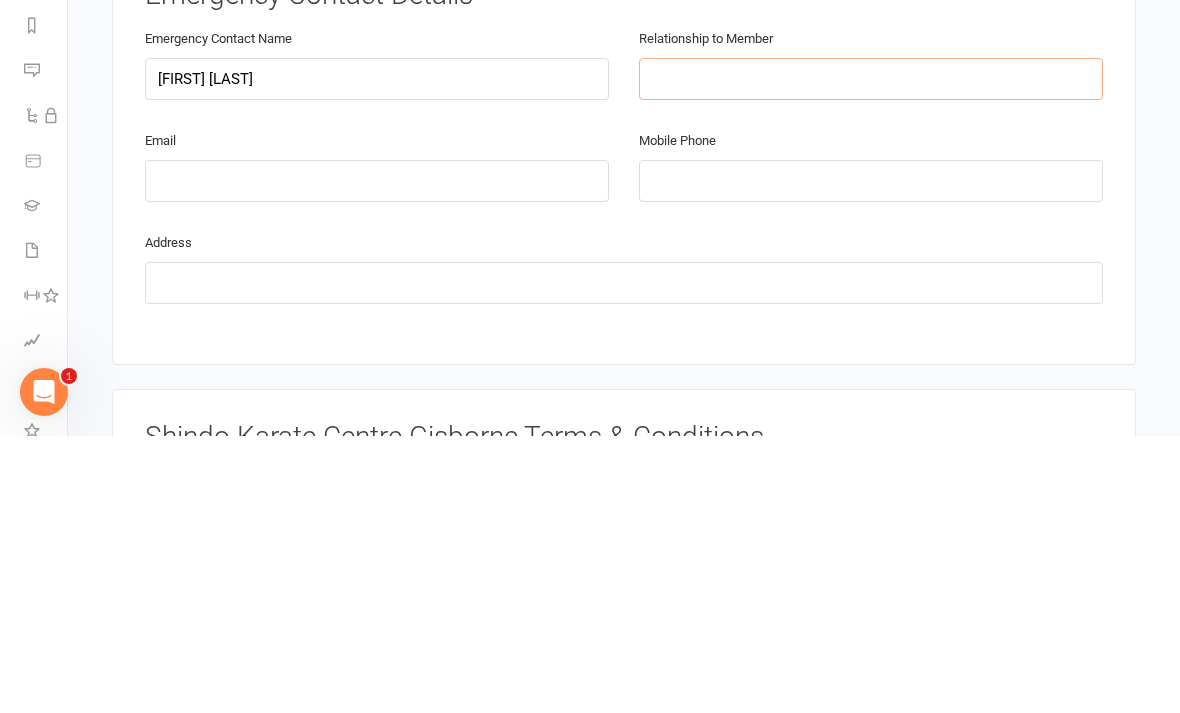 click at bounding box center (871, 356) 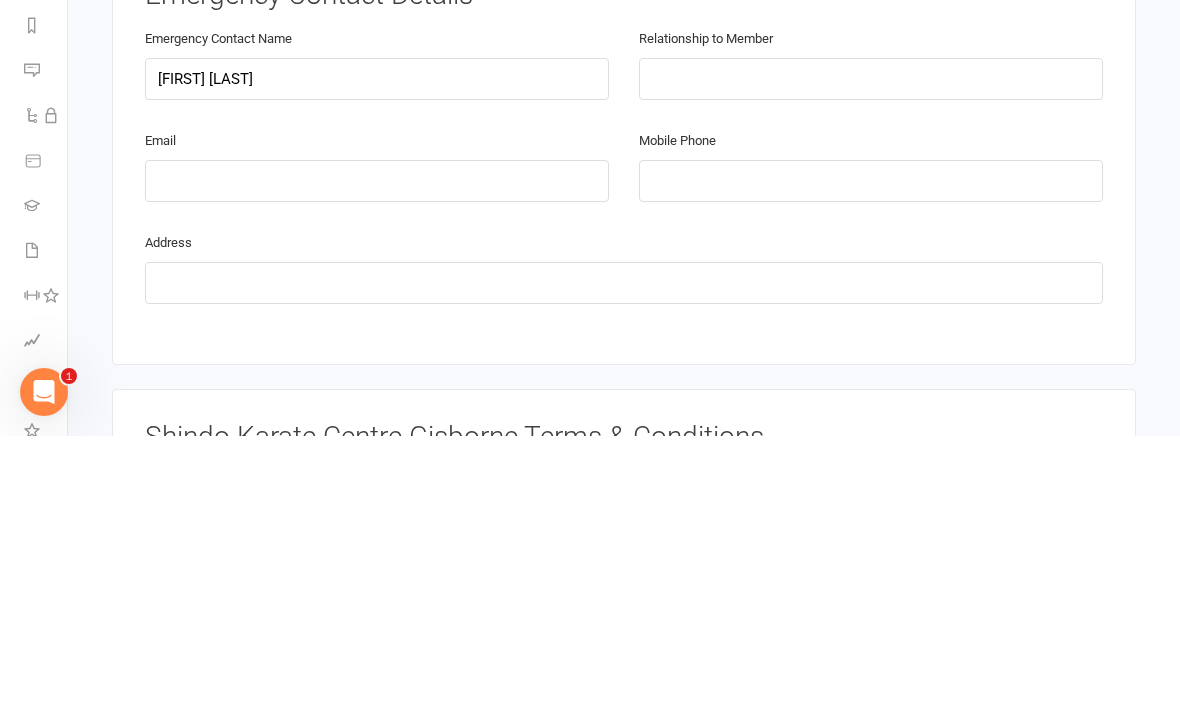 click at bounding box center [871, 458] 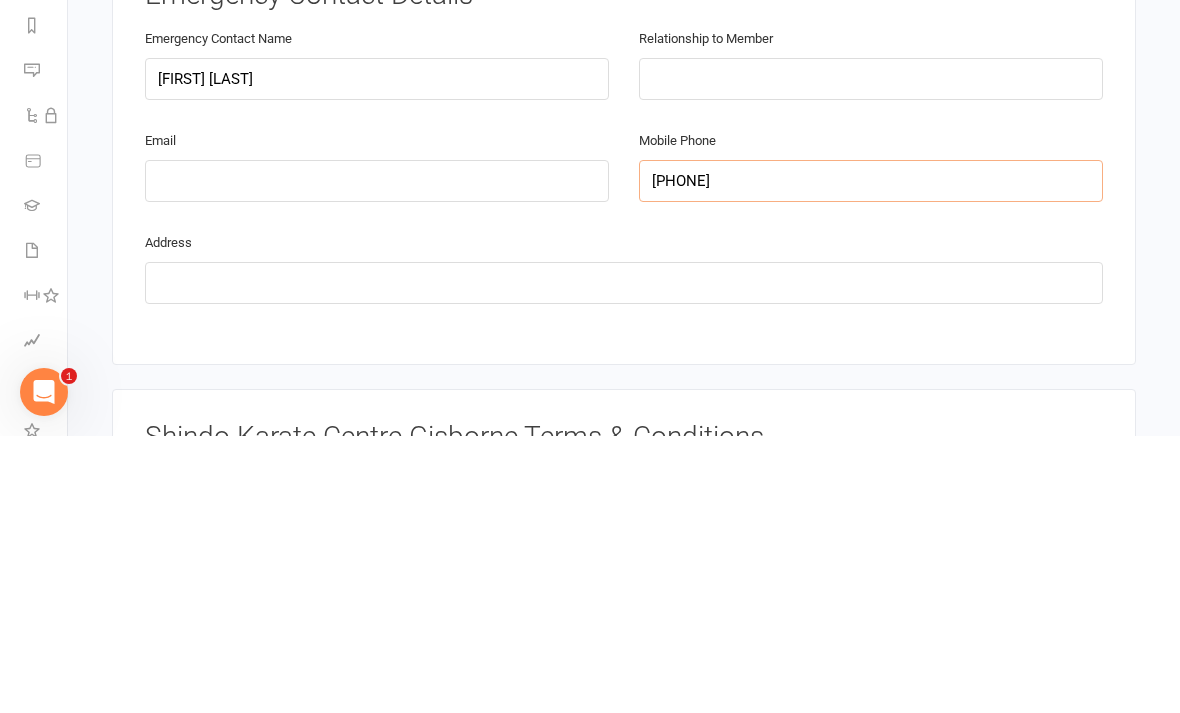 type on "[PHONE]" 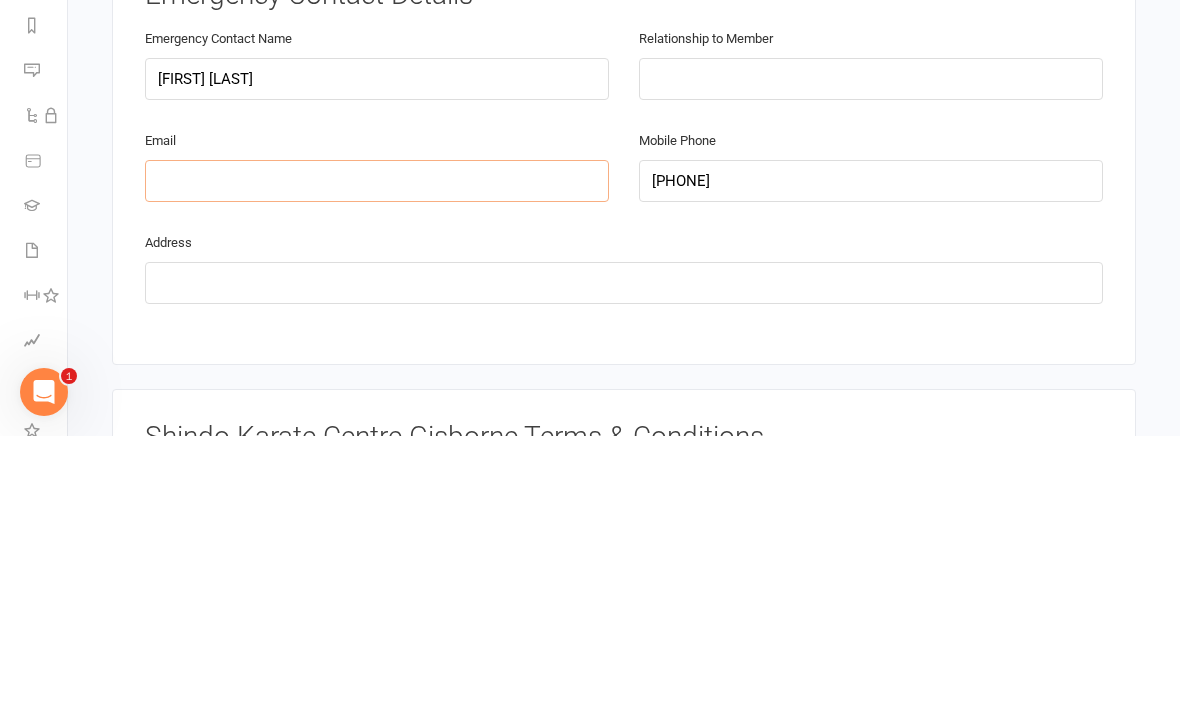 click at bounding box center (377, 458) 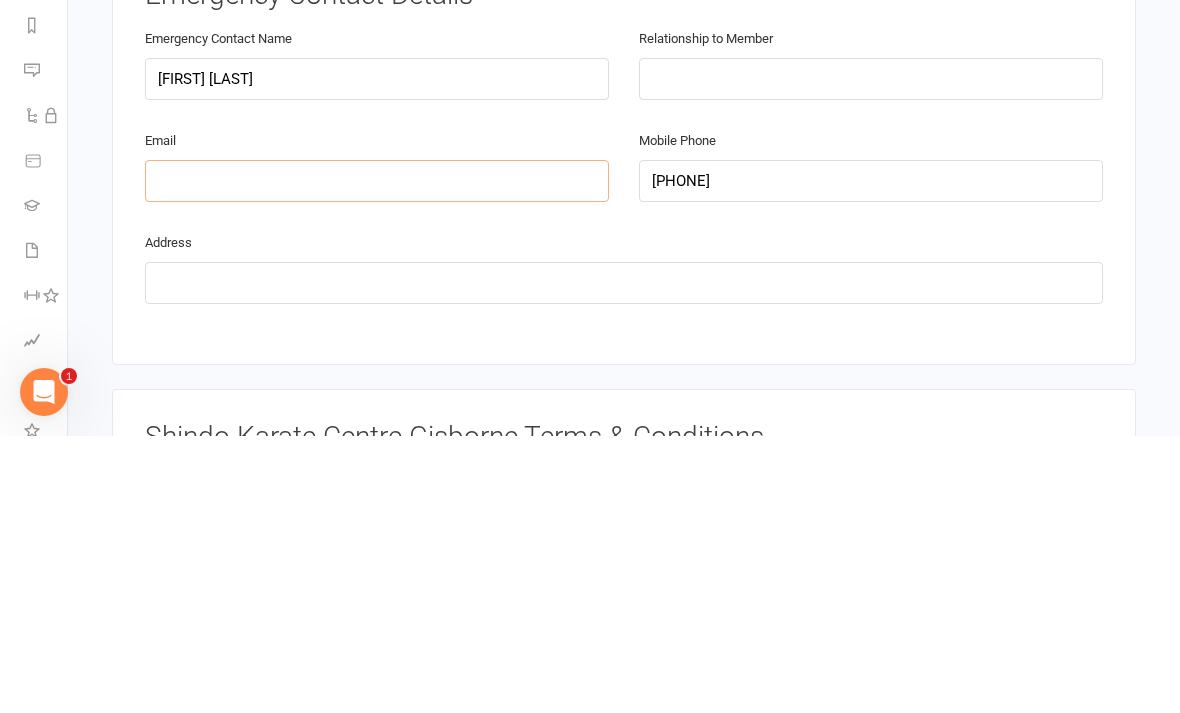 click at bounding box center [377, 458] 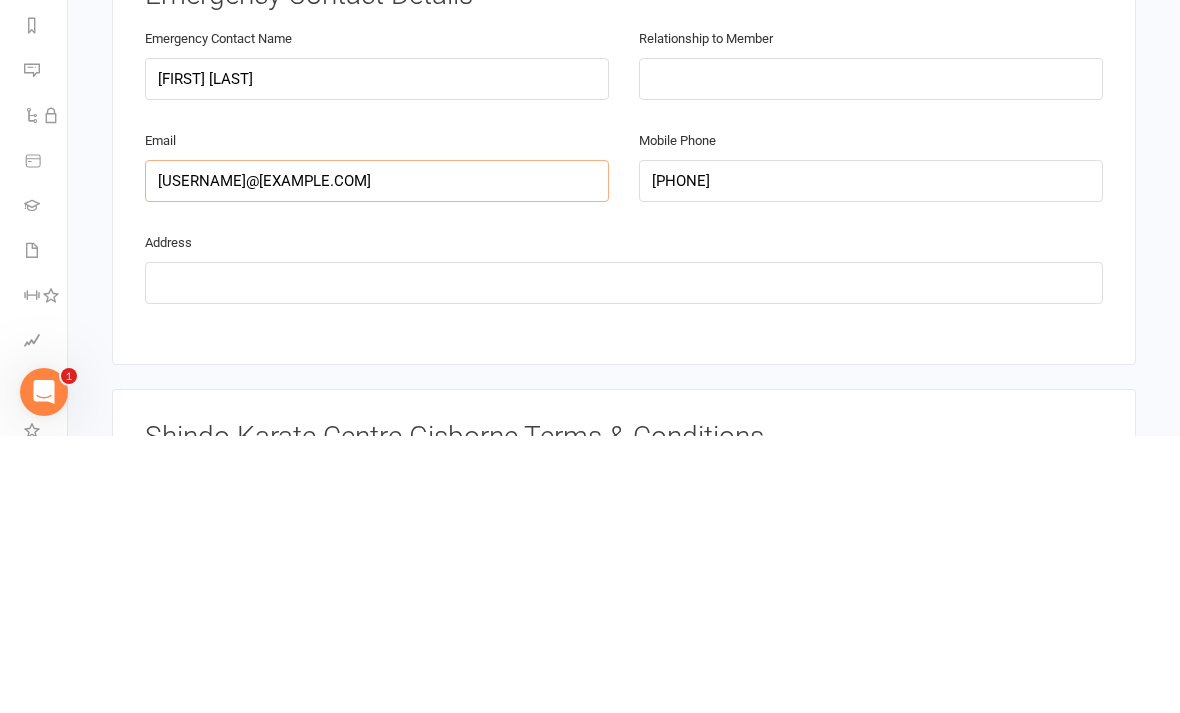 type on "[USERNAME]@[EXAMPLE.COM]" 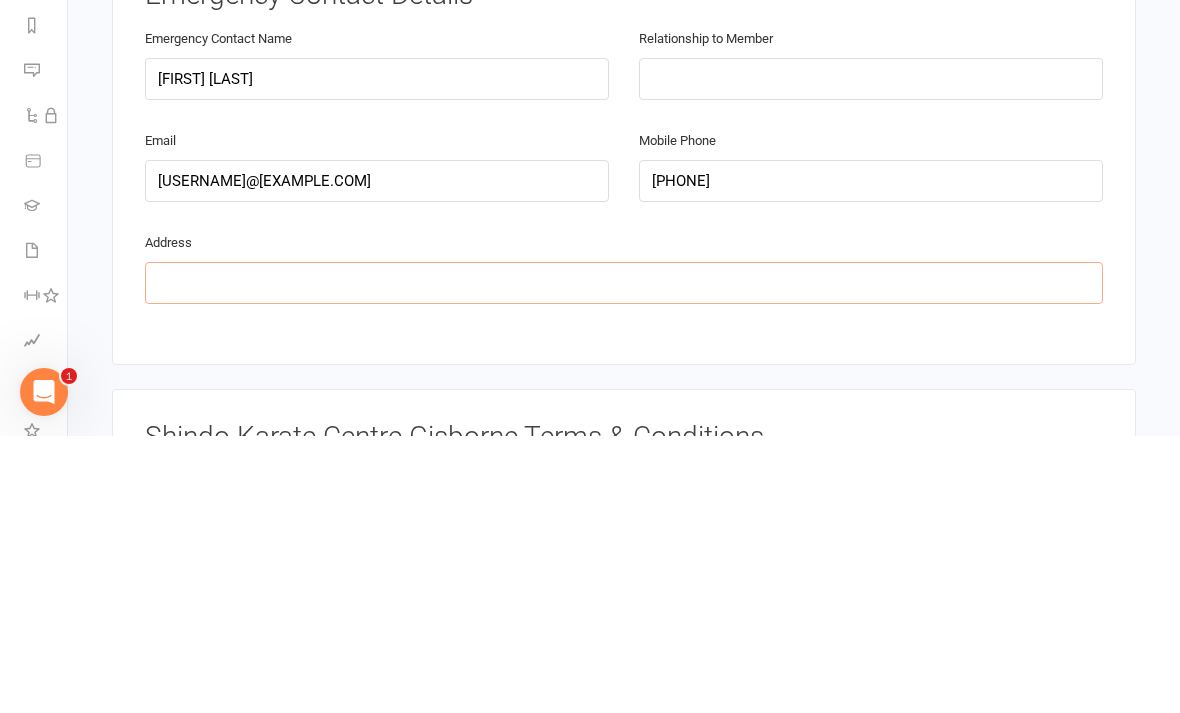 click at bounding box center [624, 560] 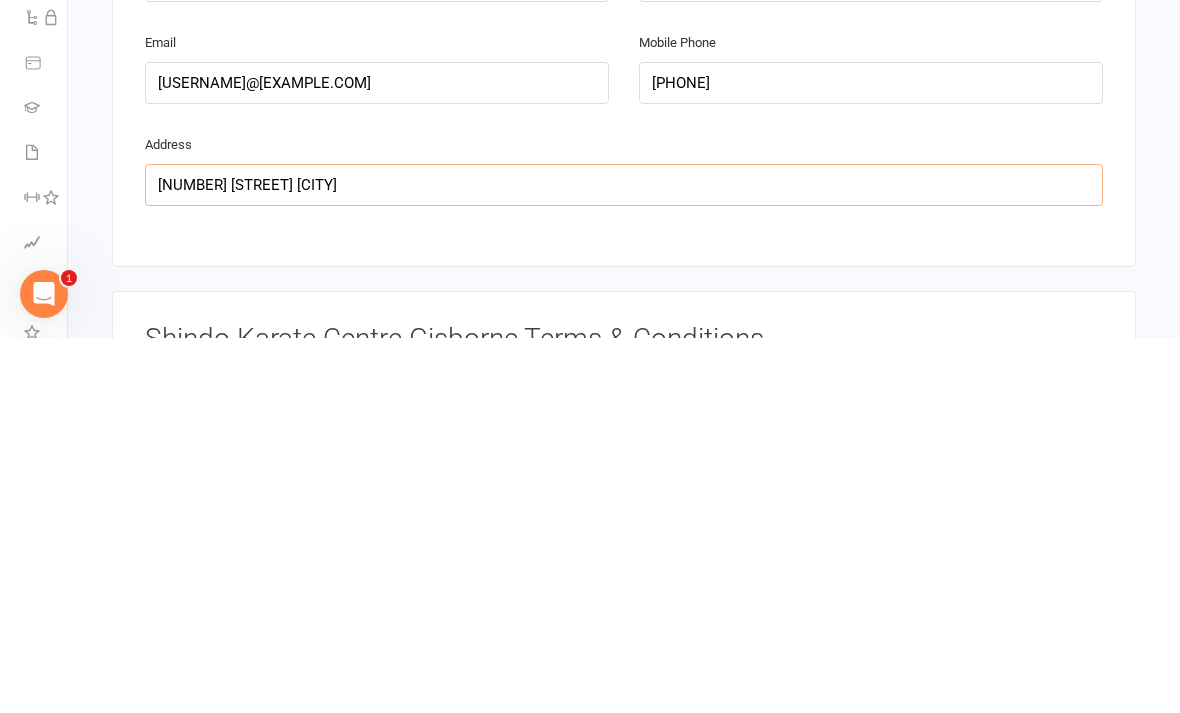scroll, scrollTop: 888, scrollLeft: 0, axis: vertical 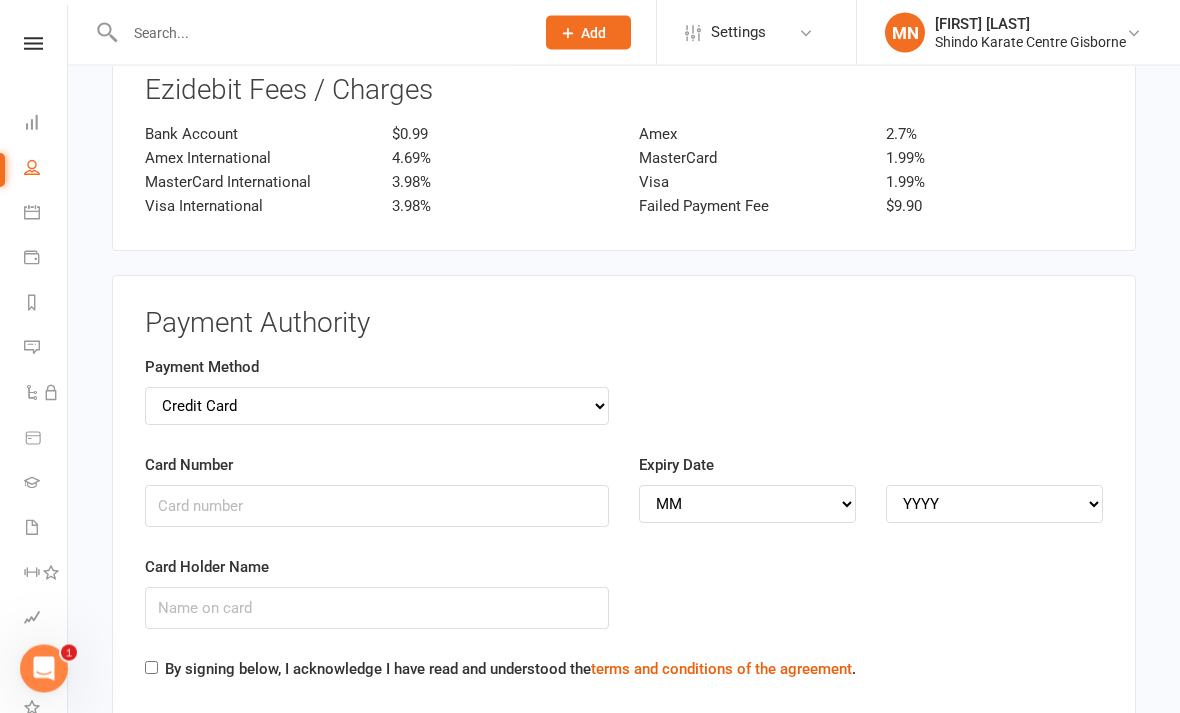 type on "[NUMBER] [STREET] [CITY]" 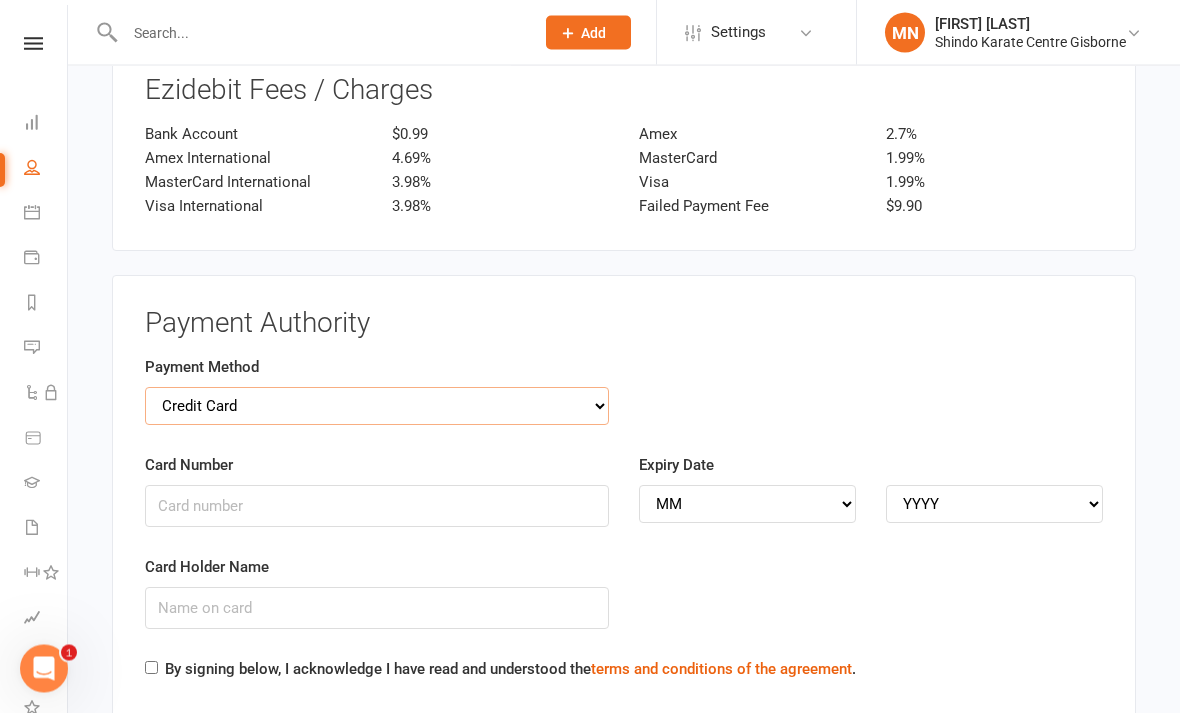 click on "Credit Card Bank Account" at bounding box center [377, 407] 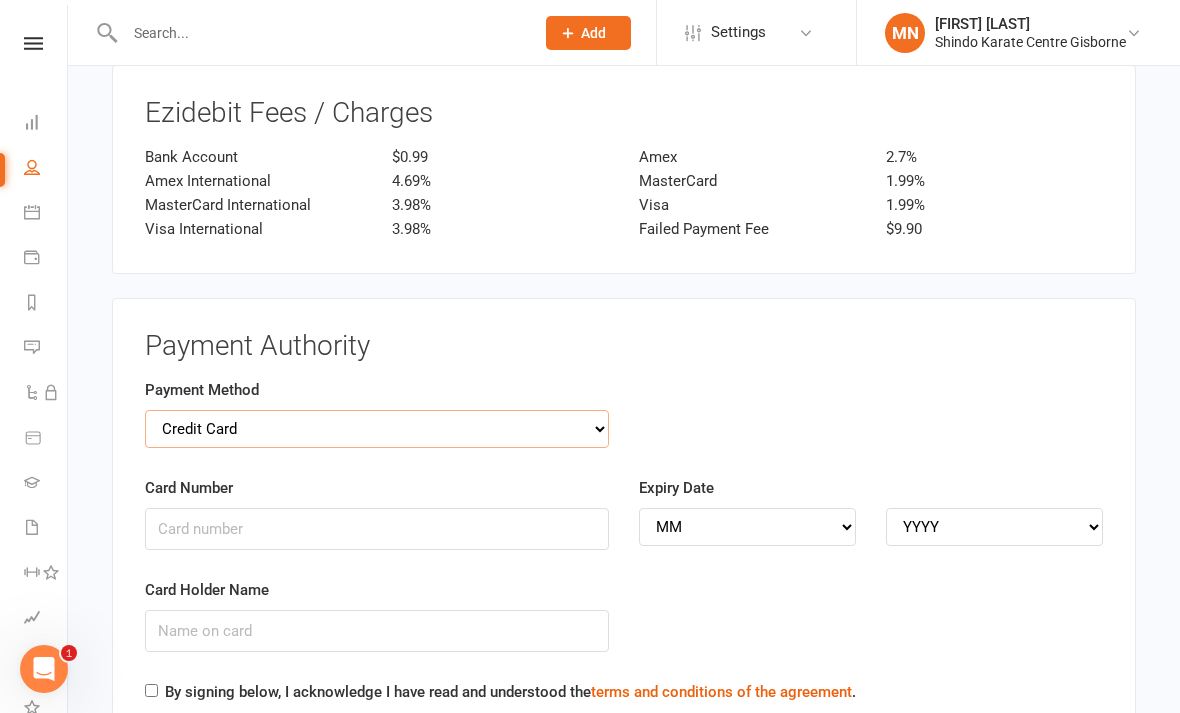 scroll, scrollTop: 2663, scrollLeft: 0, axis: vertical 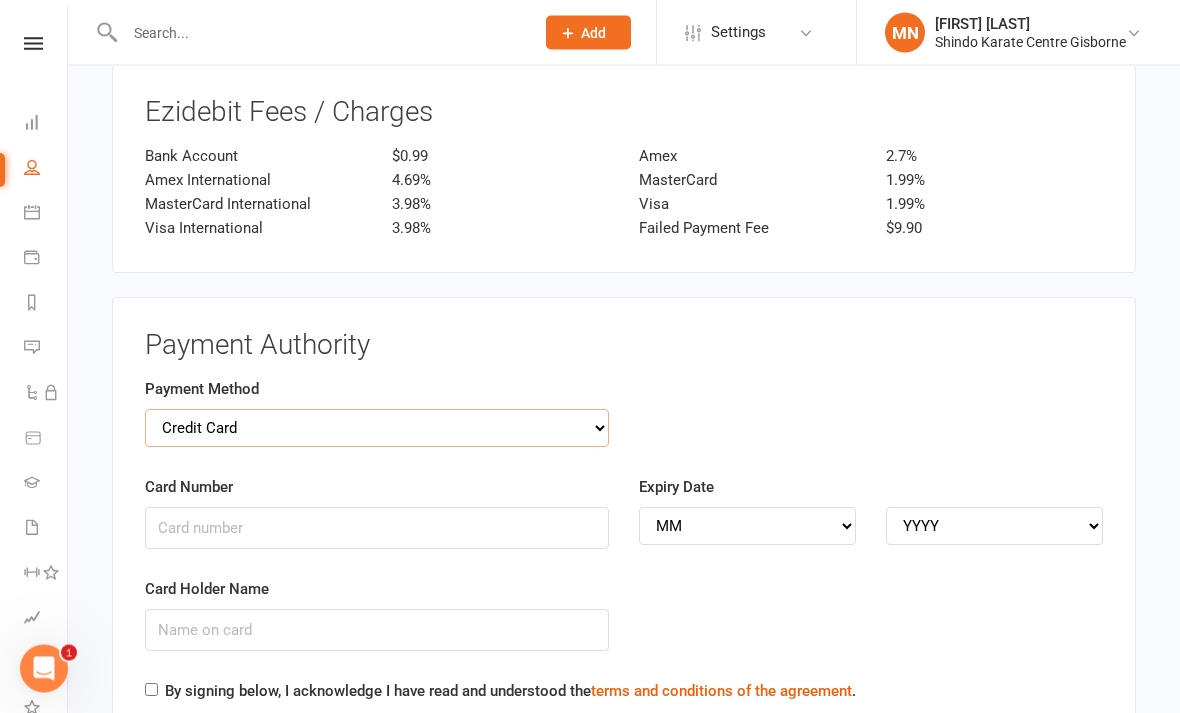 click on "Credit Card Bank Account" at bounding box center [377, 429] 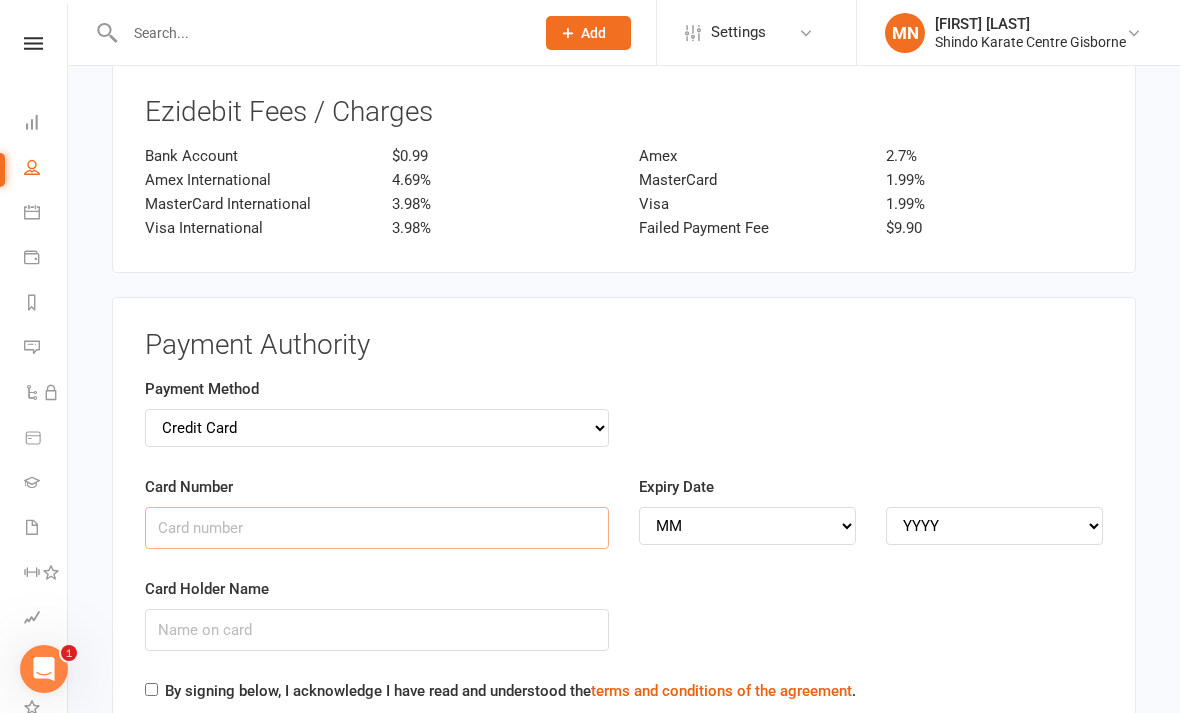 click on "Card Number" at bounding box center [377, 528] 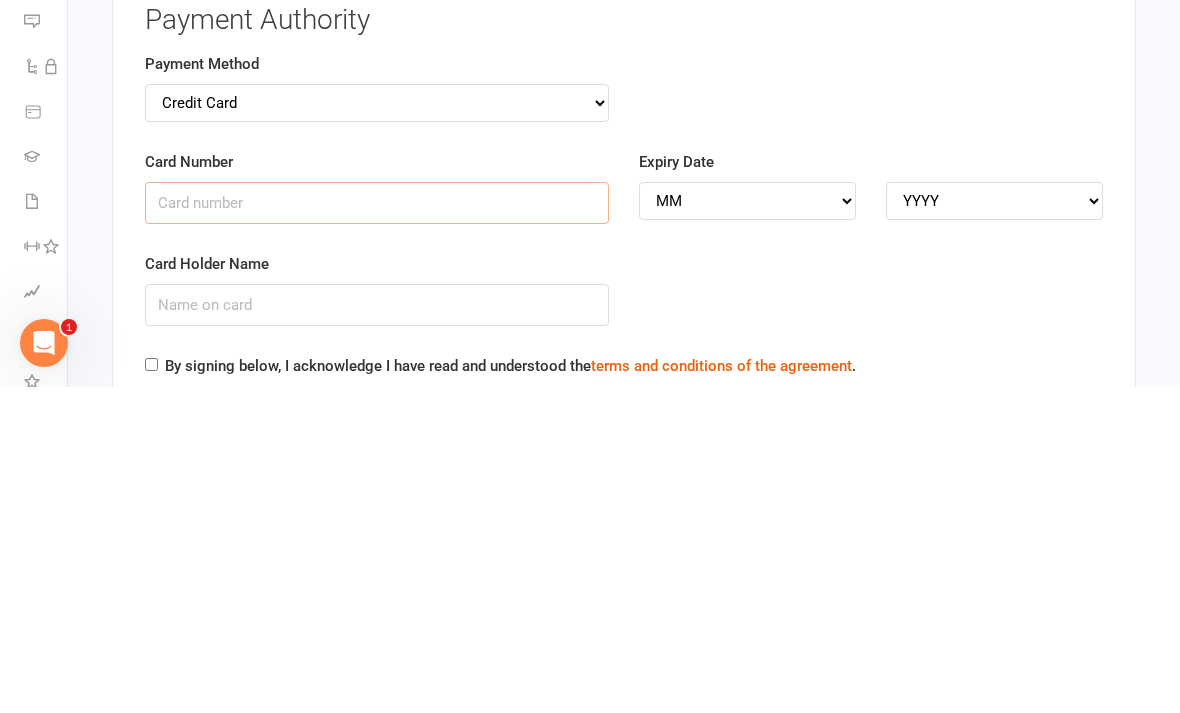 click on "Card Number" at bounding box center (377, 529) 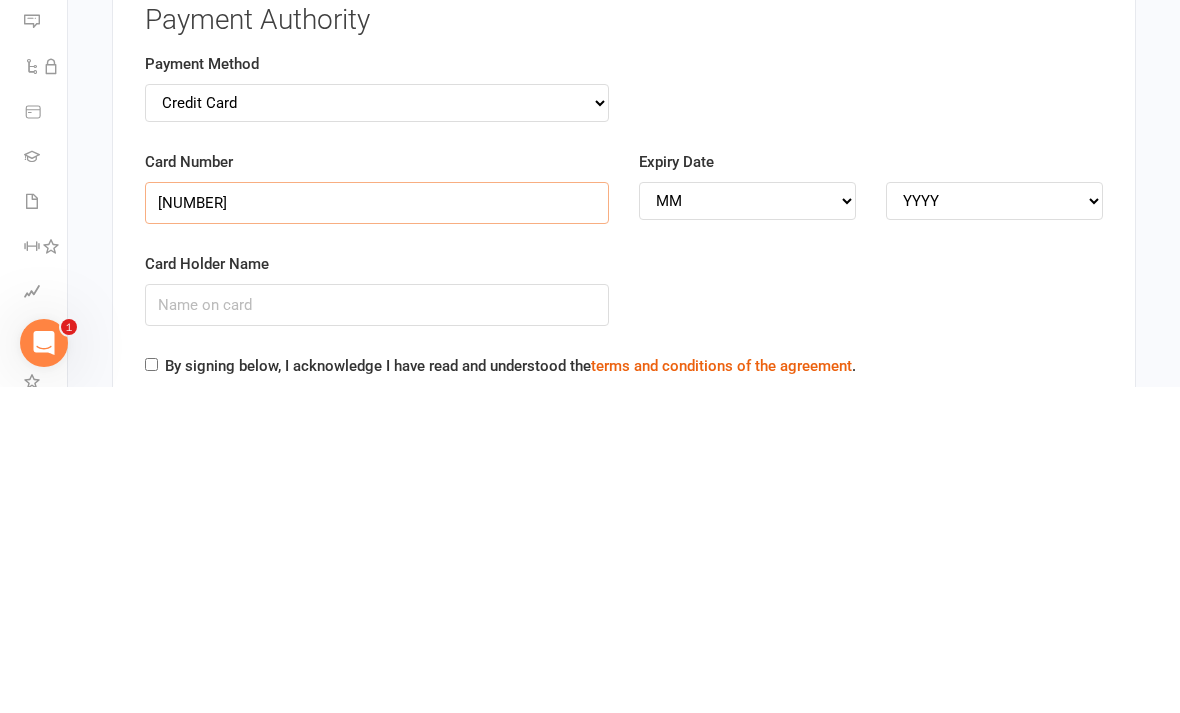 type on "[NUMBER]" 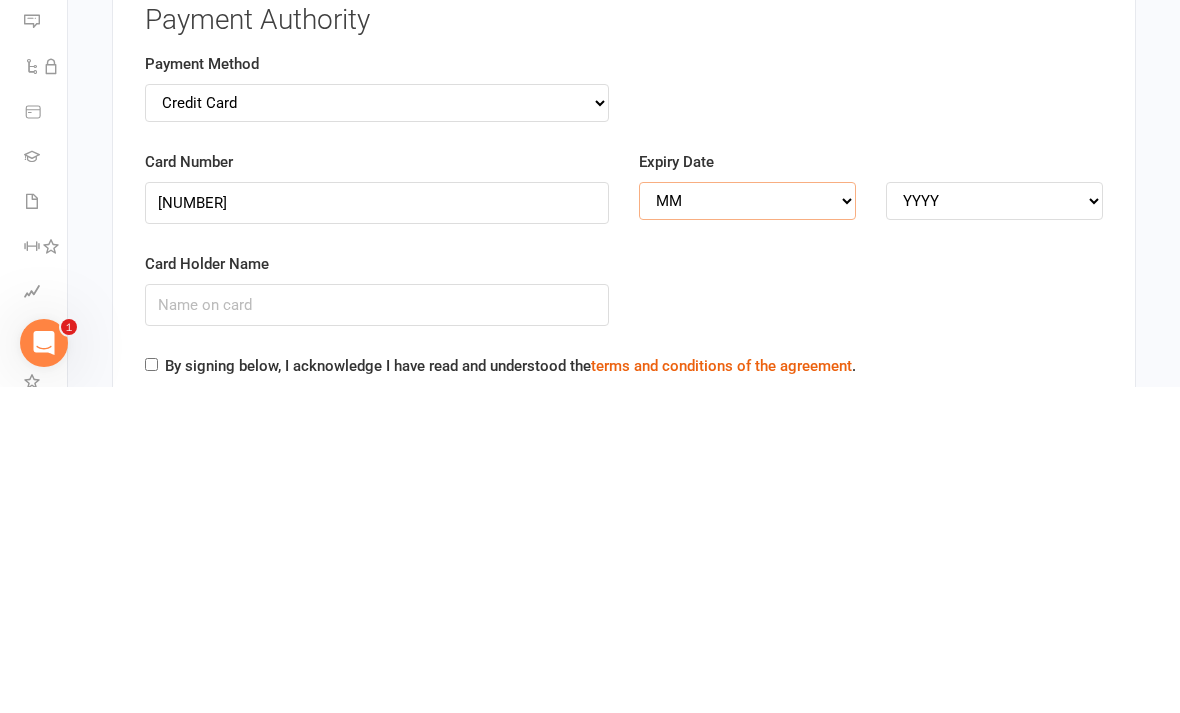click on "MM 01 02 03 04 05 06 07 08 09 10 11 12" at bounding box center (747, 527) 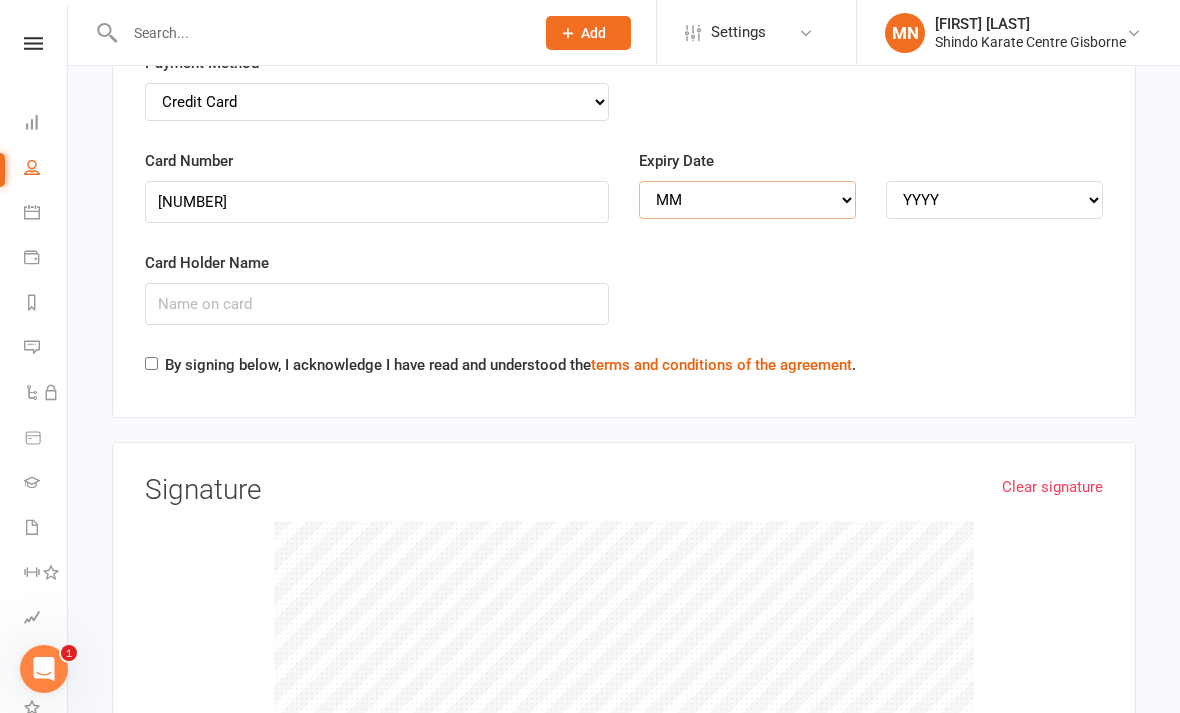 select on "06" 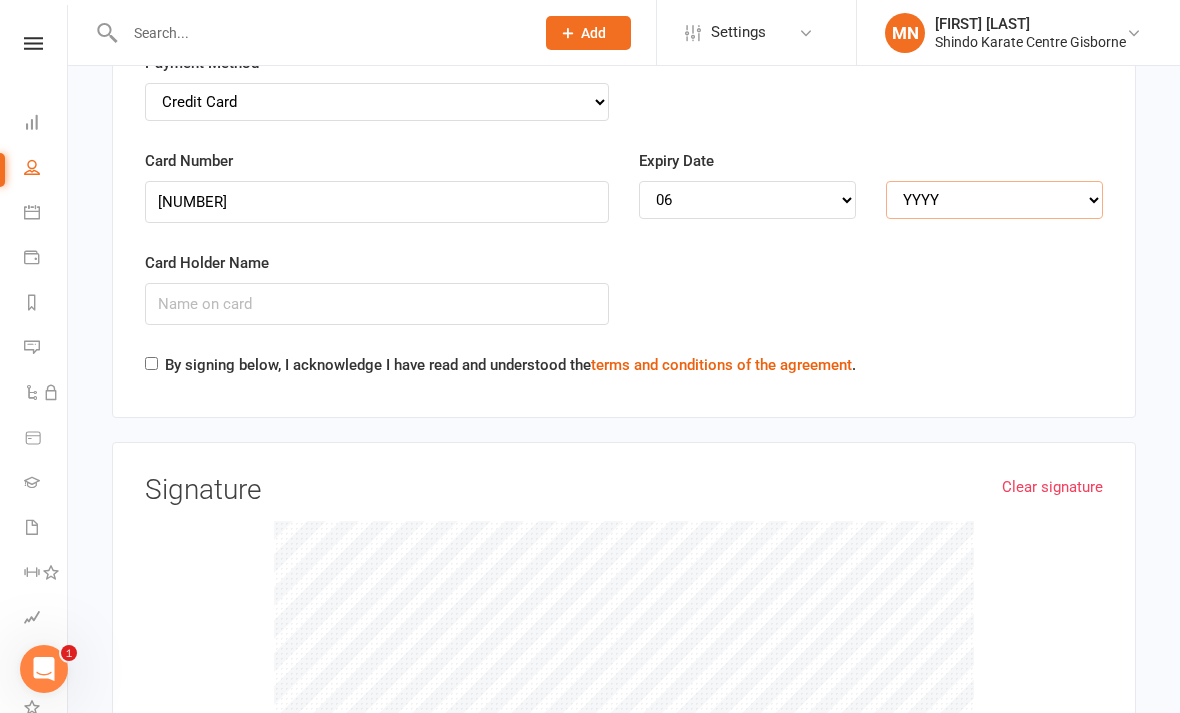 click on "YYYY 2025 2026 2027 2028 2029 2030 2031 2032 2033 2034" at bounding box center (994, 200) 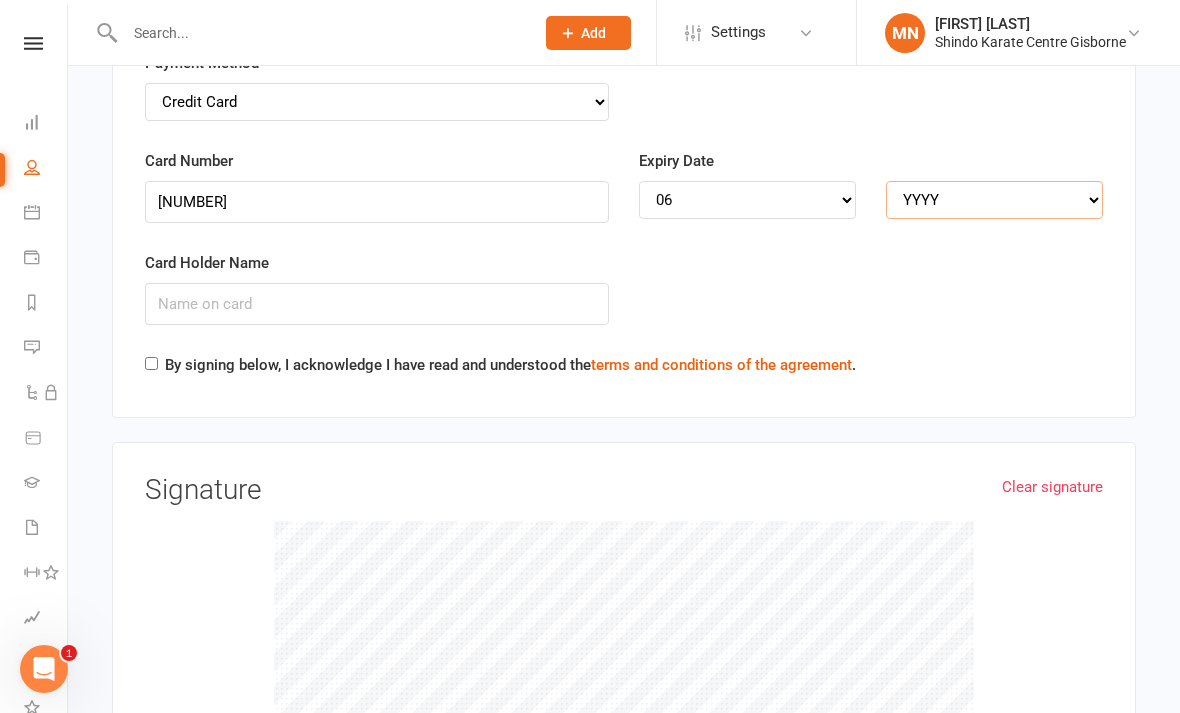 select on "2028" 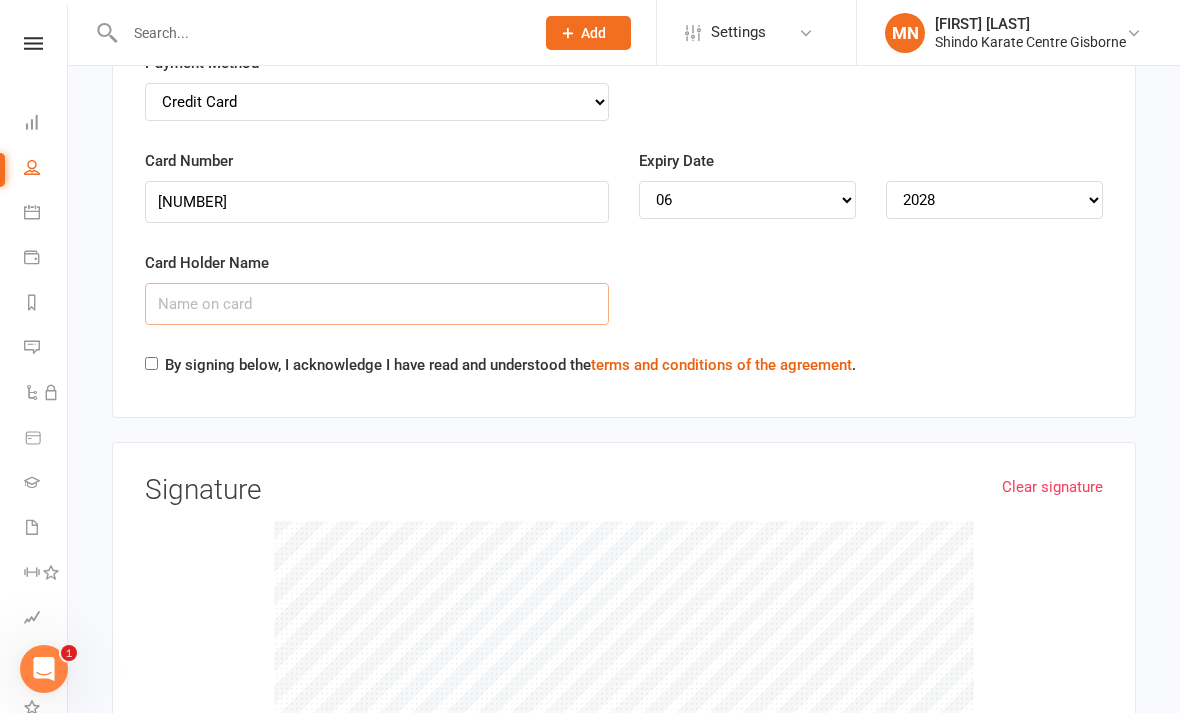click on "Card Holder Name" at bounding box center (377, 304) 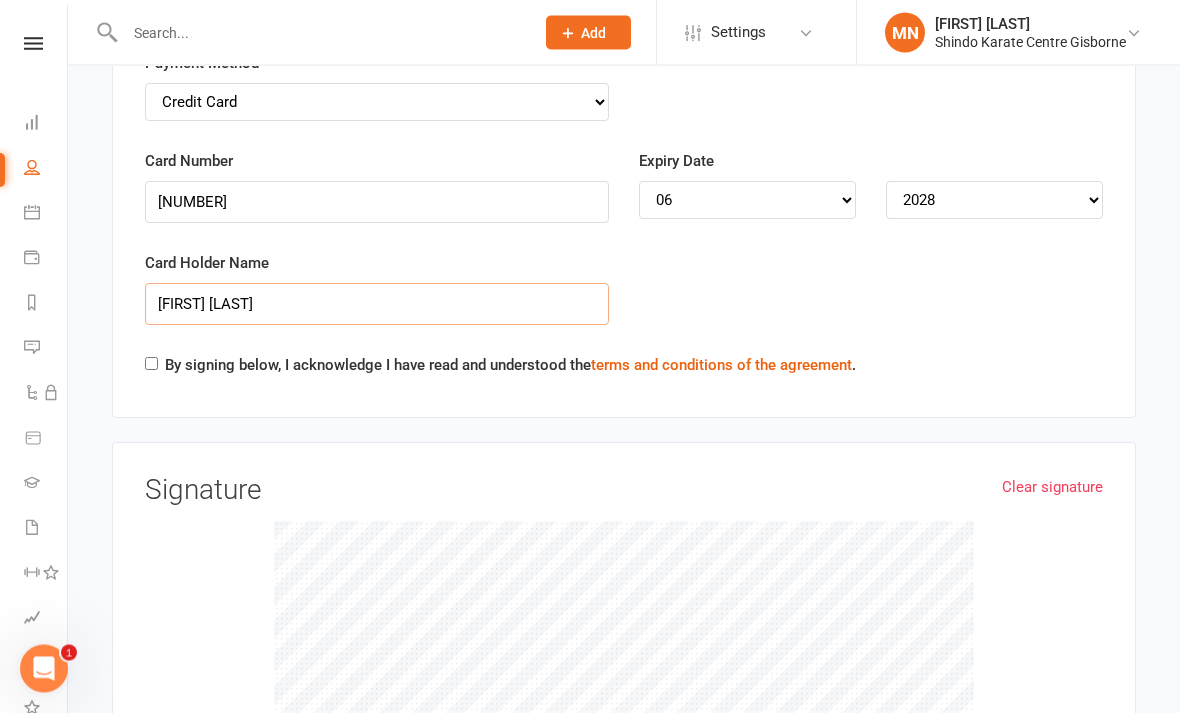 type on "[FIRST] [LAST]" 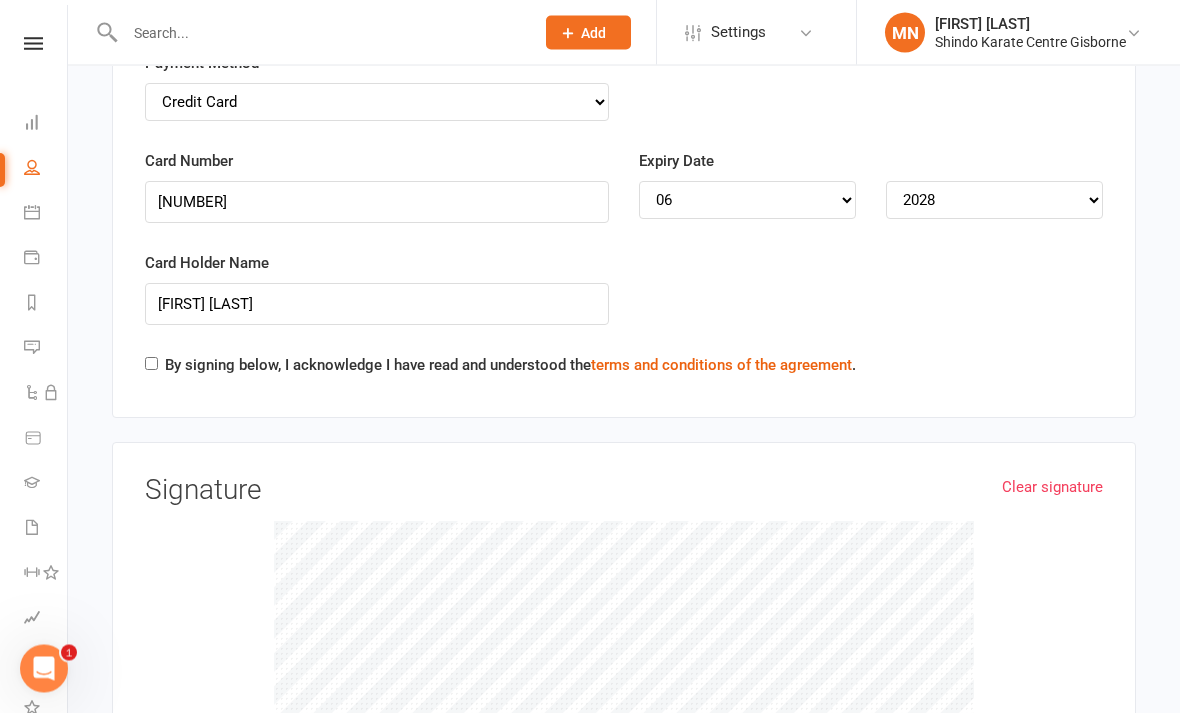 click on "By signing below, I acknowledge I have read and understood the  terms and conditions of the agreement ." at bounding box center [151, 364] 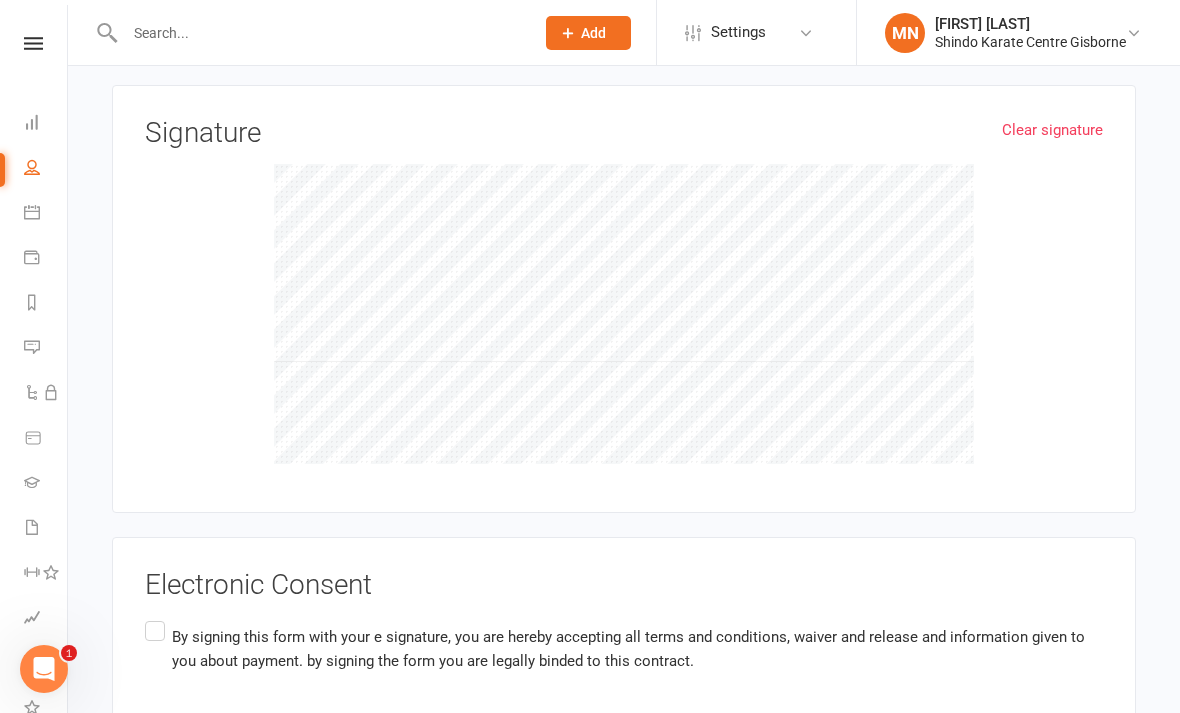 scroll, scrollTop: 3345, scrollLeft: 0, axis: vertical 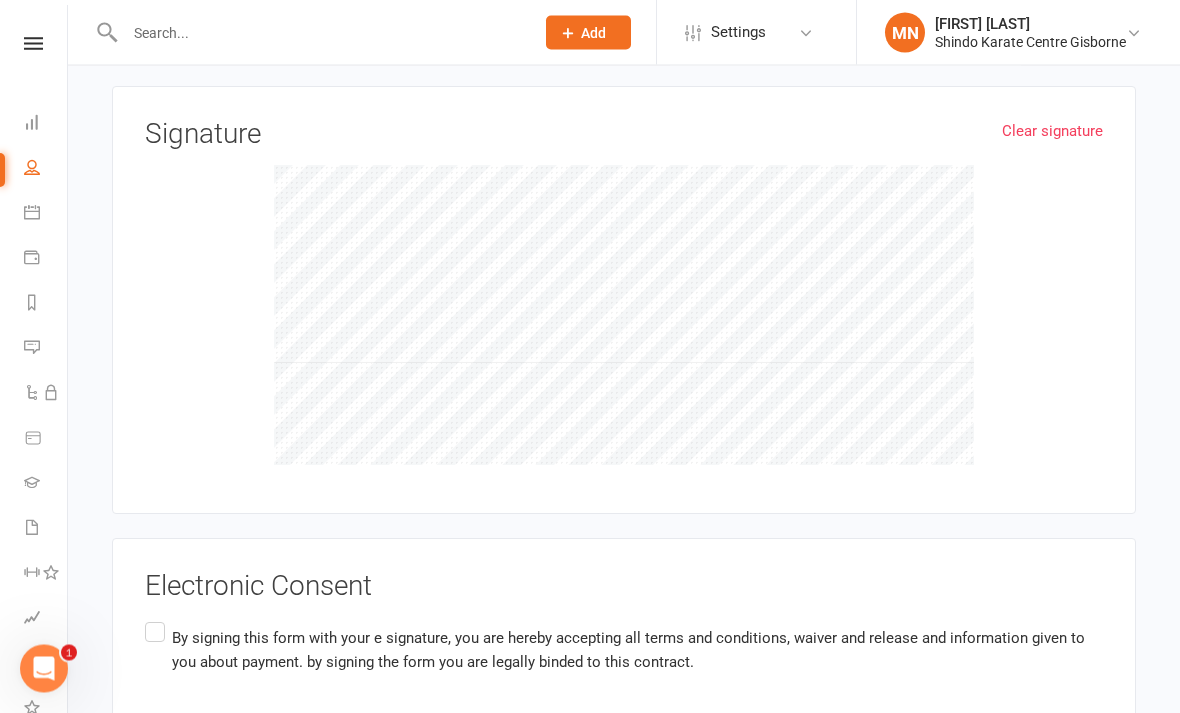 click on "By signing this form with your e signature, you are hereby accepting all terms and conditions, waiver and release and information given to you about payment. by signing the form you are legally binded to this contract." at bounding box center (624, 650) 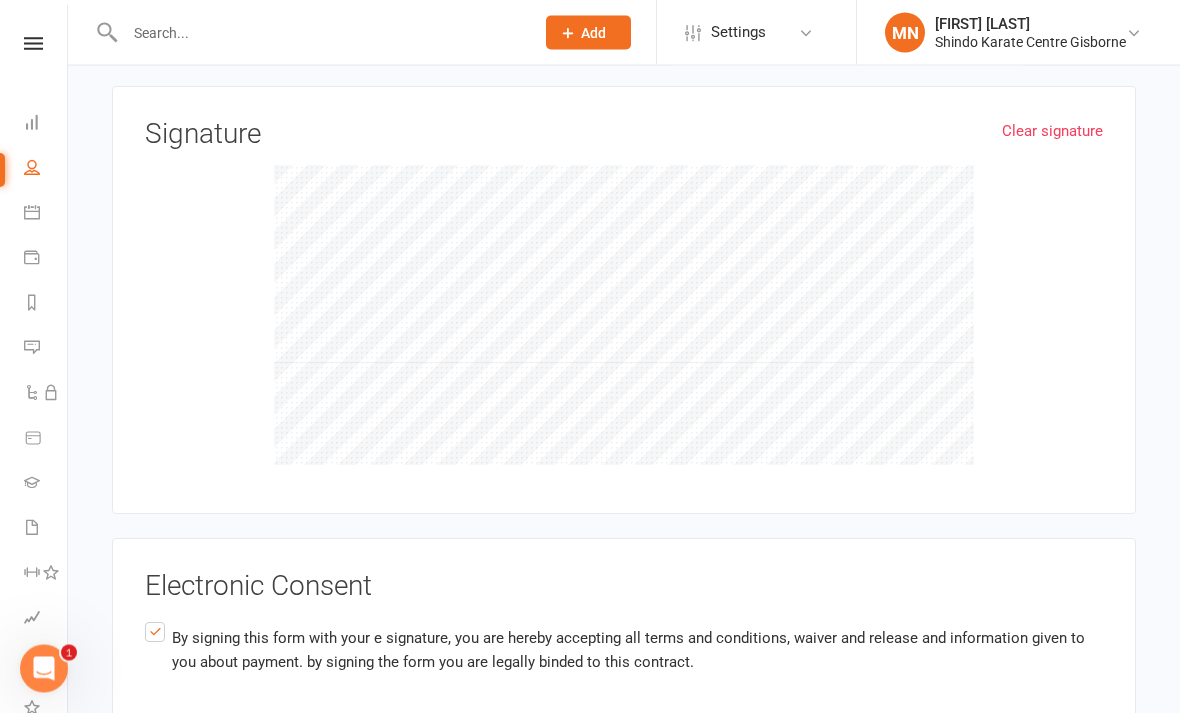 scroll, scrollTop: 3346, scrollLeft: 0, axis: vertical 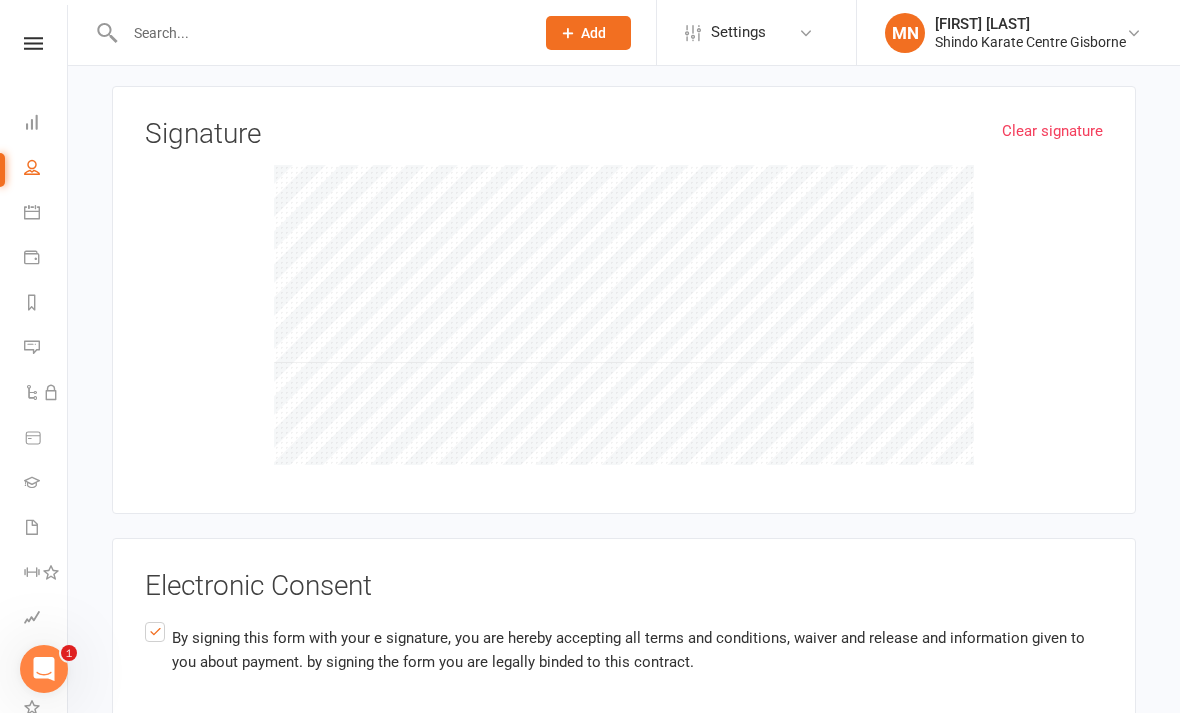 click on "Agree & Submit" at bounding box center [194, 787] 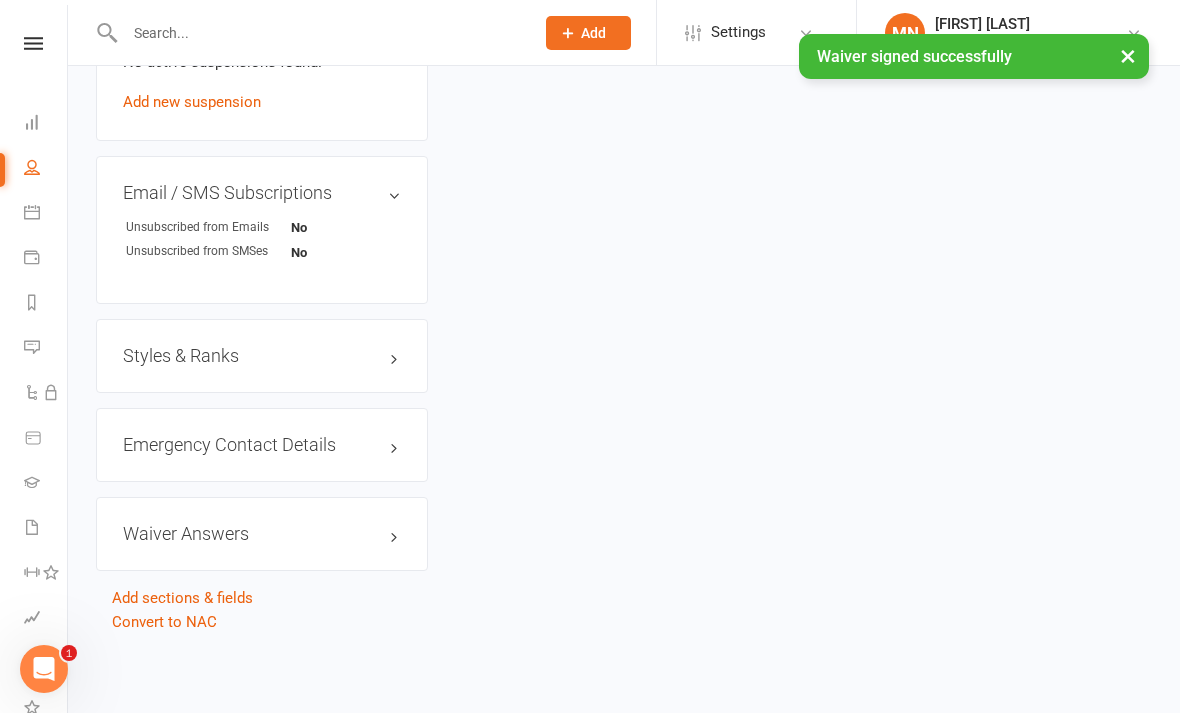 scroll, scrollTop: 0, scrollLeft: 0, axis: both 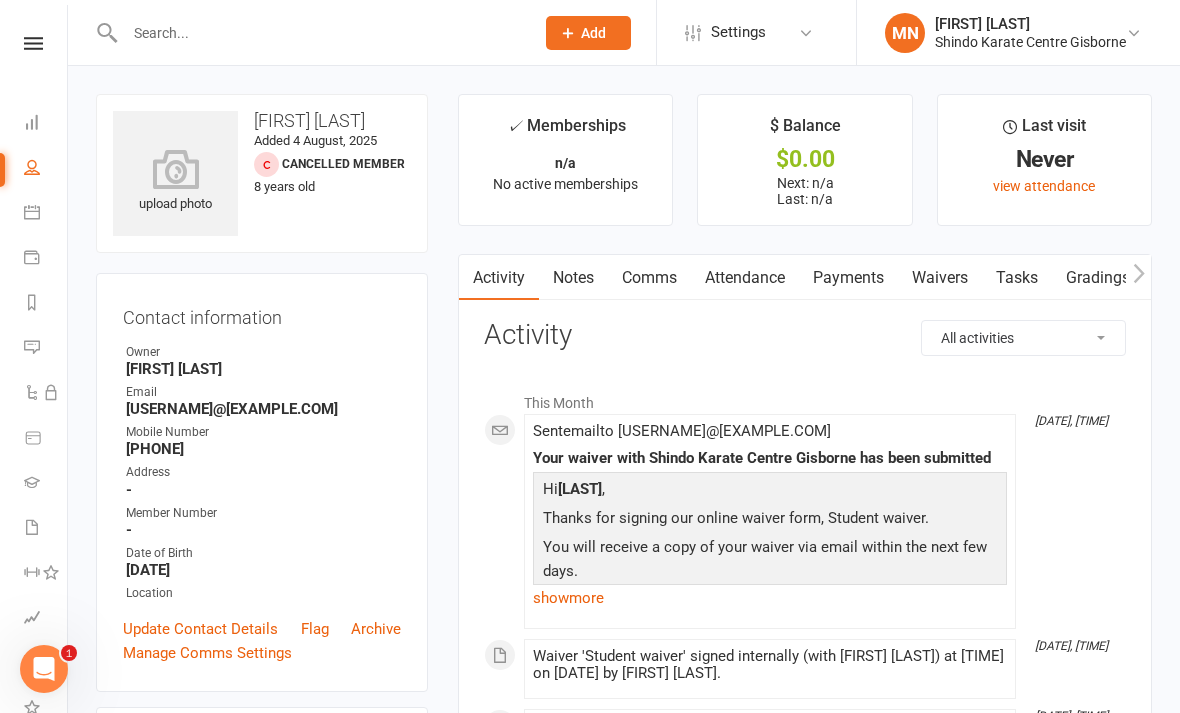 click on "Add" 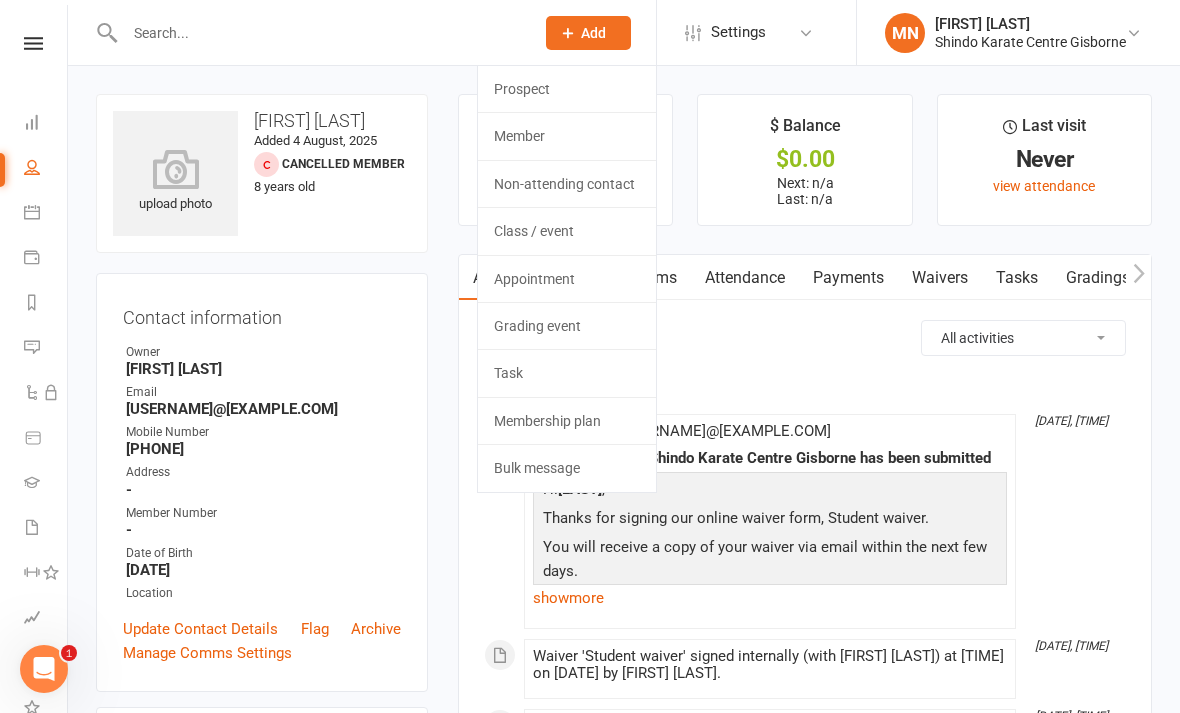click at bounding box center [308, 32] 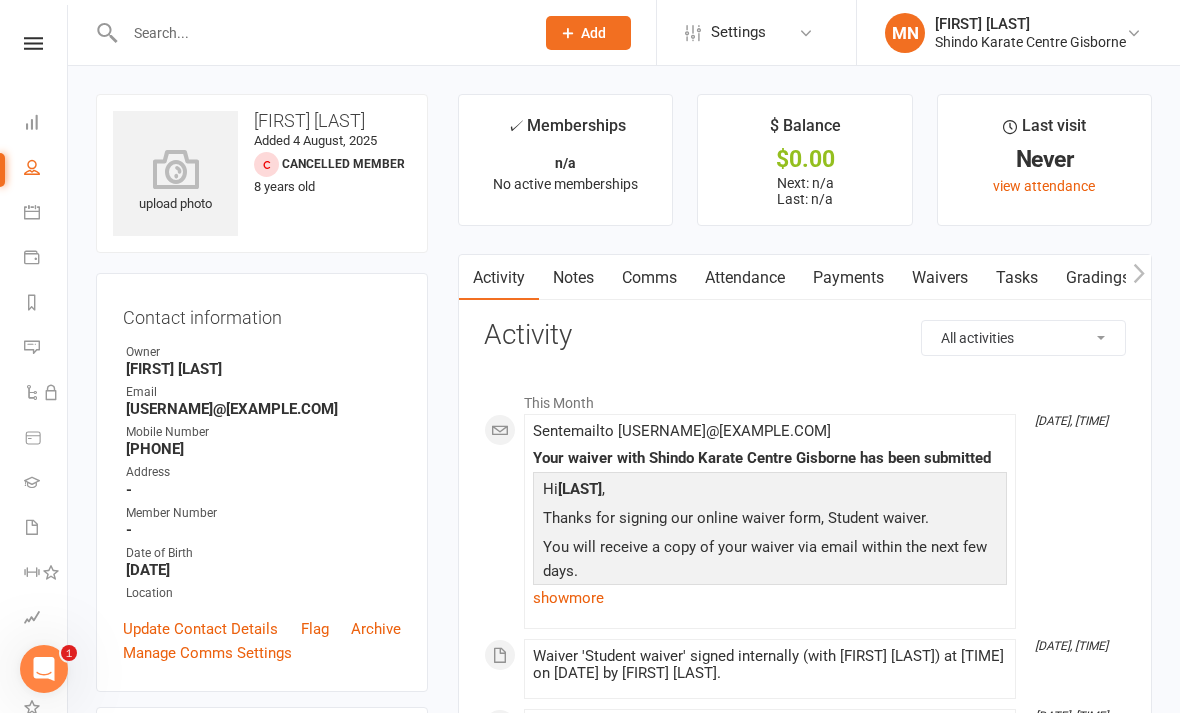 click on "Add" 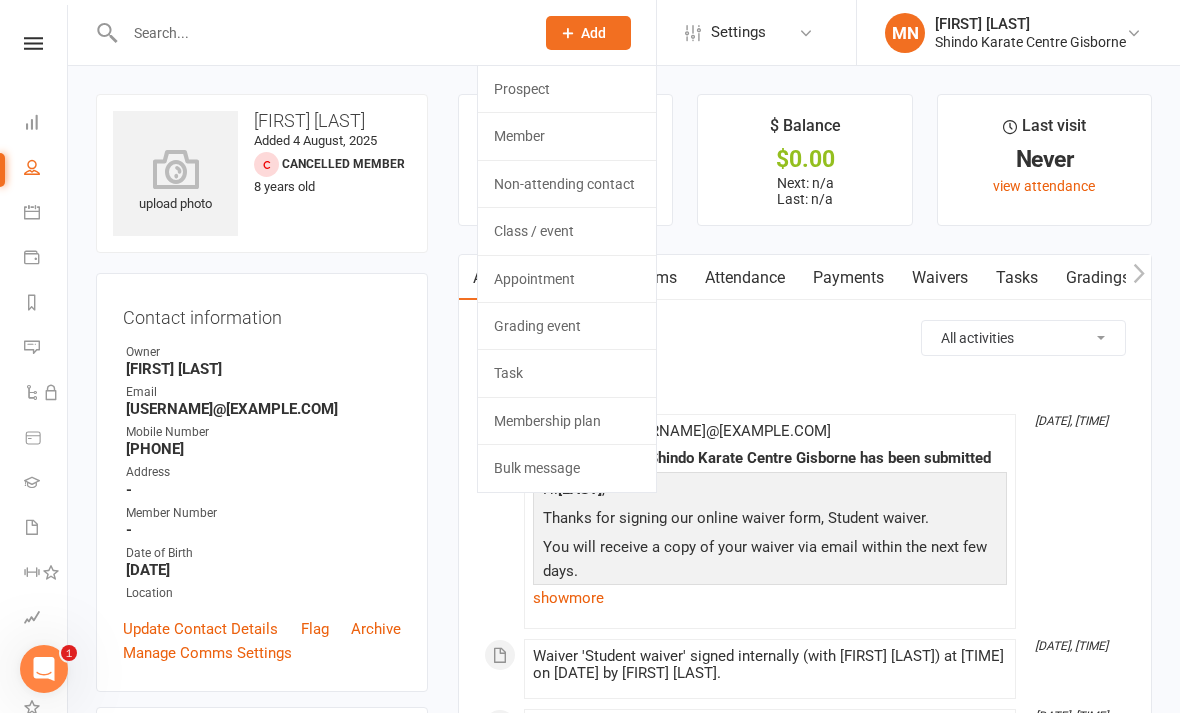 click on "Member" 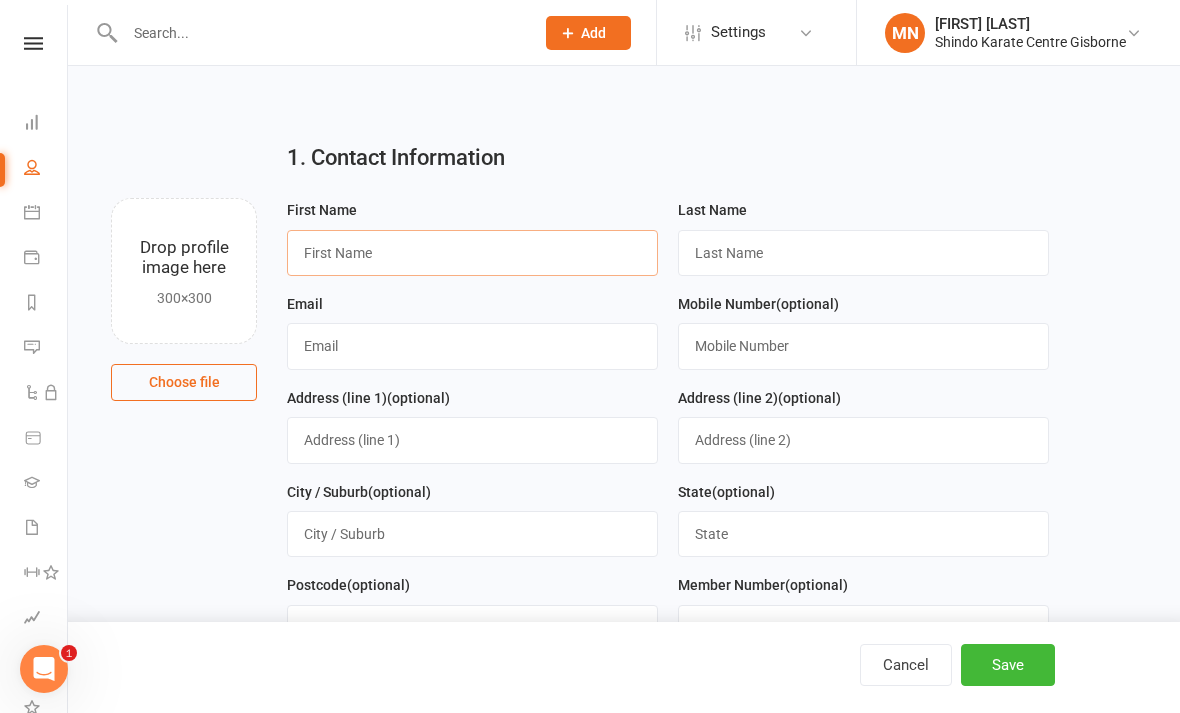 click at bounding box center [472, 253] 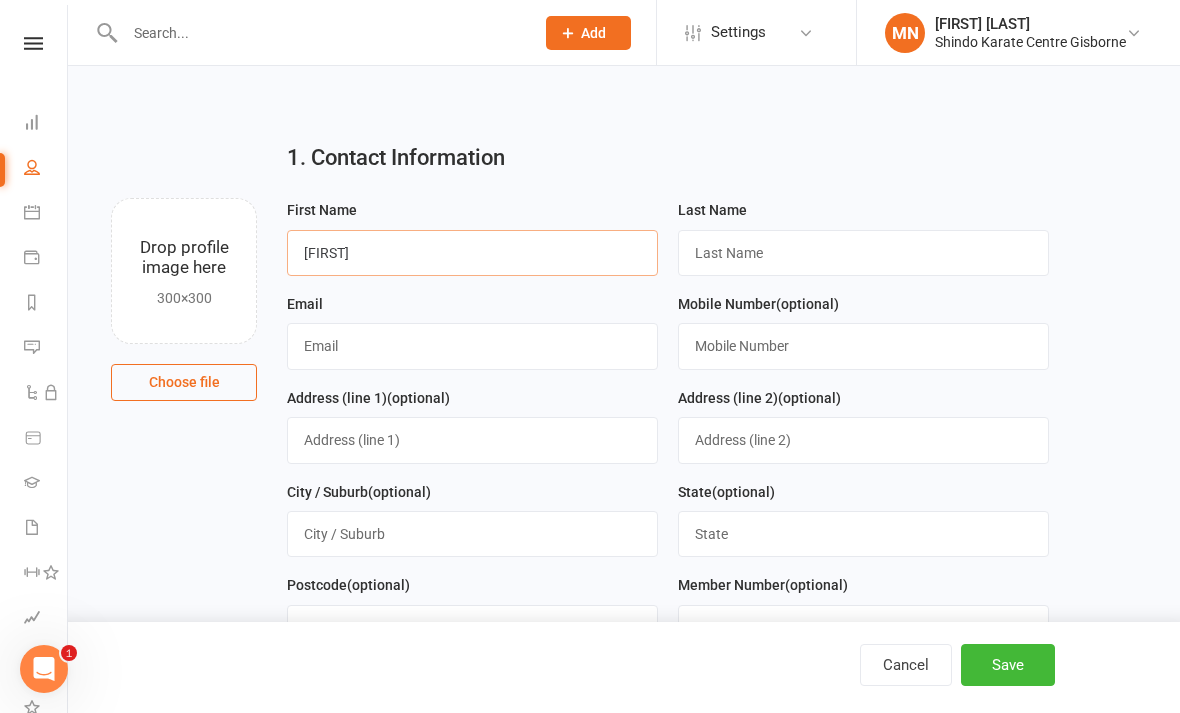 type on "[FIRST]" 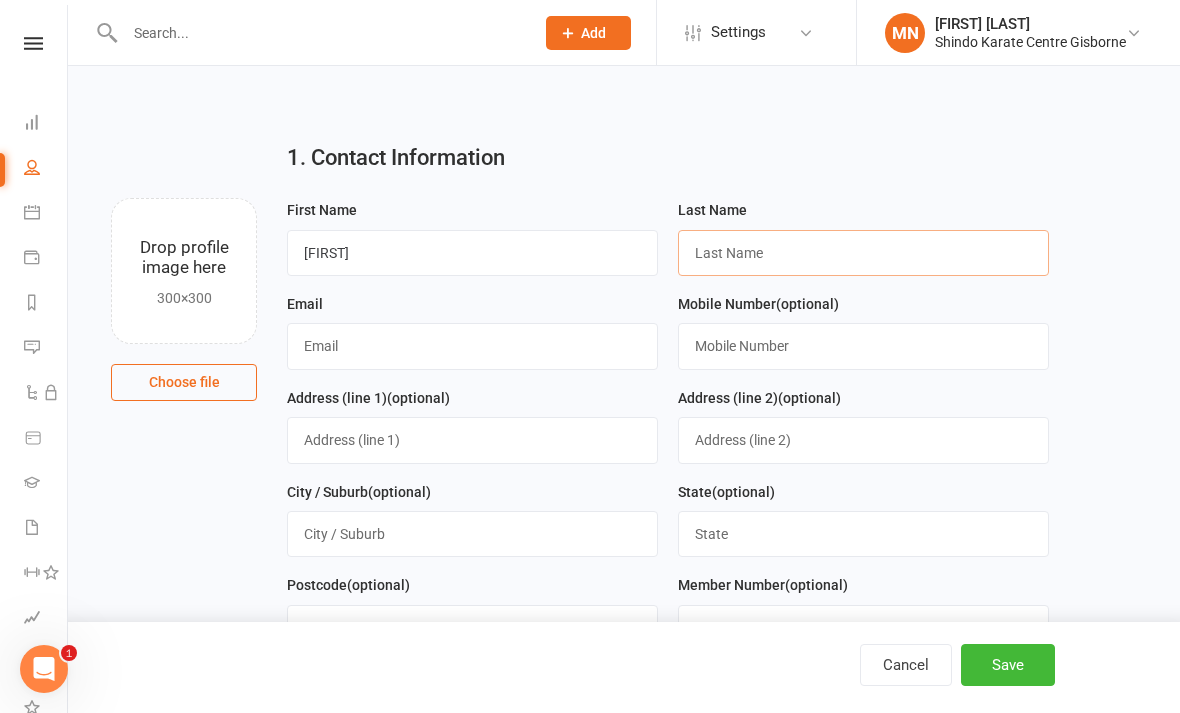 click at bounding box center (863, 253) 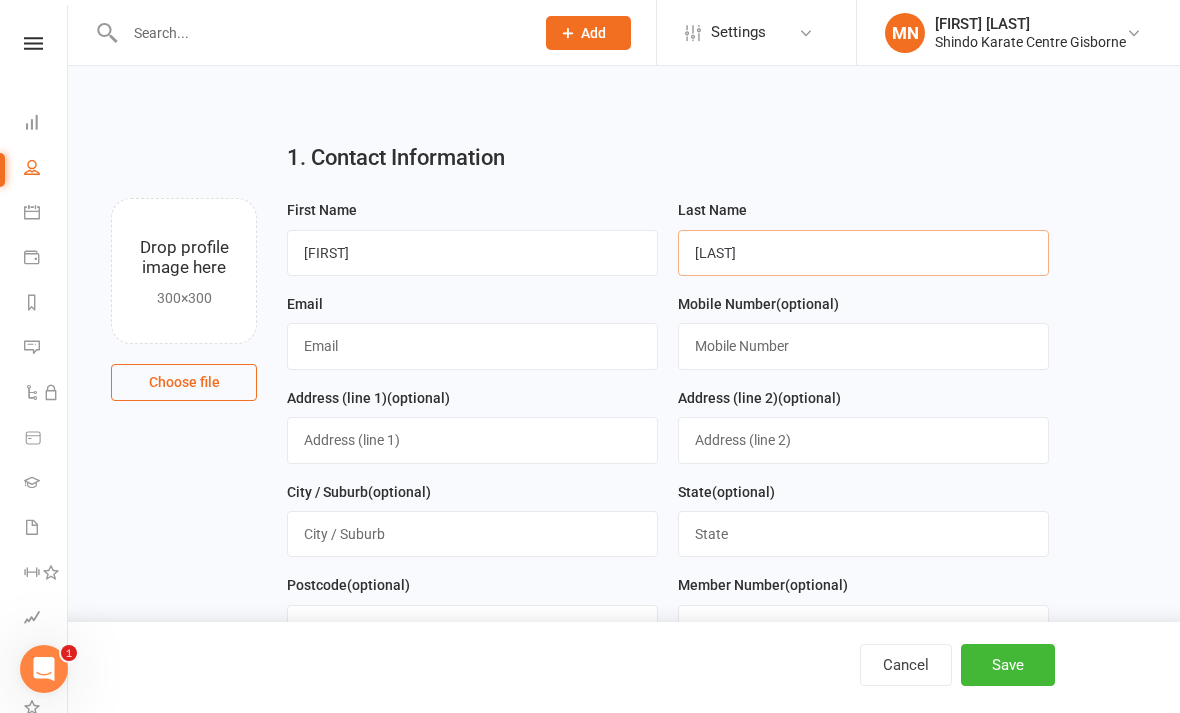 type on "[LAST]" 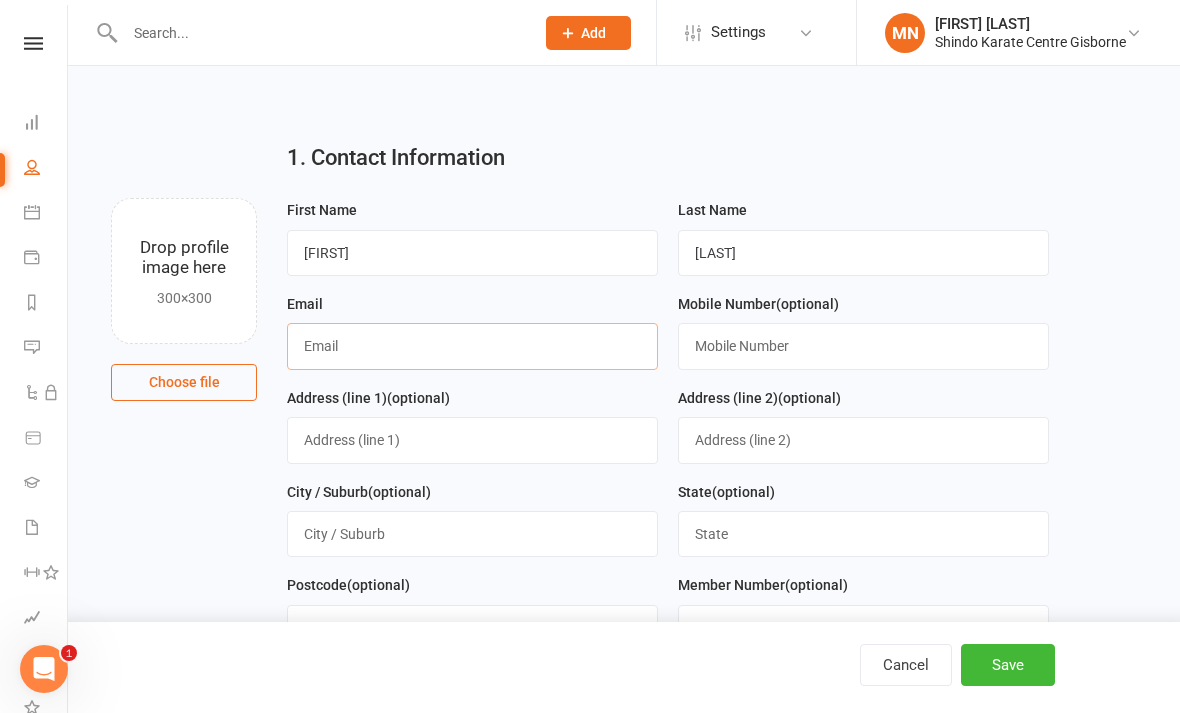 click at bounding box center [472, 346] 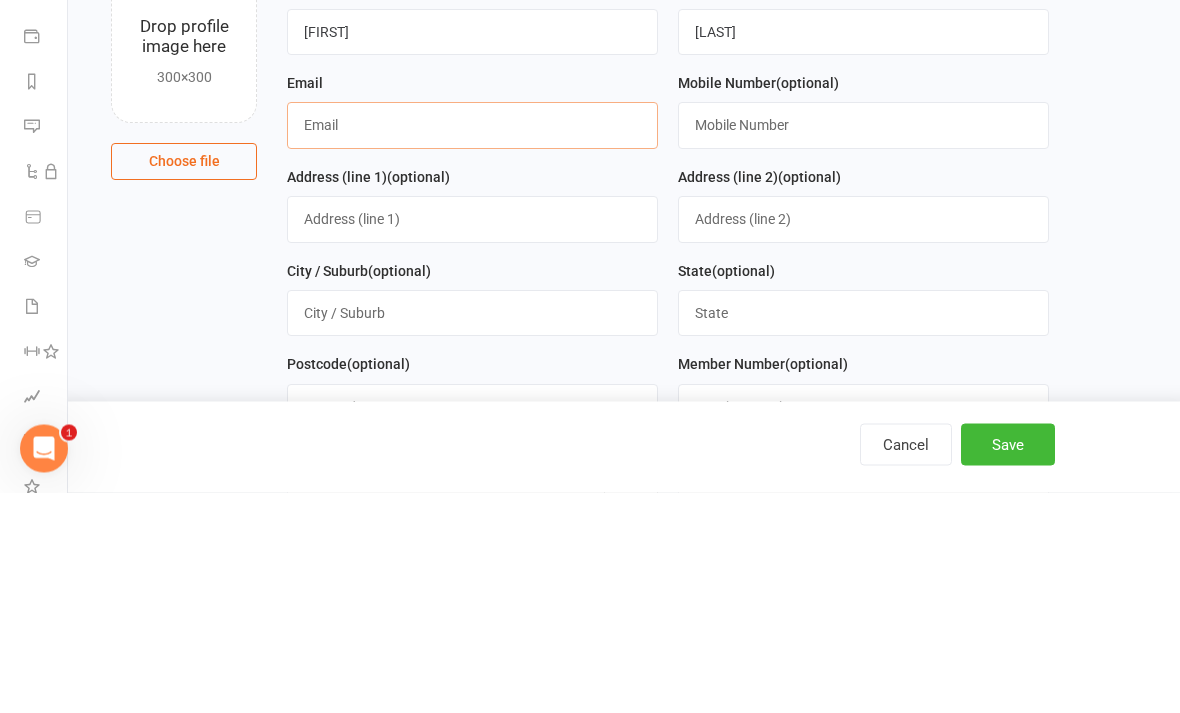 click at bounding box center [472, 346] 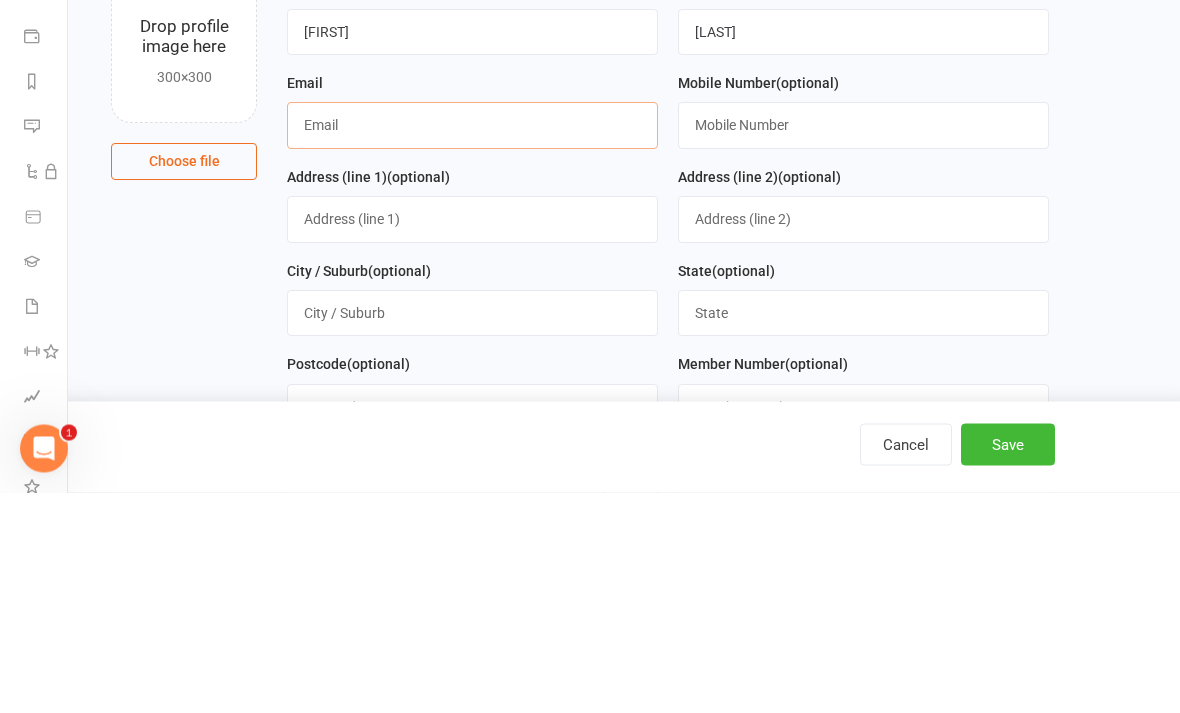 paste on "[USERNAME]@[EXAMPLE.COM]" 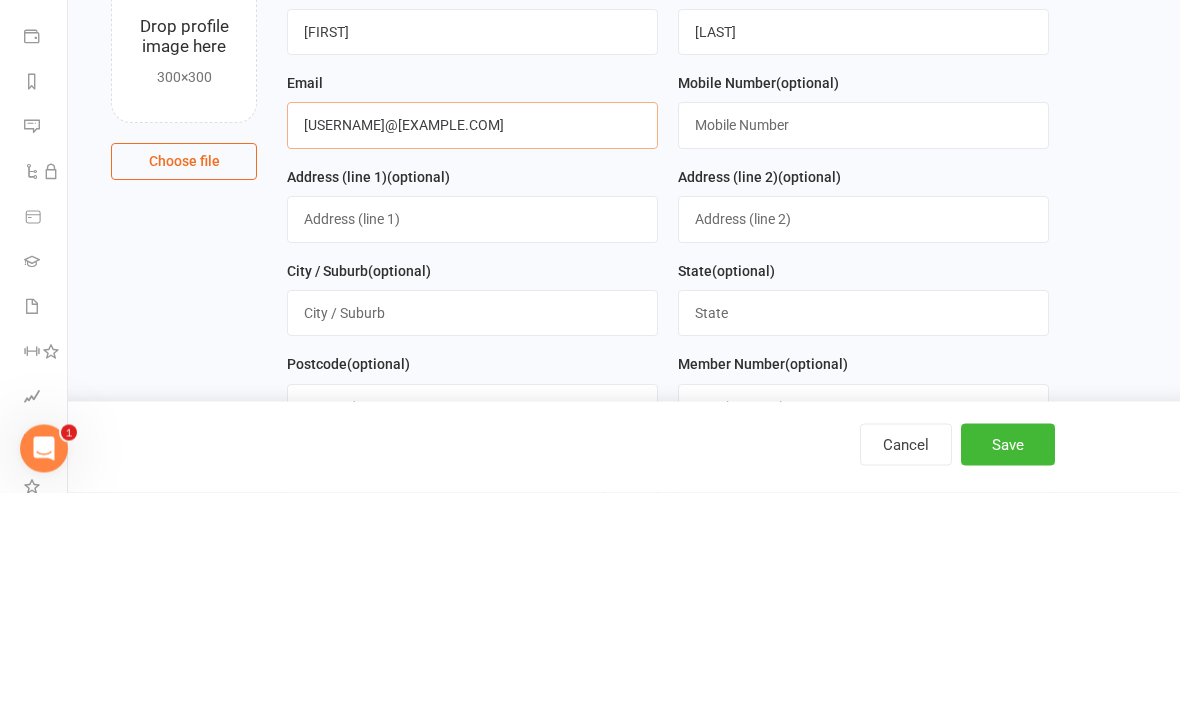 type on "[USERNAME]@[EXAMPLE.COM]" 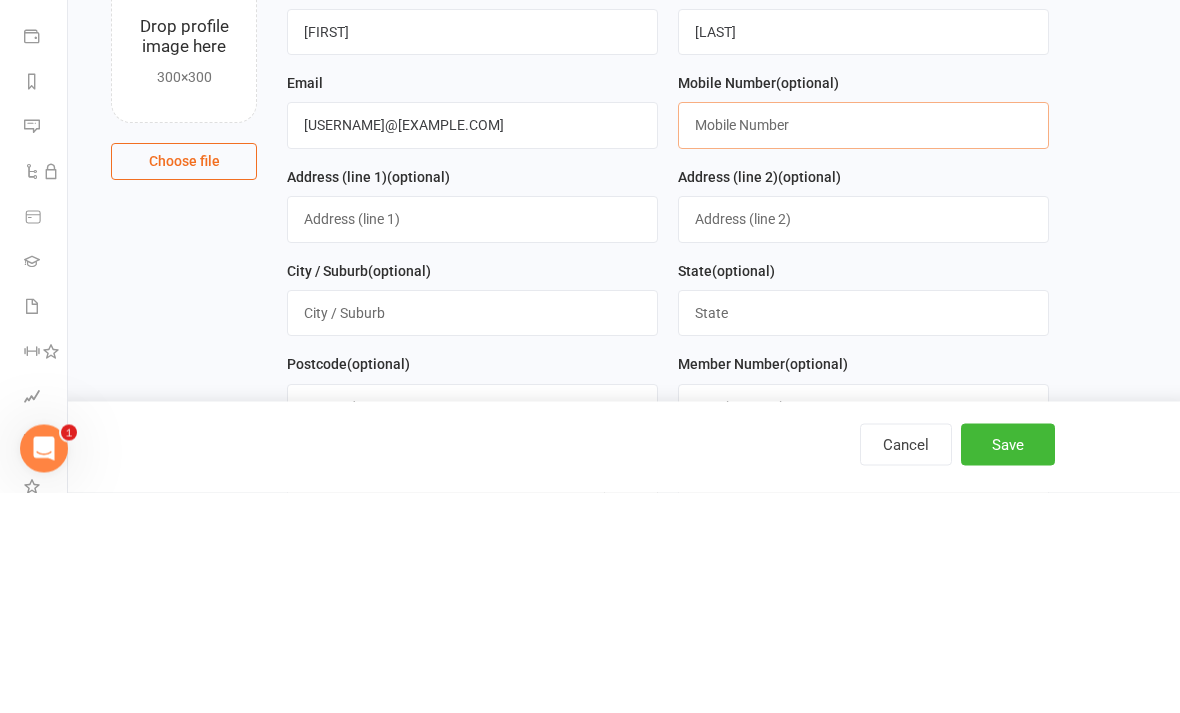 click at bounding box center (863, 346) 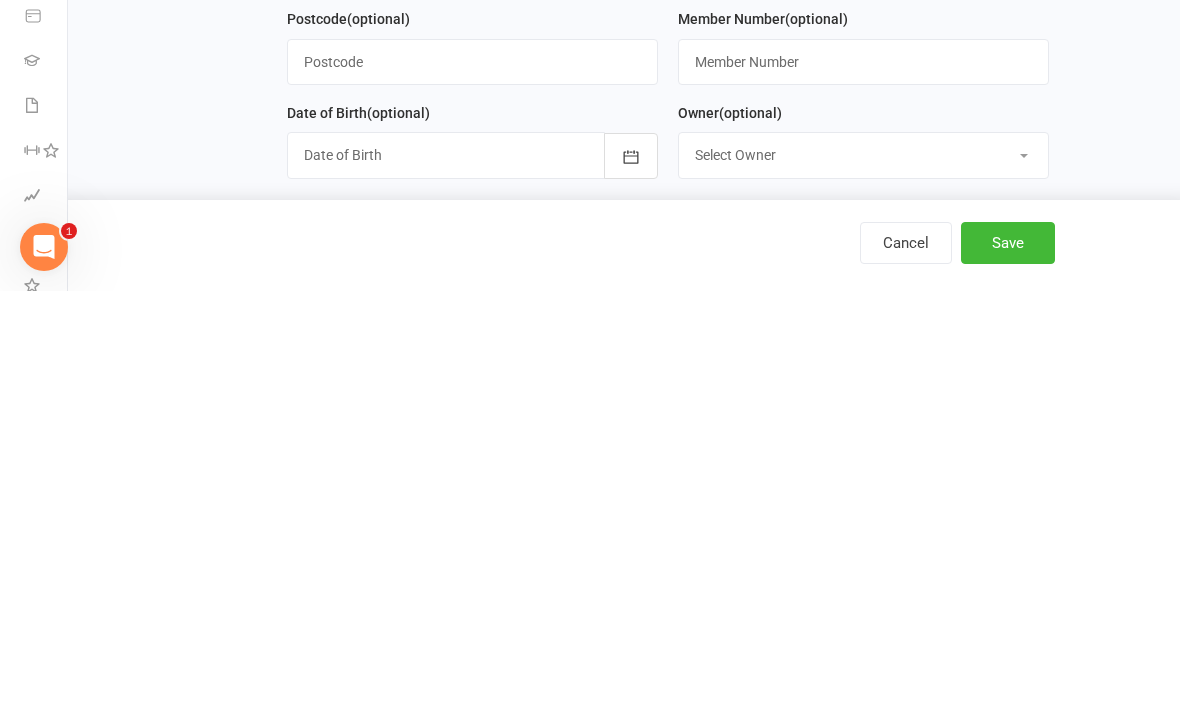 type on "[PHONE]" 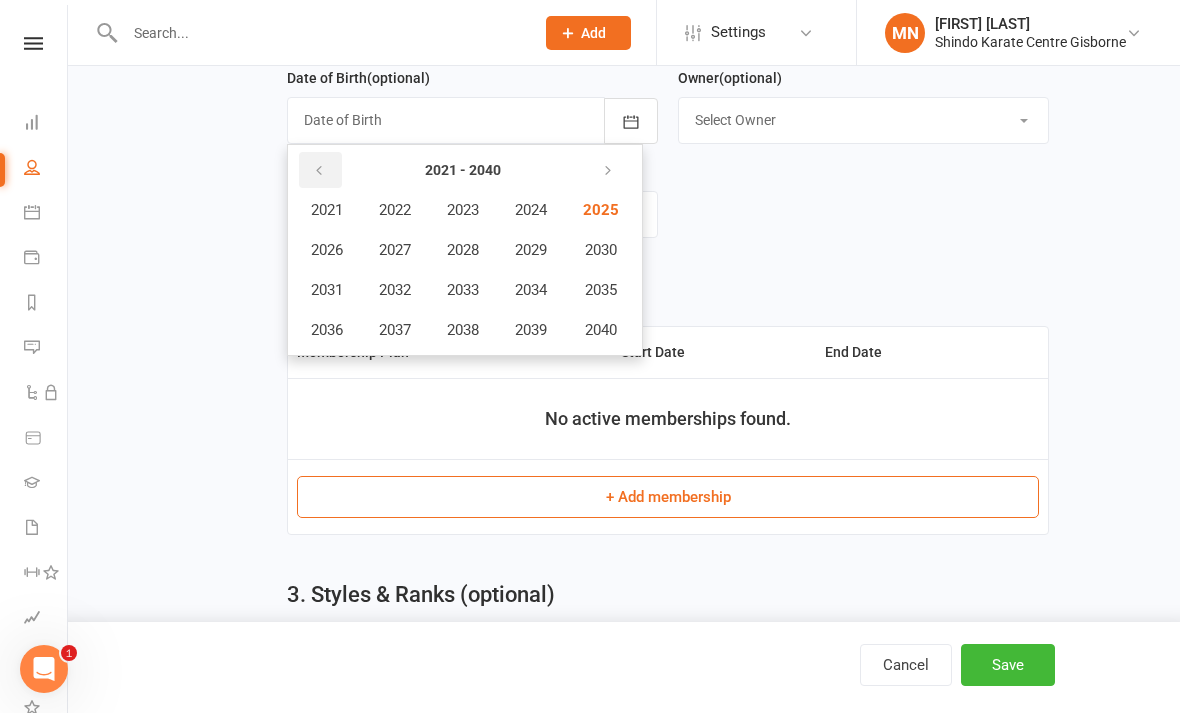 click at bounding box center (320, 170) 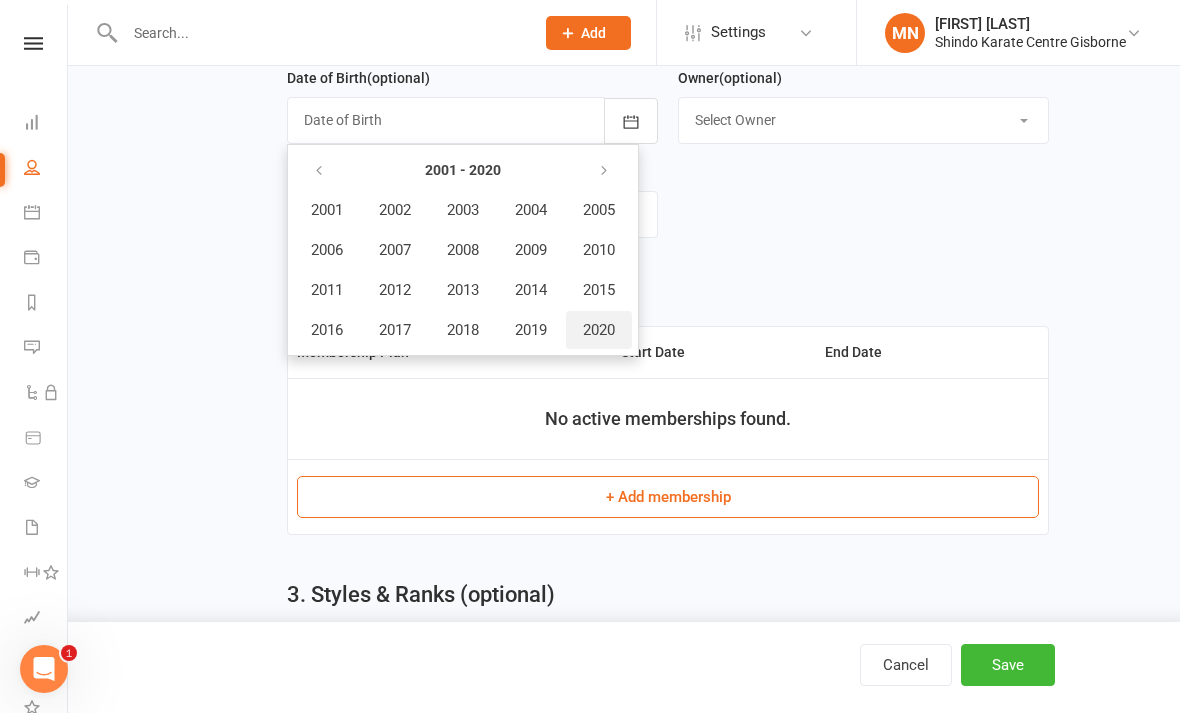 click on "2020" at bounding box center [599, 330] 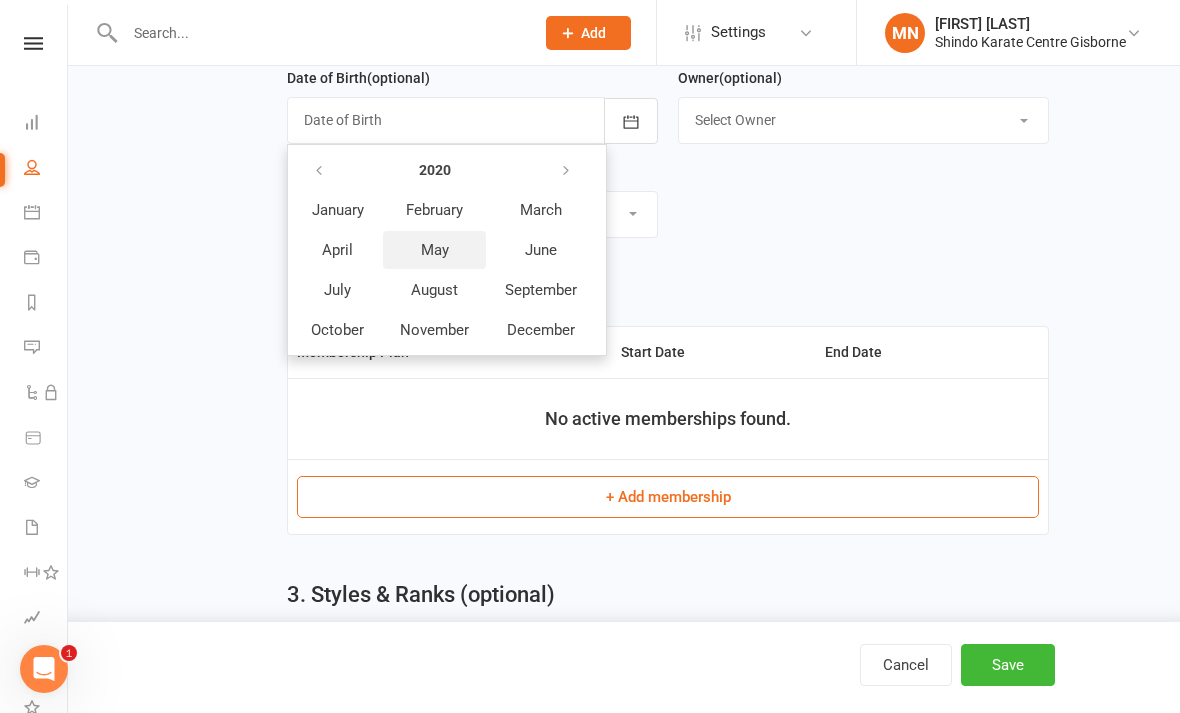click on "May" at bounding box center (435, 250) 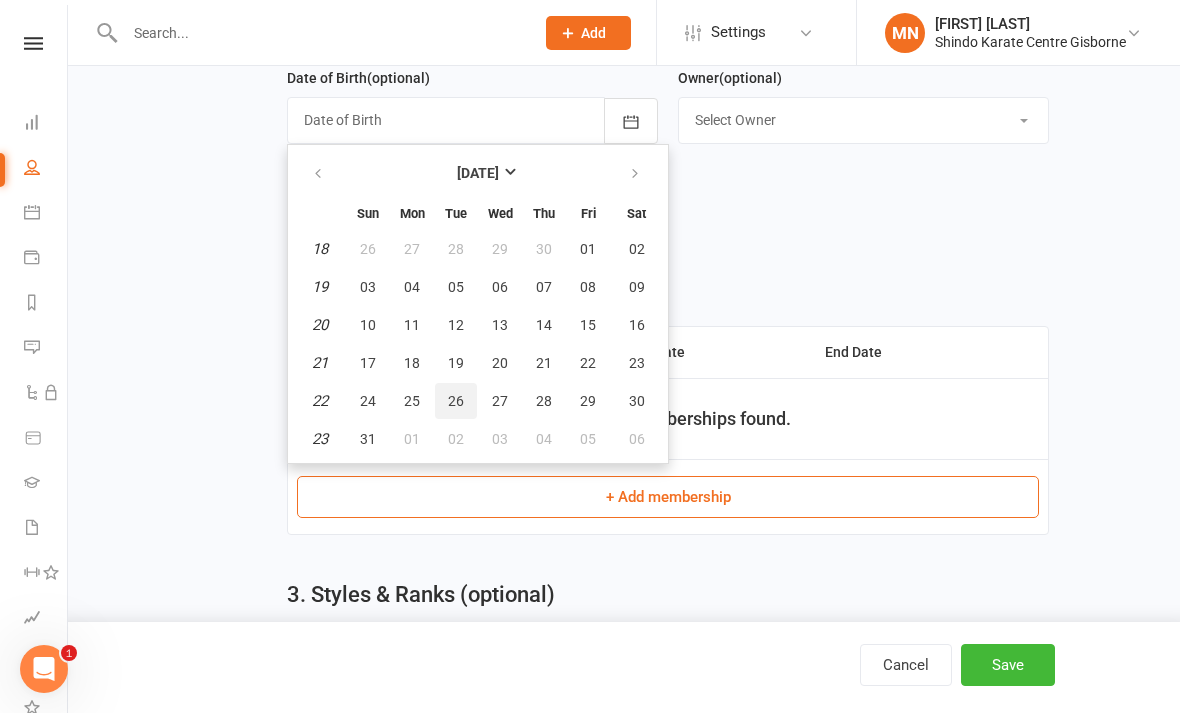 click on "26" at bounding box center [456, 401] 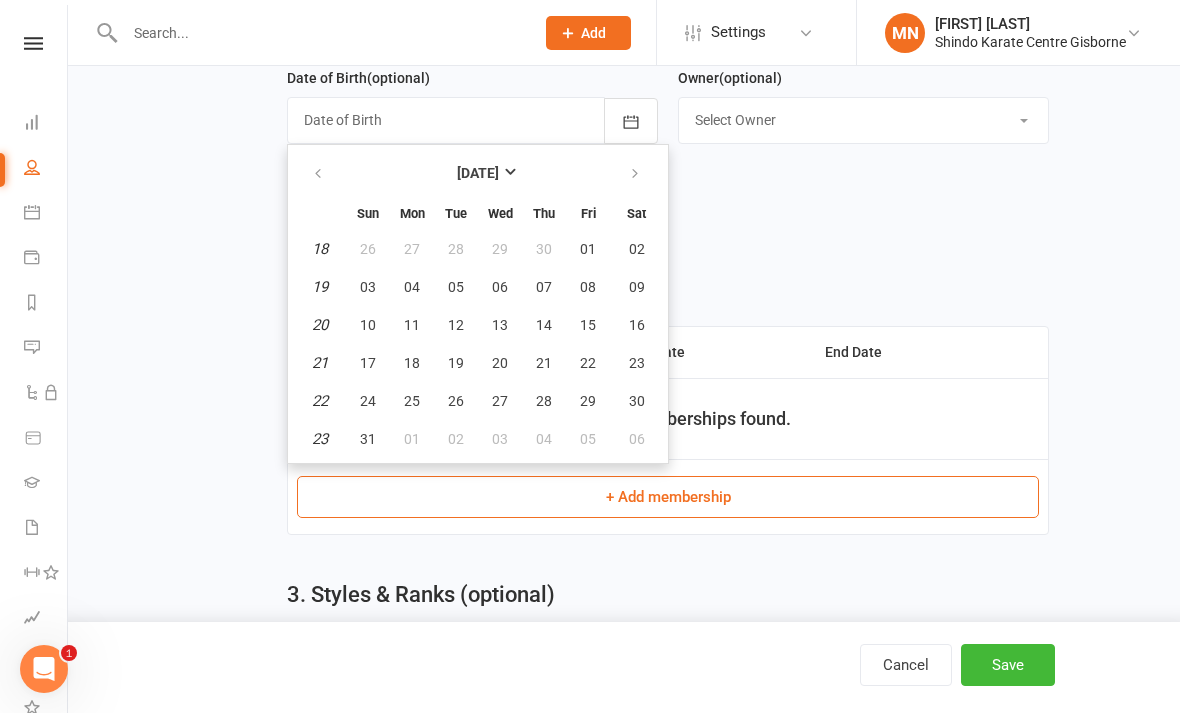 type on "[DATE]" 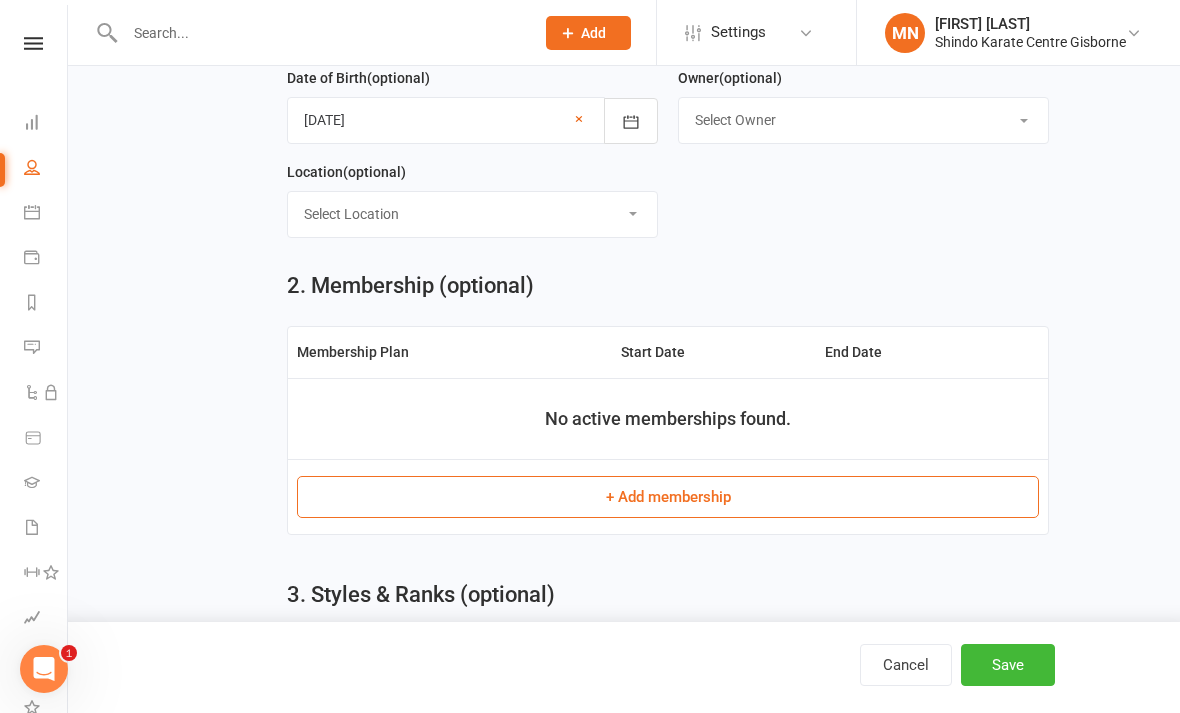 click on "Save" at bounding box center (1008, 665) 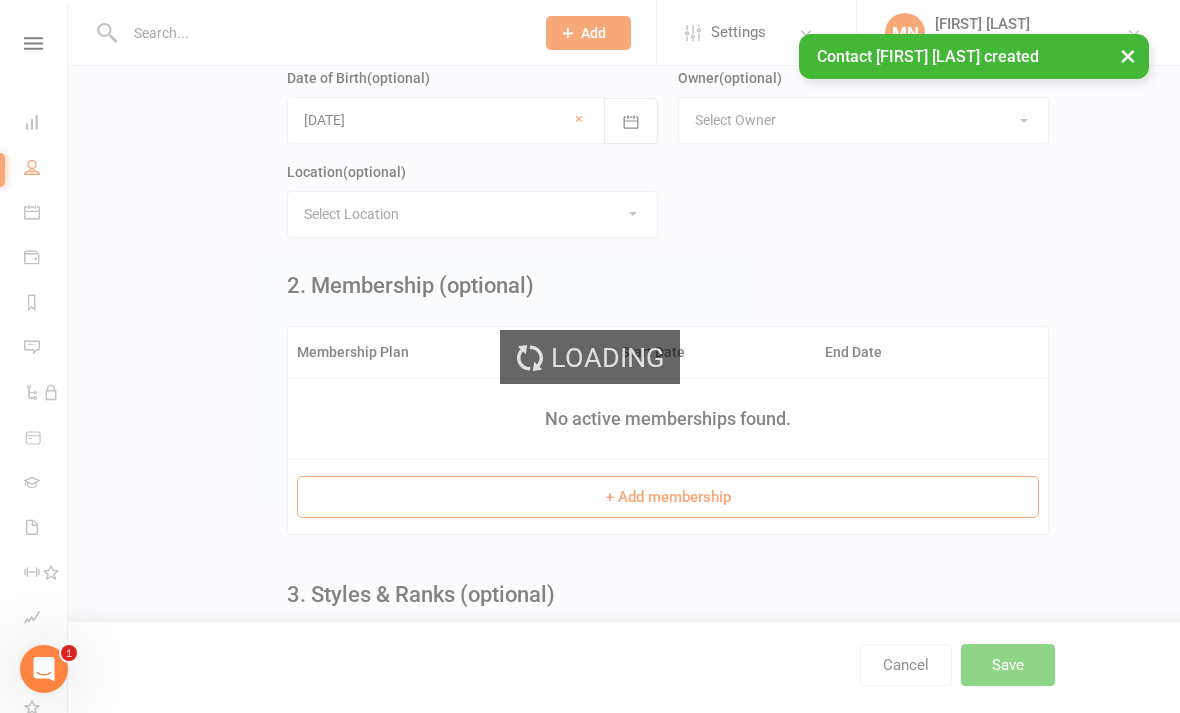 scroll, scrollTop: 0, scrollLeft: 0, axis: both 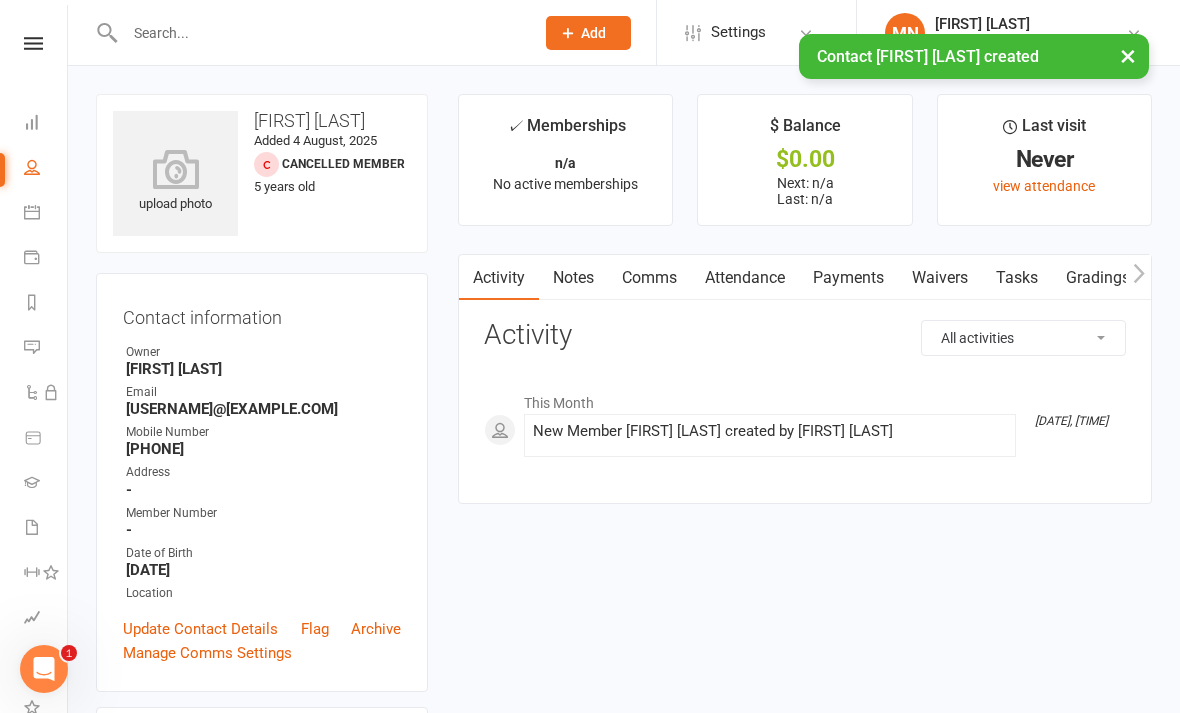 click on "Waivers" at bounding box center [940, 278] 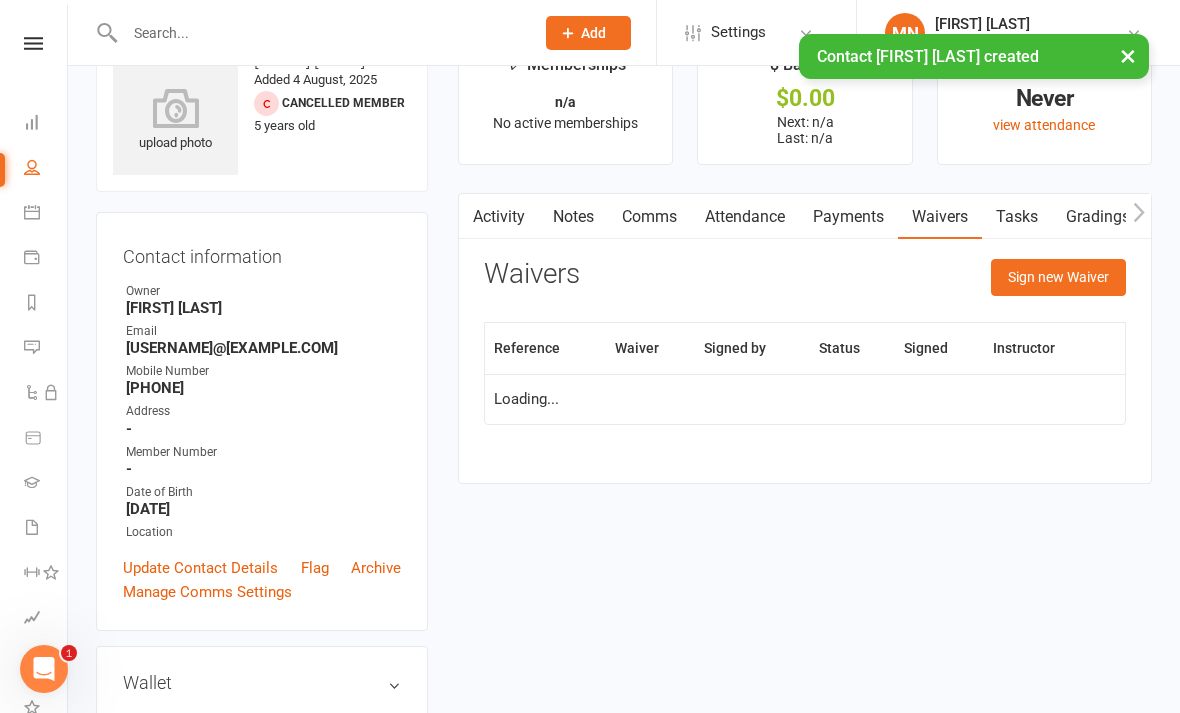scroll, scrollTop: 64, scrollLeft: 0, axis: vertical 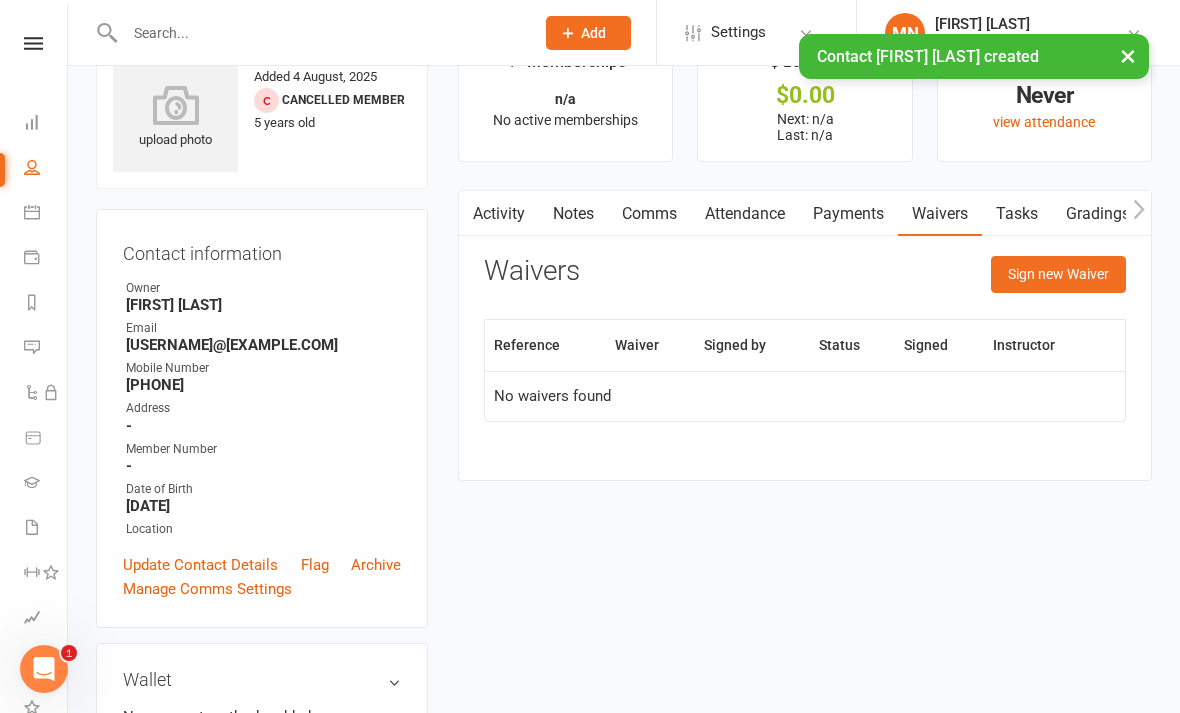 click on "Sign new Waiver" at bounding box center (1058, 274) 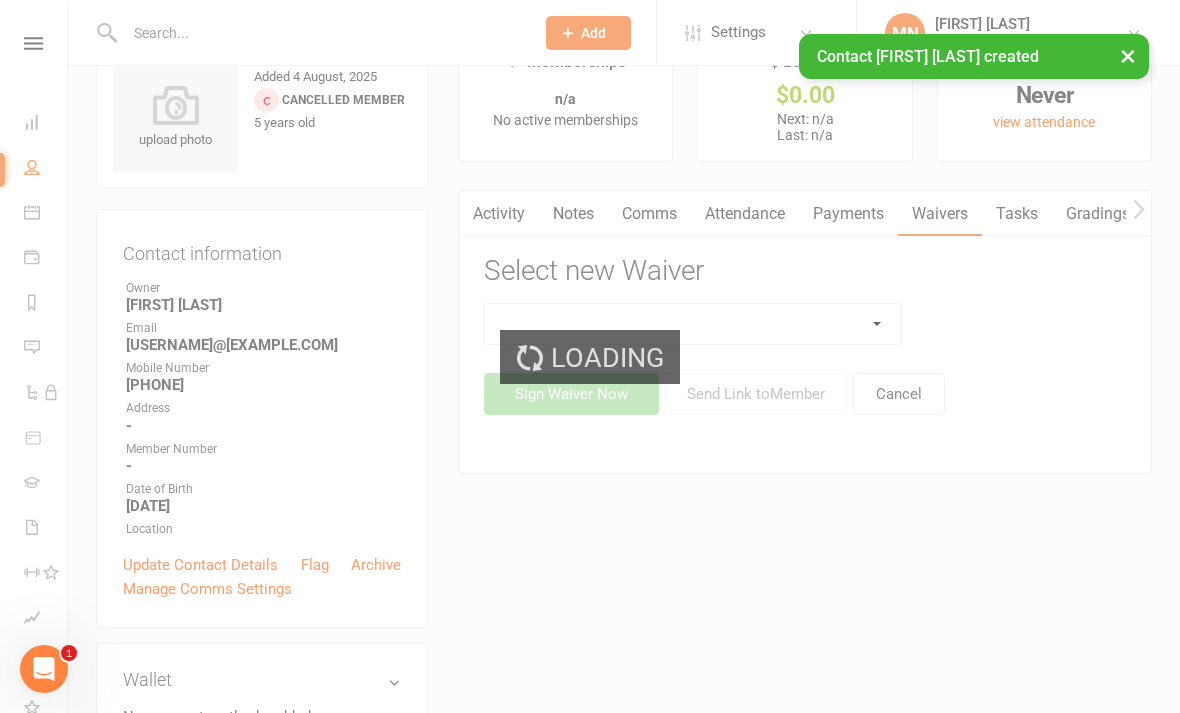 click on "Loading" at bounding box center [590, 356] 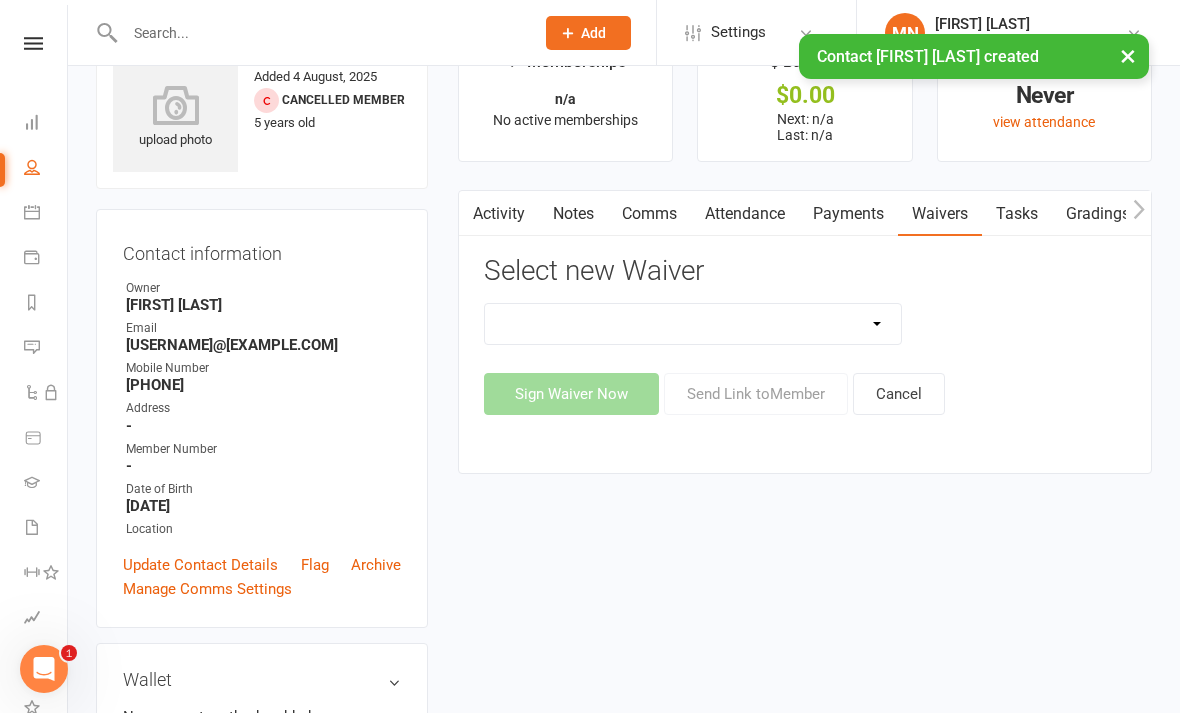 click on "Existing Member half price waiver New Member Waiver - Existing Members New Member Waiver - New Members Student waiver Term Invoice waiver" at bounding box center (693, 324) 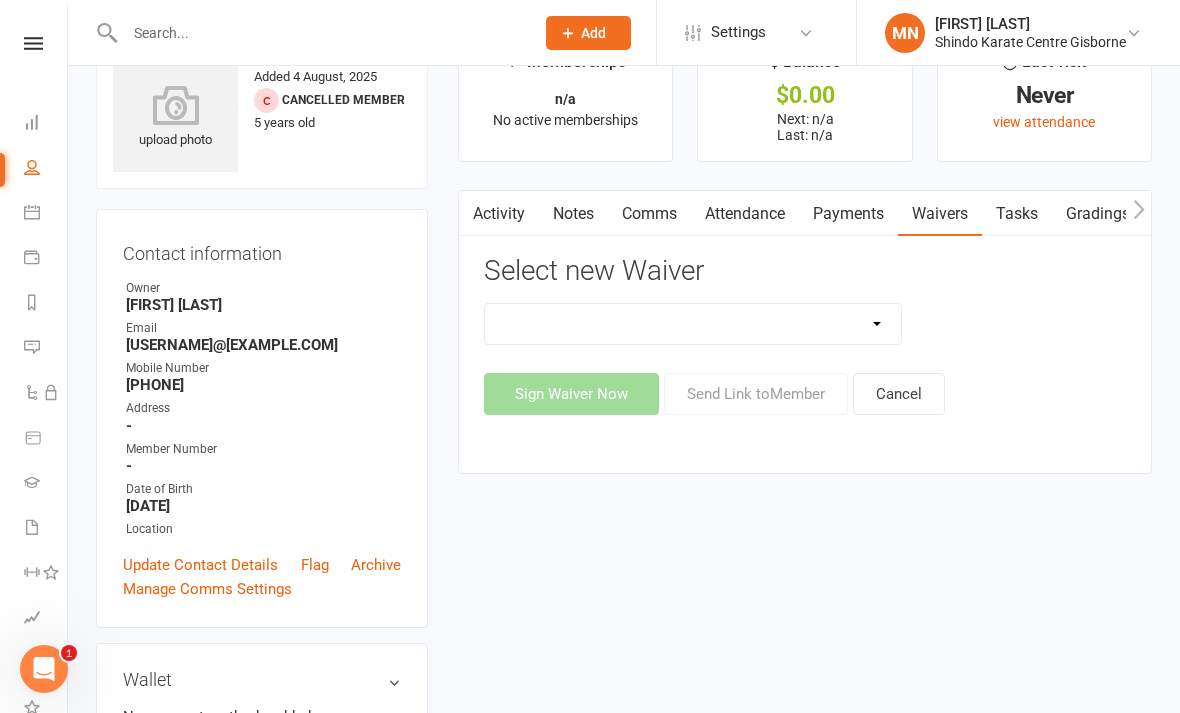 select on "[NUMBER]" 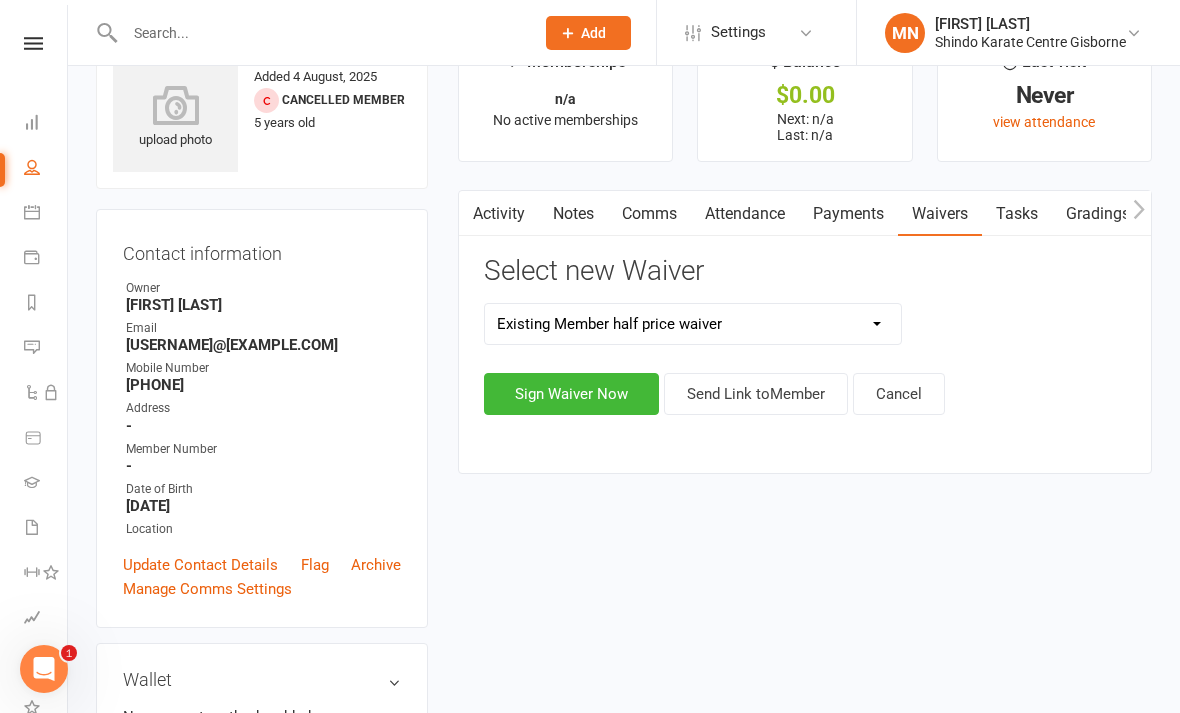 click on "Sign Waiver Now" at bounding box center [571, 394] 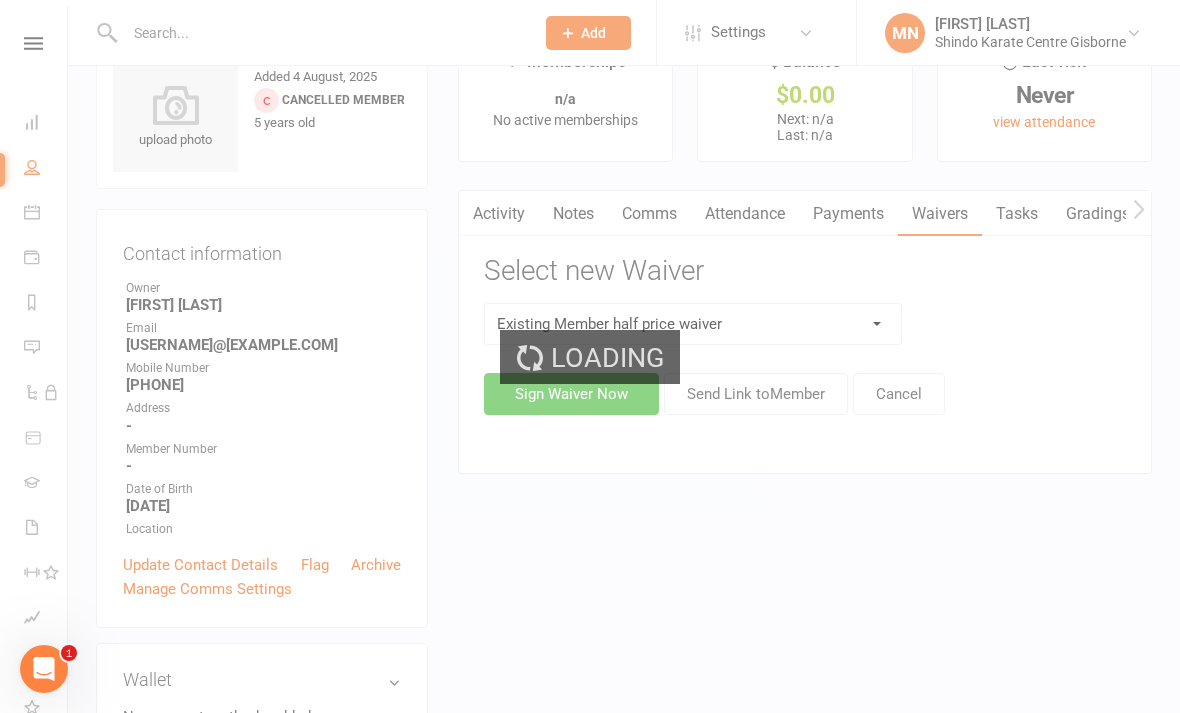 scroll, scrollTop: 0, scrollLeft: 0, axis: both 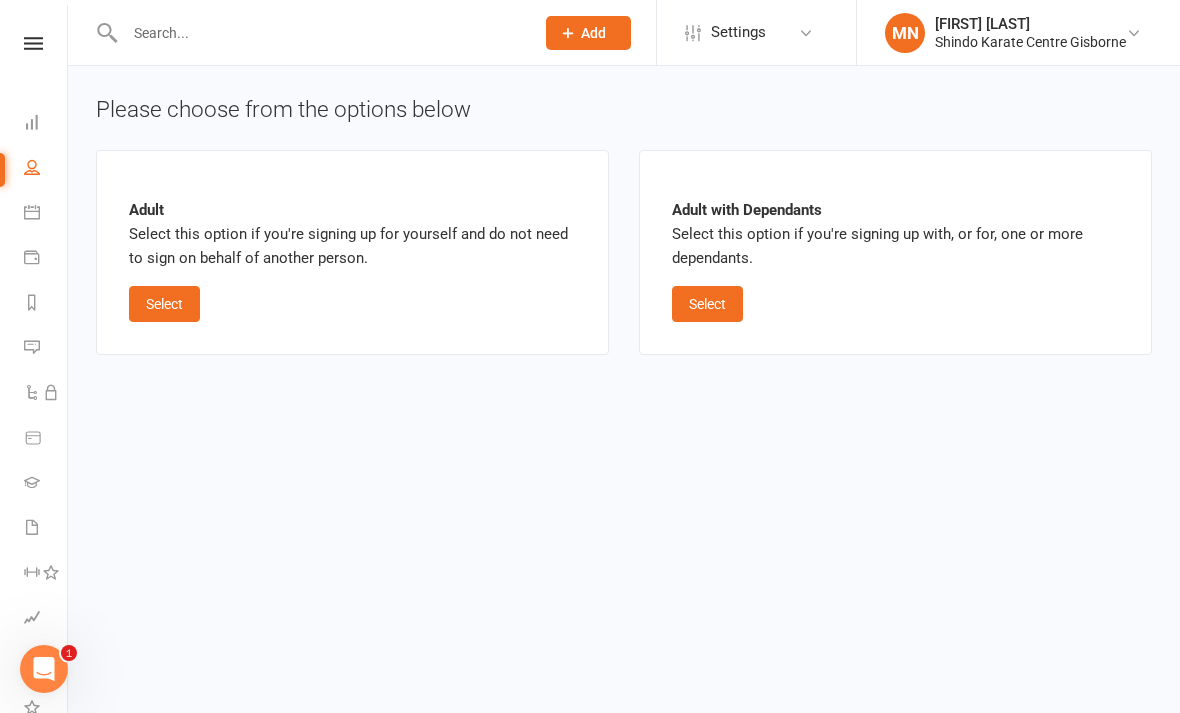 click on "Select" at bounding box center (164, 304) 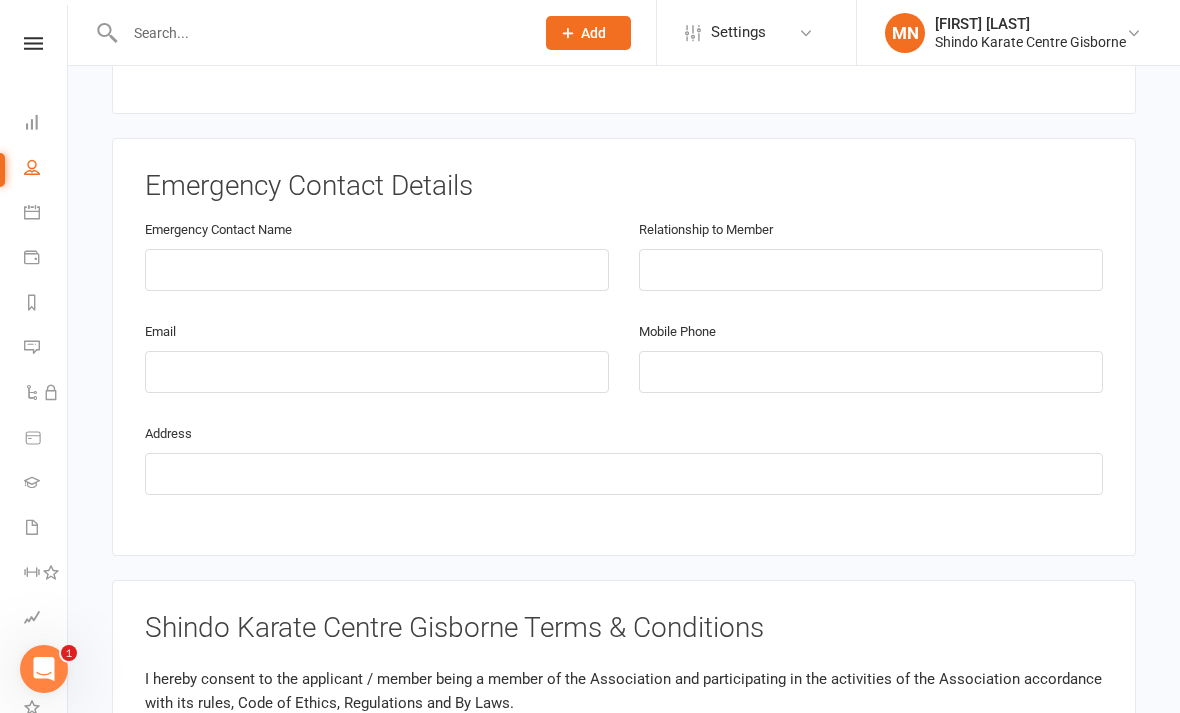 scroll, scrollTop: 910, scrollLeft: 0, axis: vertical 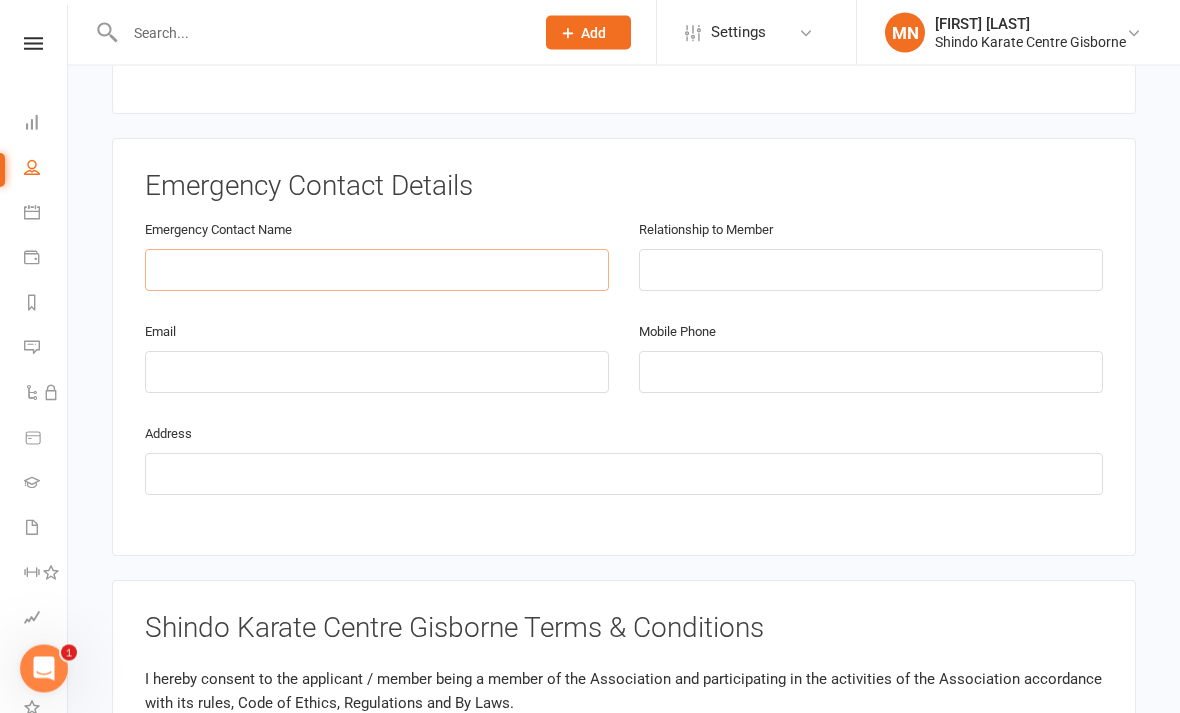 click at bounding box center [377, 271] 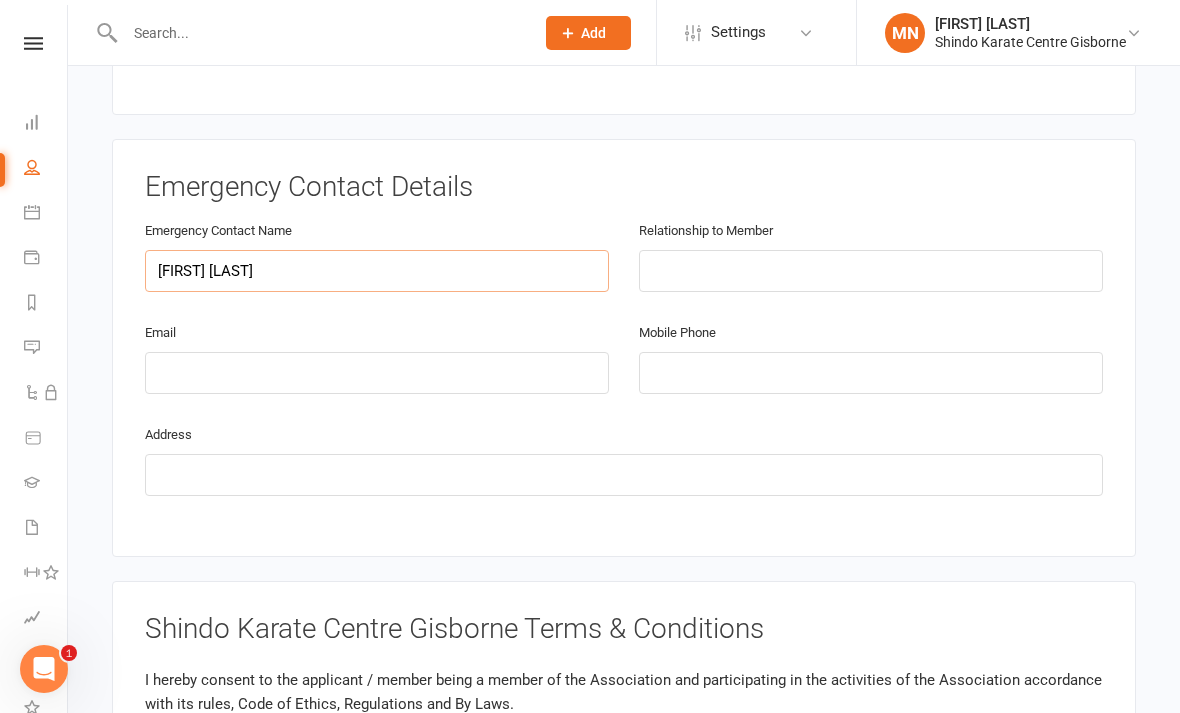 type on "[FIRST] [LAST]" 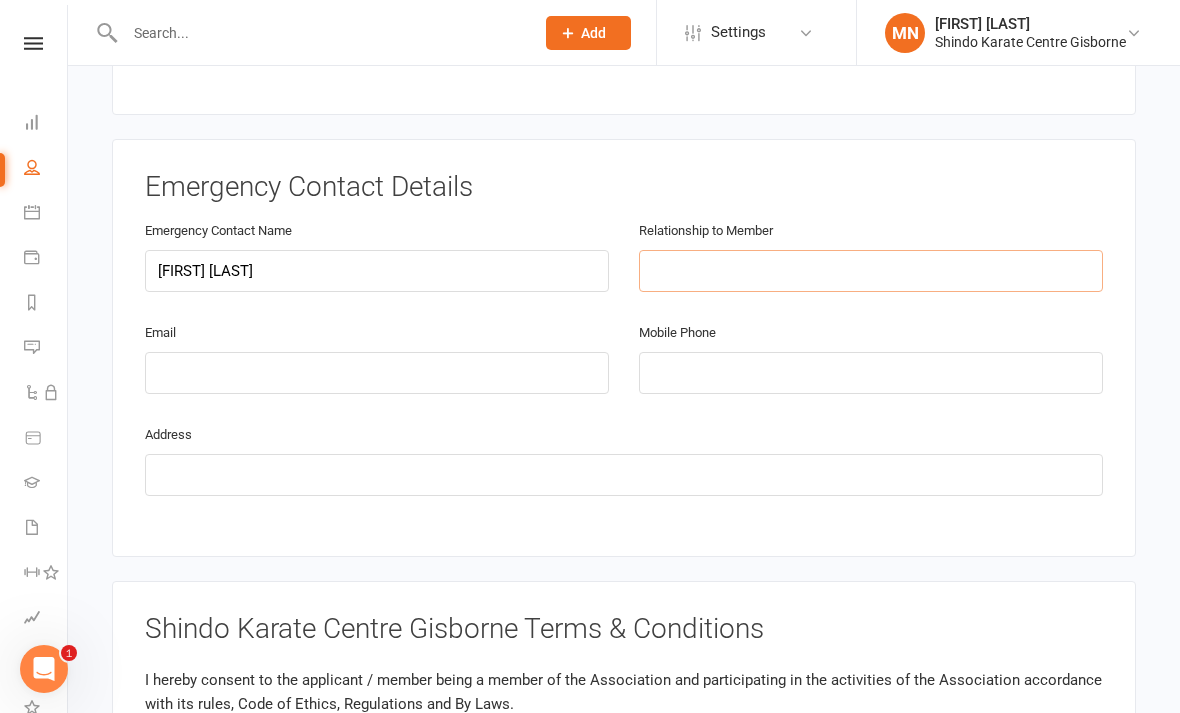 click at bounding box center [871, 271] 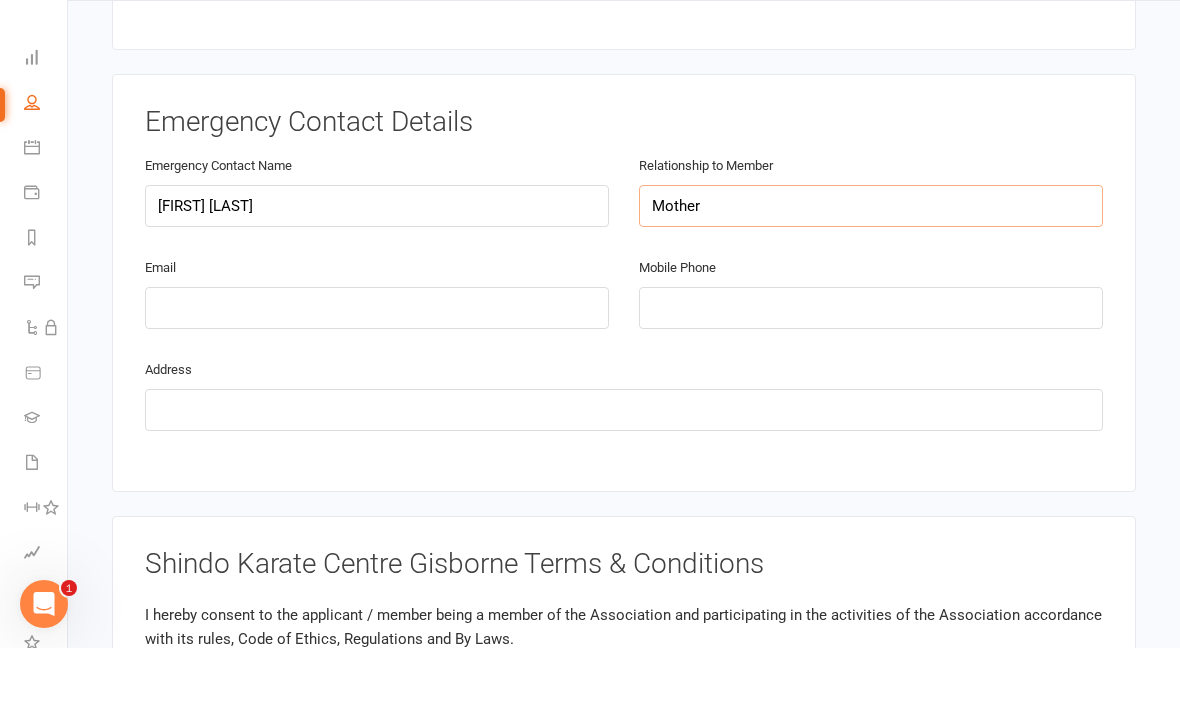 type on "Mother" 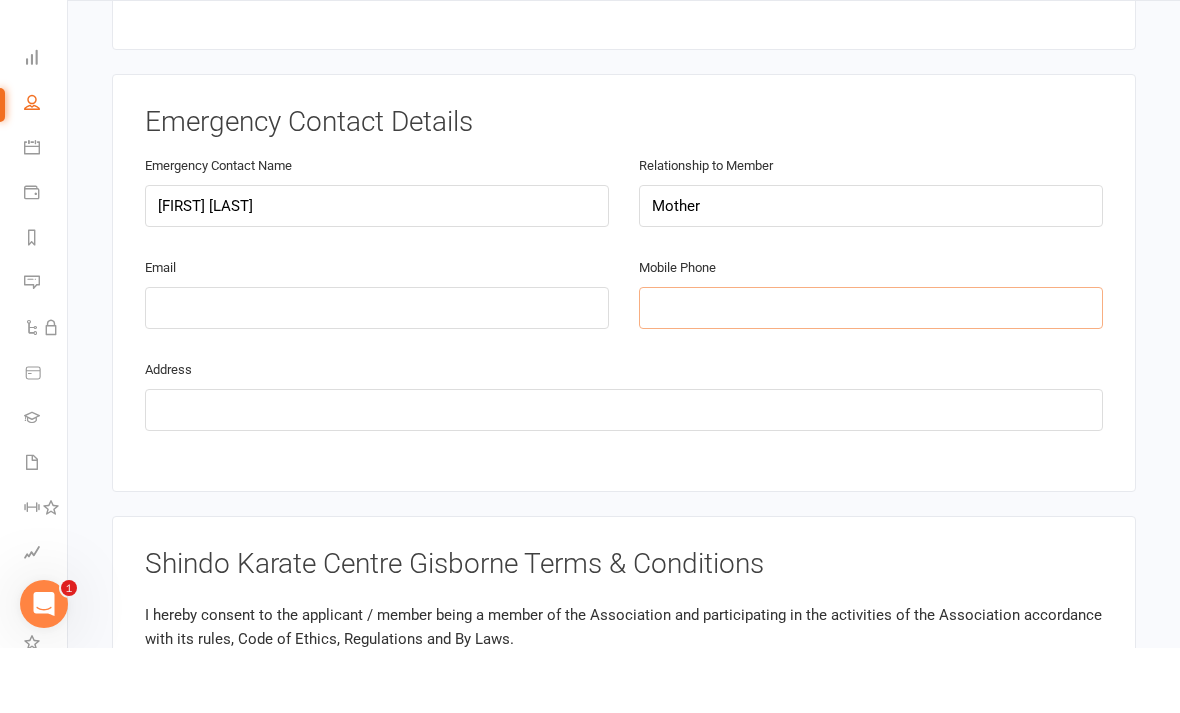 click at bounding box center [871, 373] 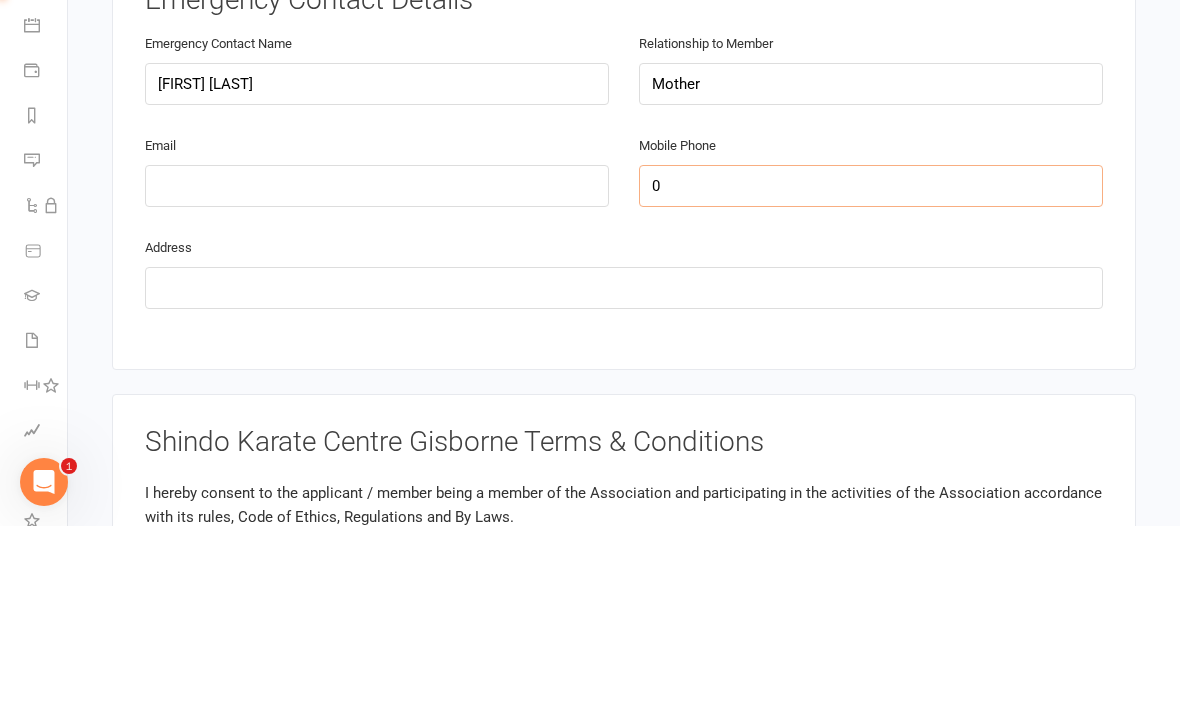 type on "0" 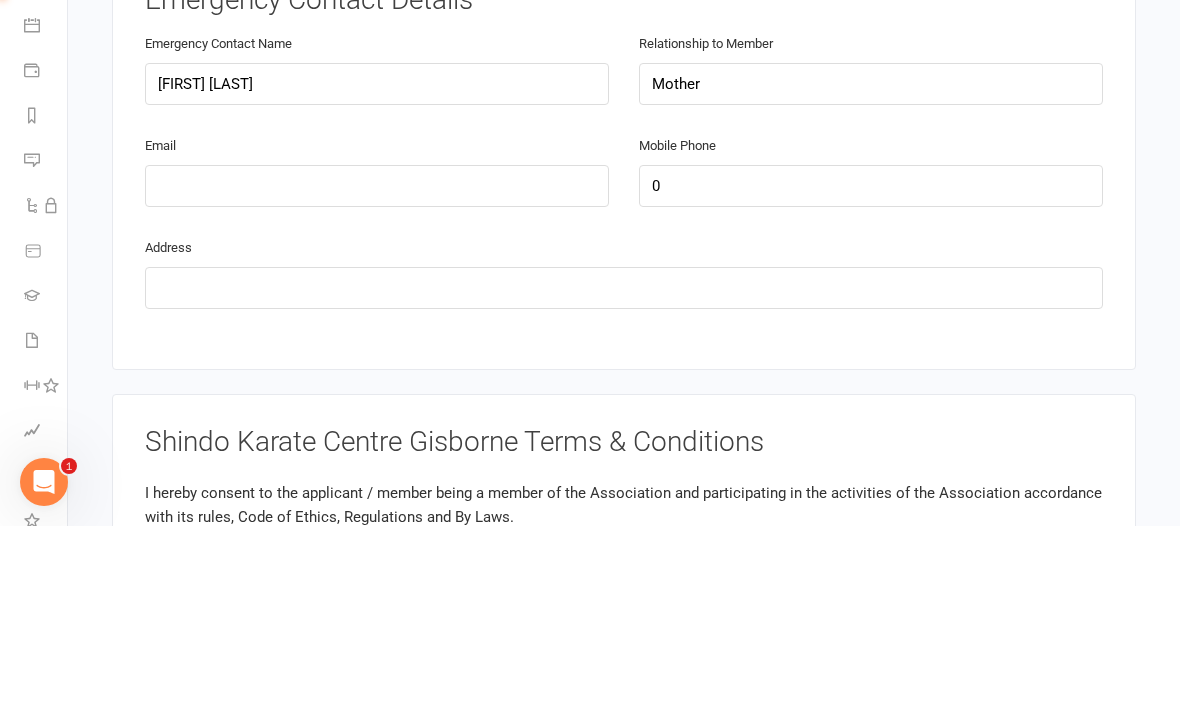 click on "[FIRST] [LAST]" at bounding box center (377, 271) 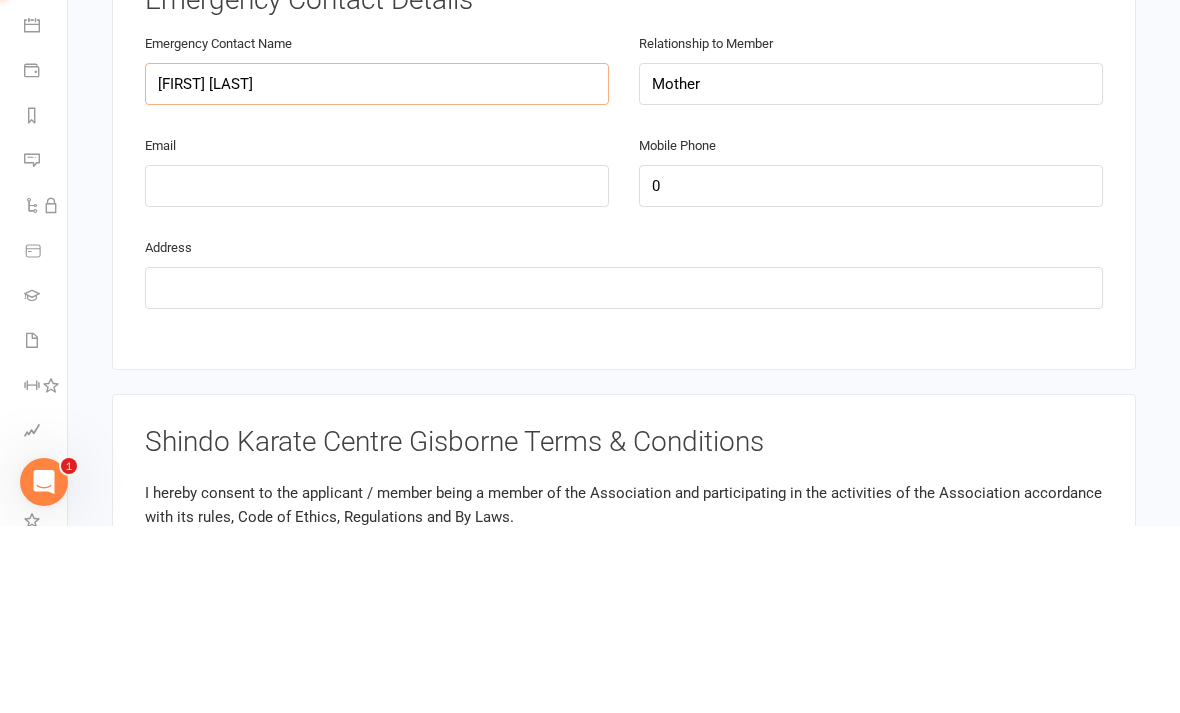 type on "[FIRST] [LAST]" 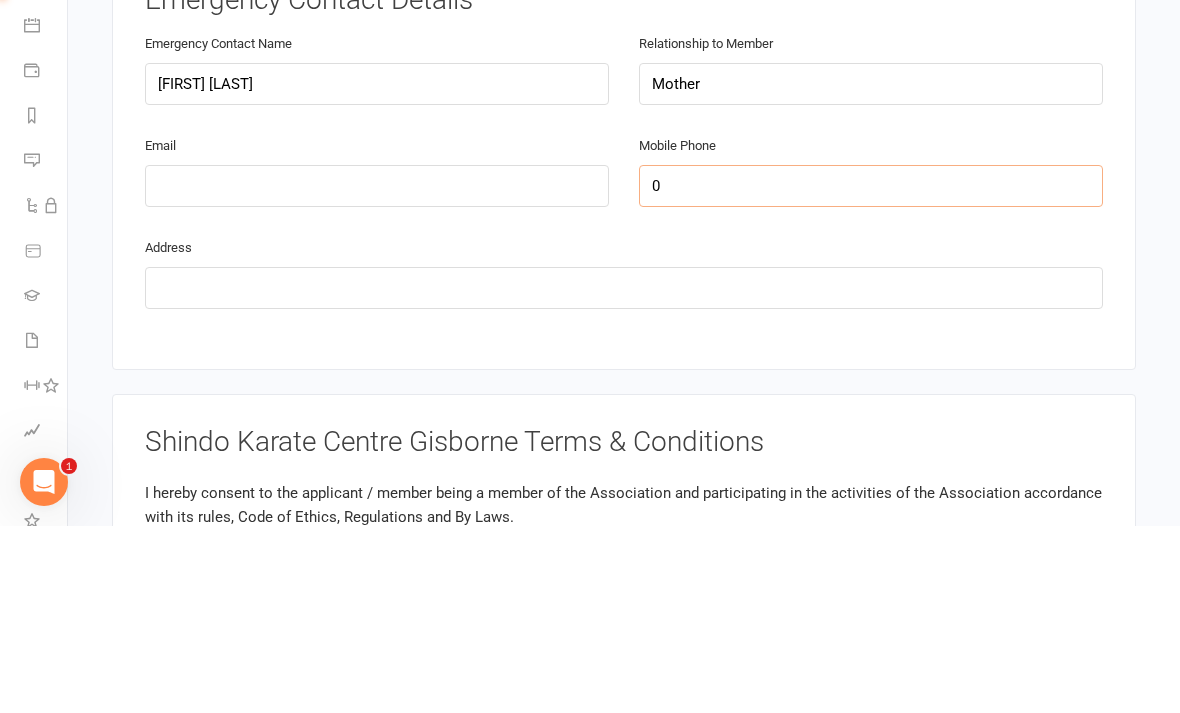 click on "0" at bounding box center (871, 373) 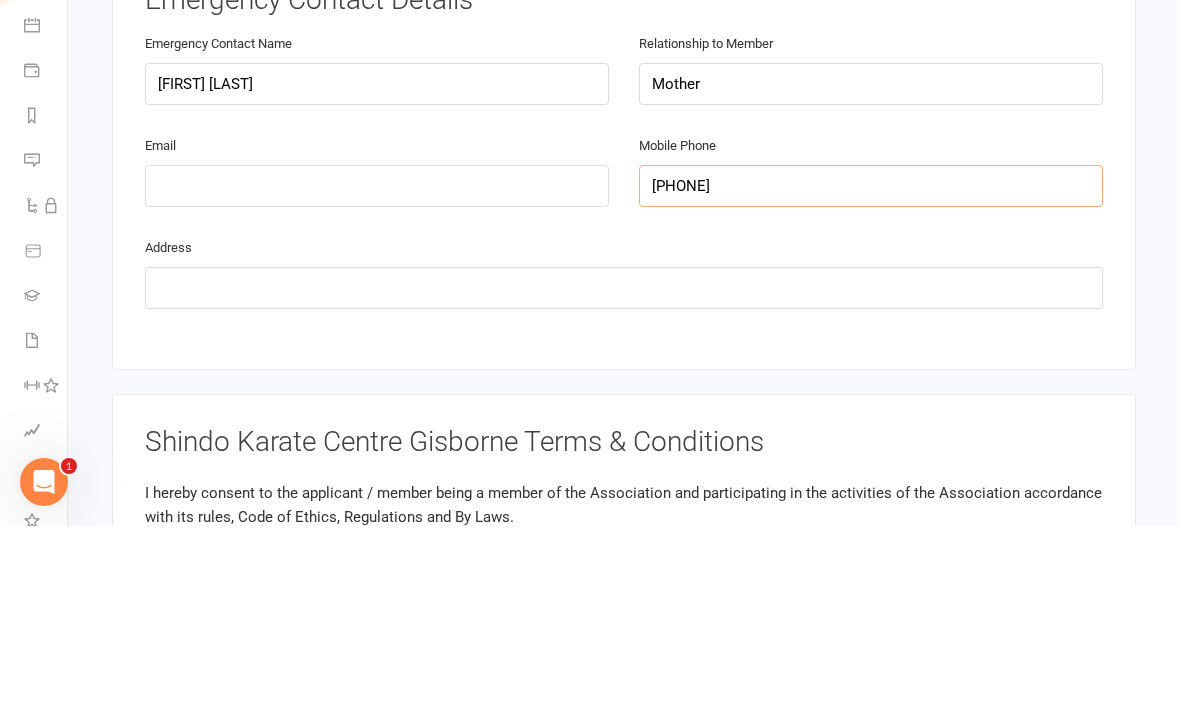 type on "[PHONE]" 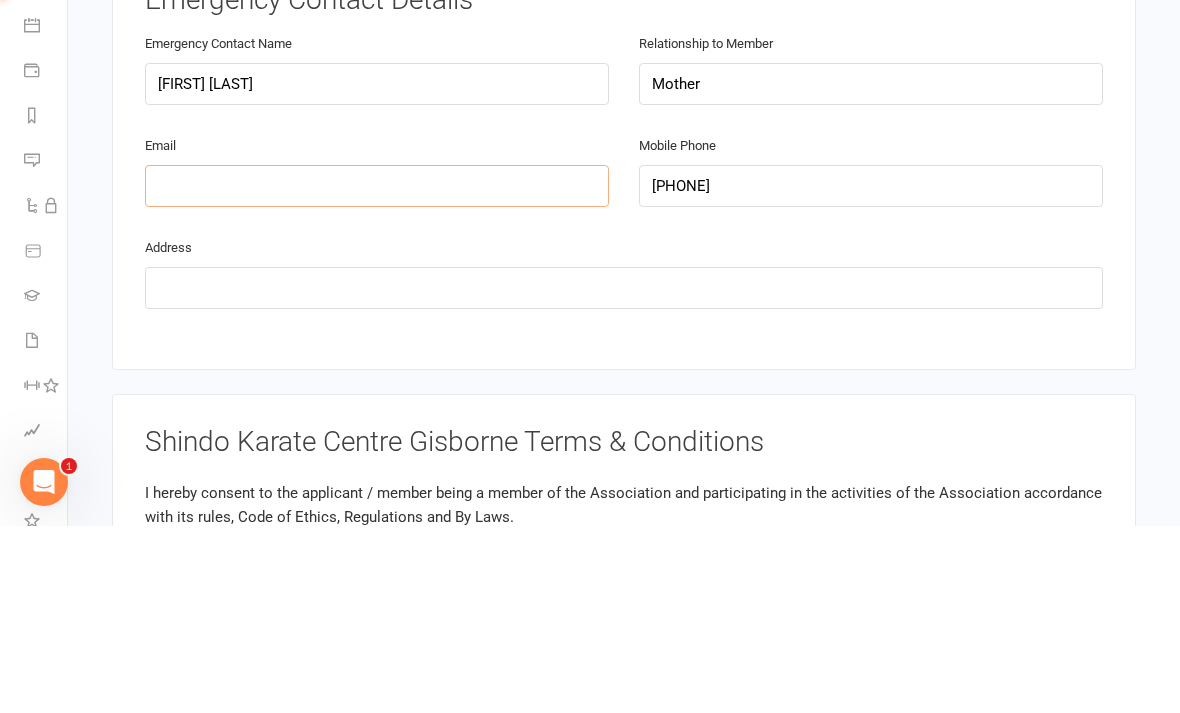 click at bounding box center (377, 373) 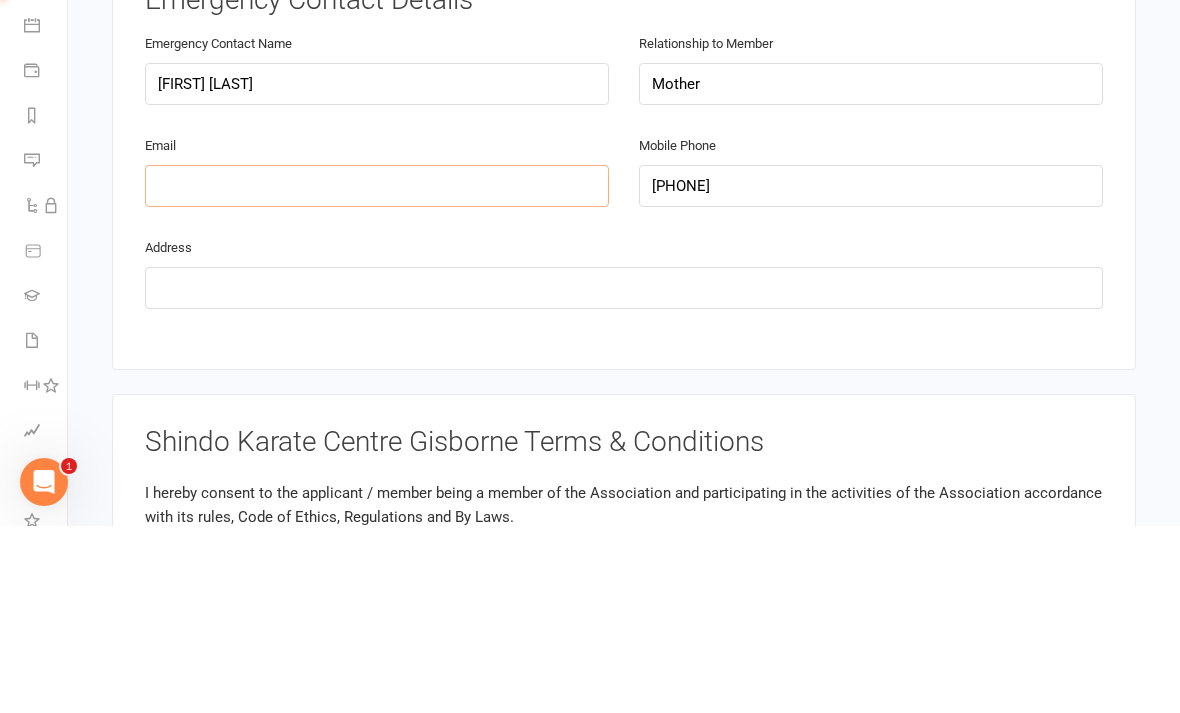 paste on "[USERNAME]@[EXAMPLE.COM]" 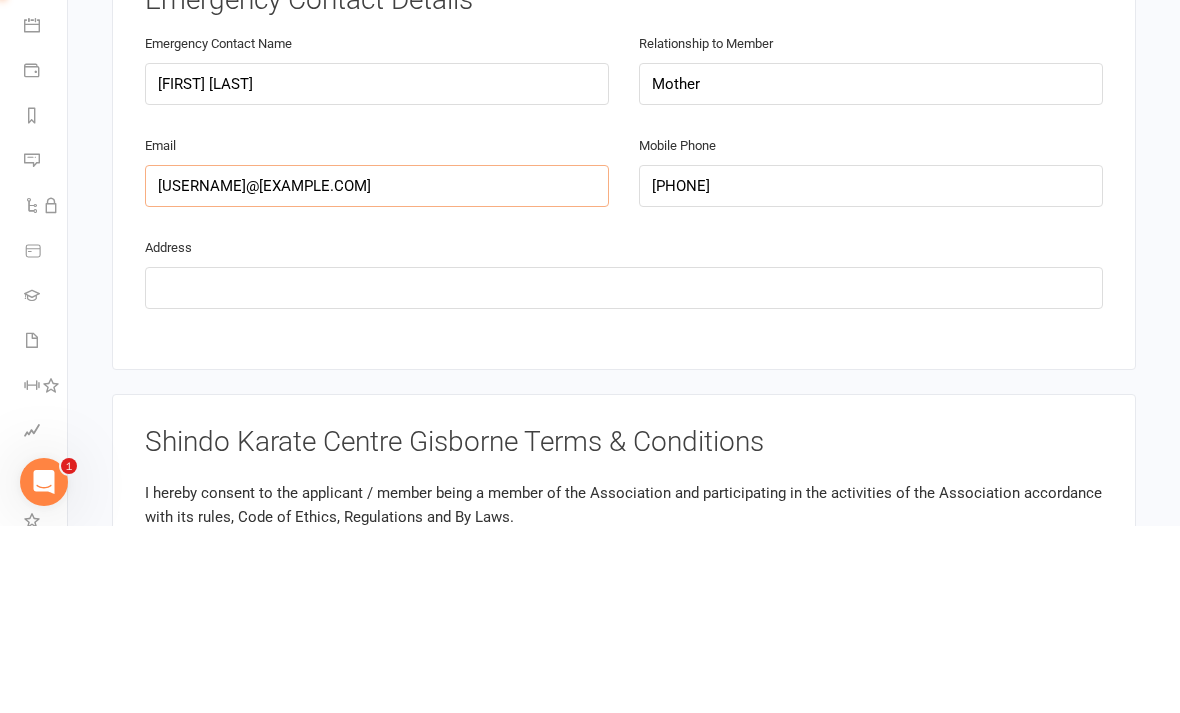 type on "[USERNAME]@[EXAMPLE.COM]" 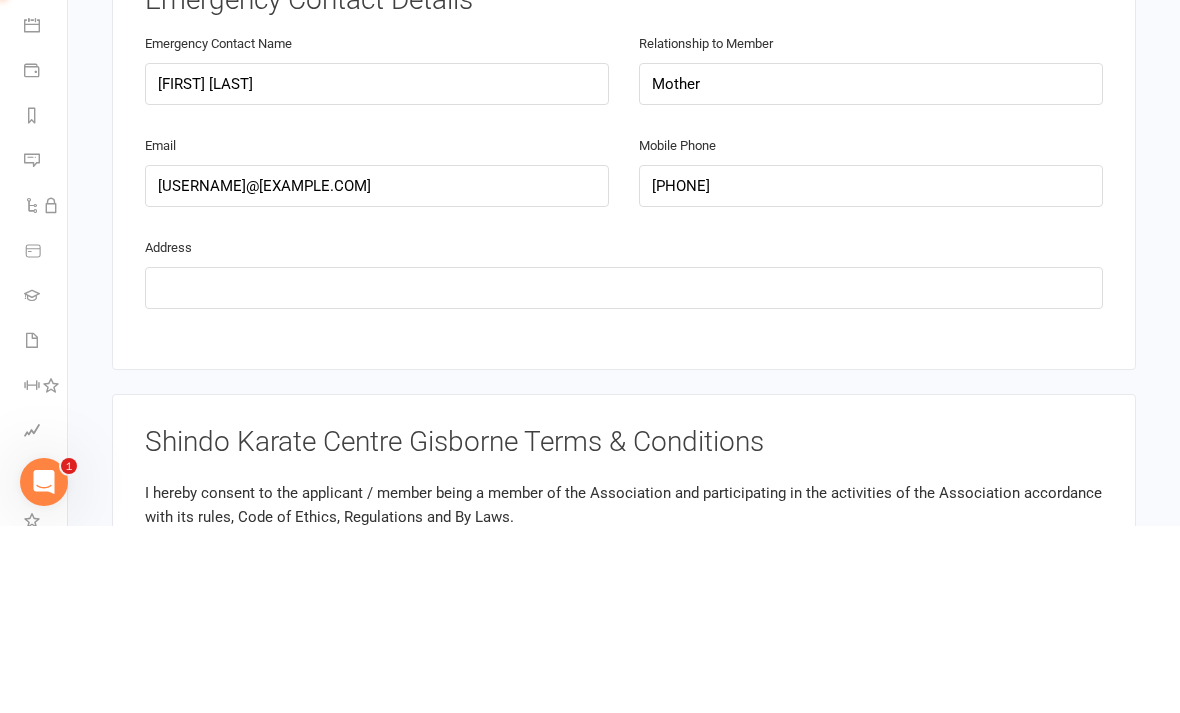 click on "Emergency Contact Details Emergency Contact Name [FIRST] [LAST] Relationship to Member Mother Email [USERNAME]@[EXAMPLE.COM] Mobile Phone [PHONE] Address" at bounding box center (624, 348) 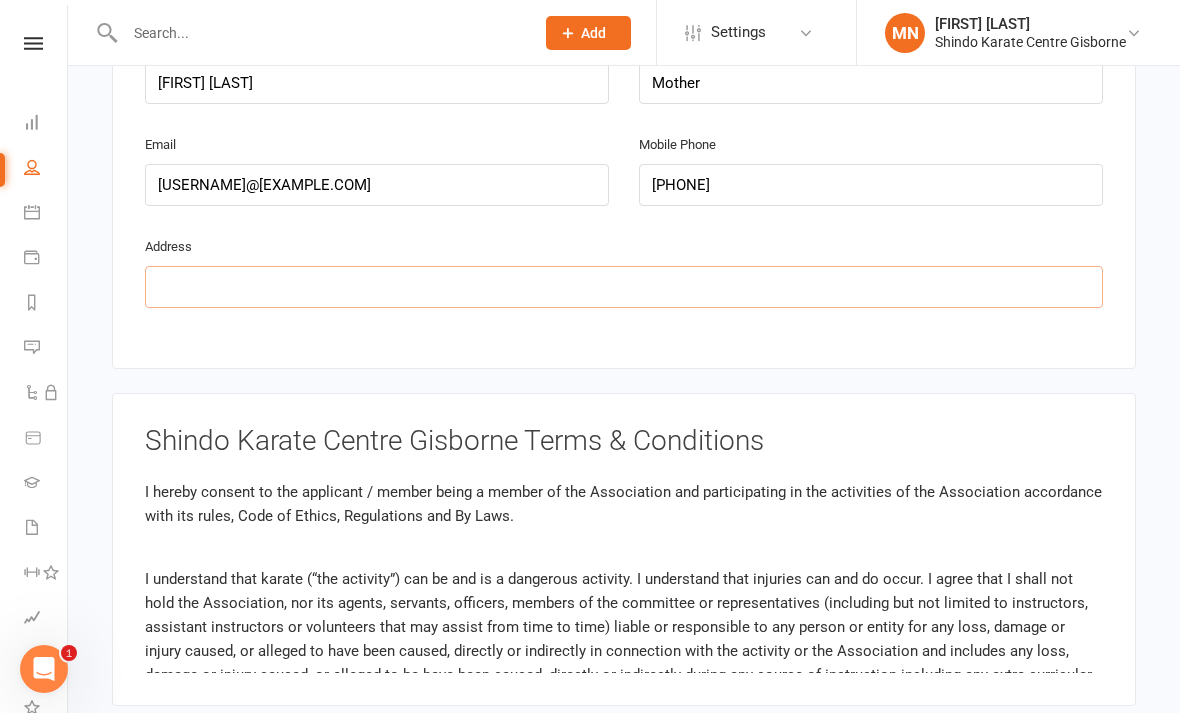 click at bounding box center [624, 287] 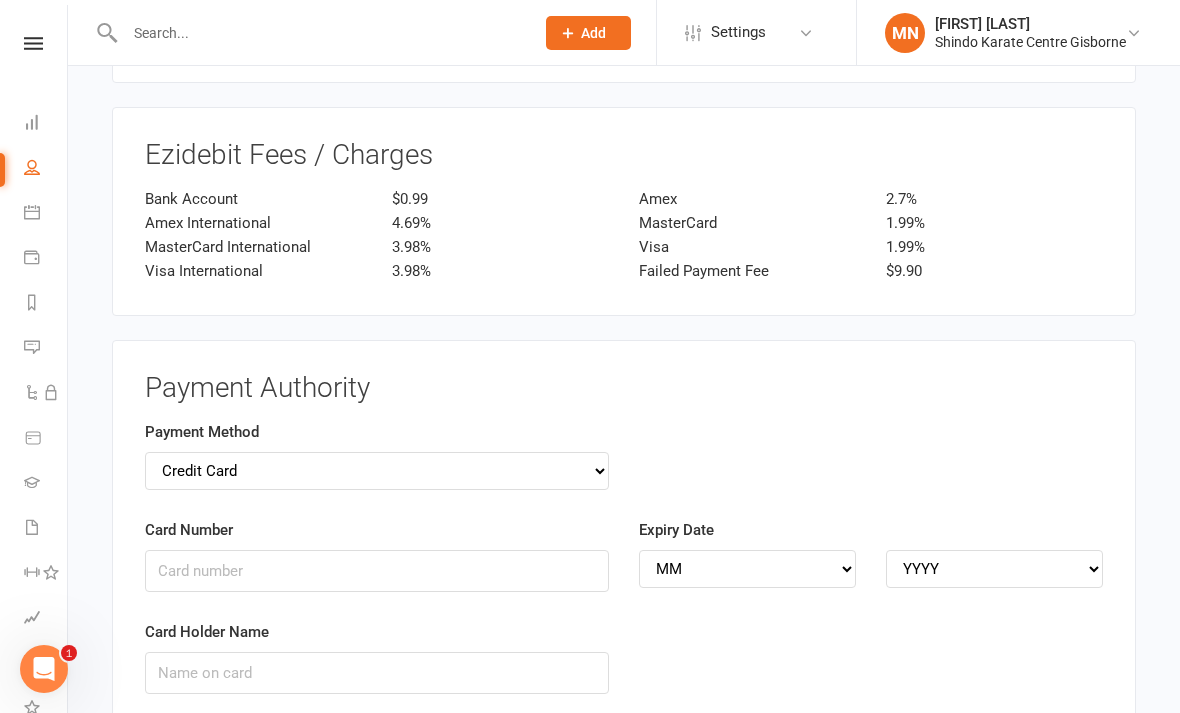 scroll, scrollTop: 2727, scrollLeft: 0, axis: vertical 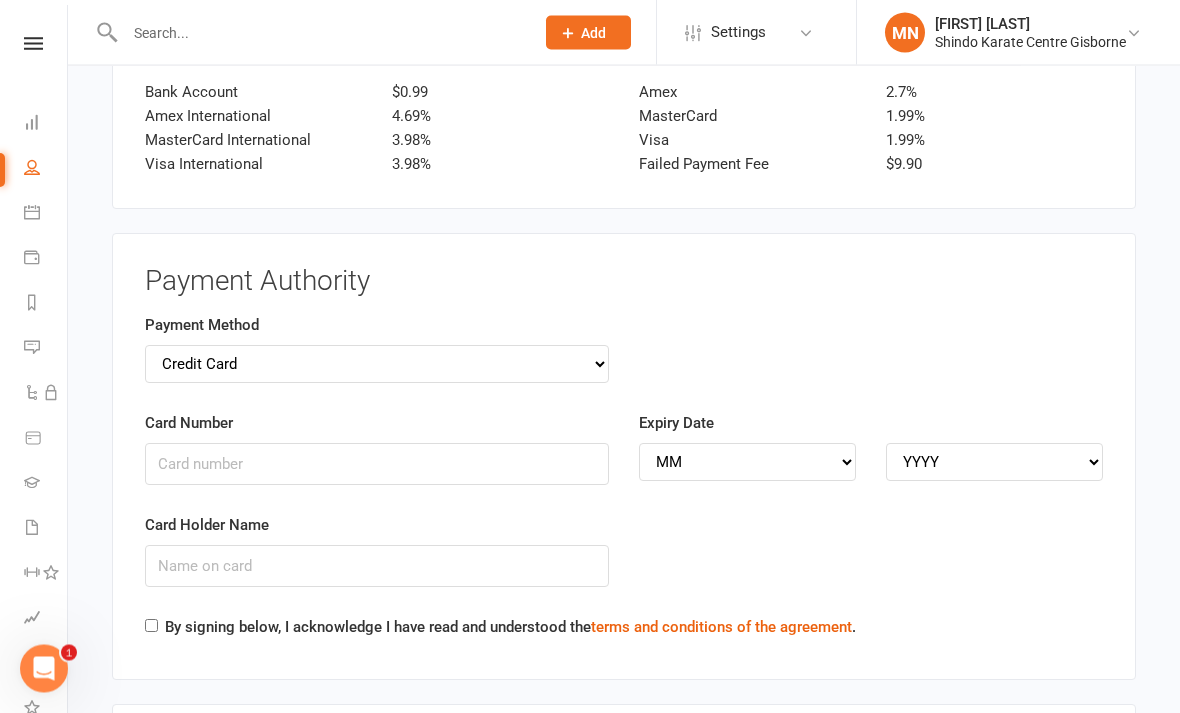 type on "…" 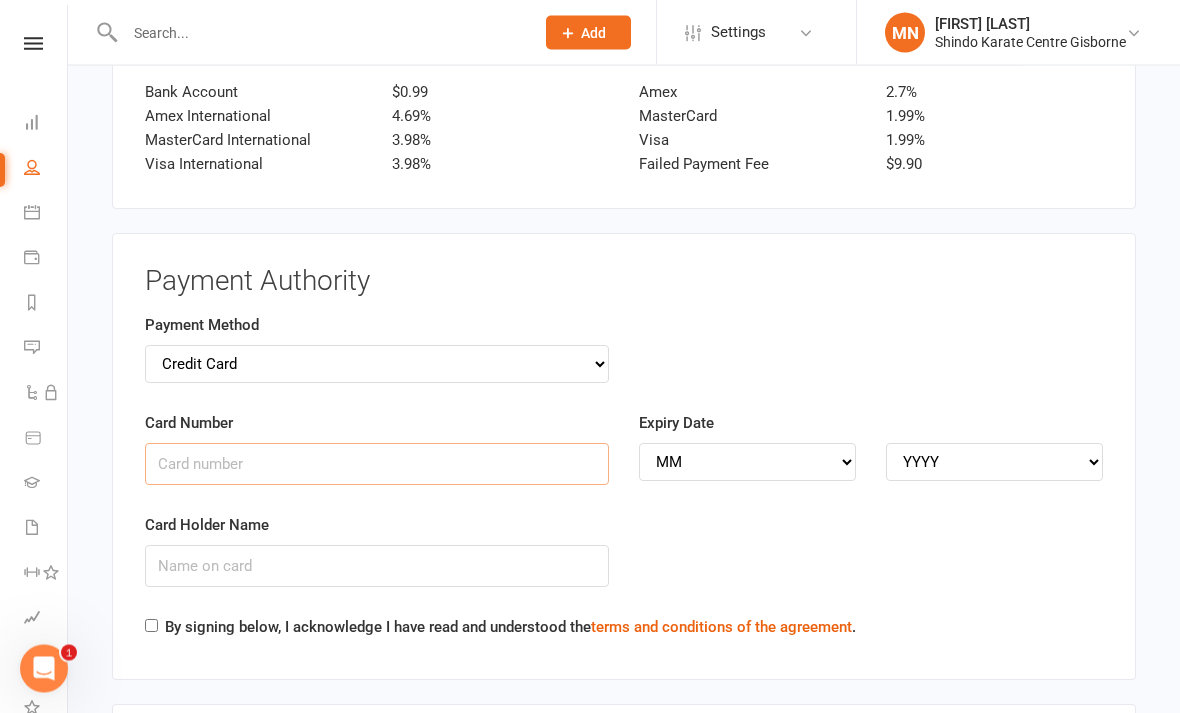 click on "Card Number" at bounding box center [377, 465] 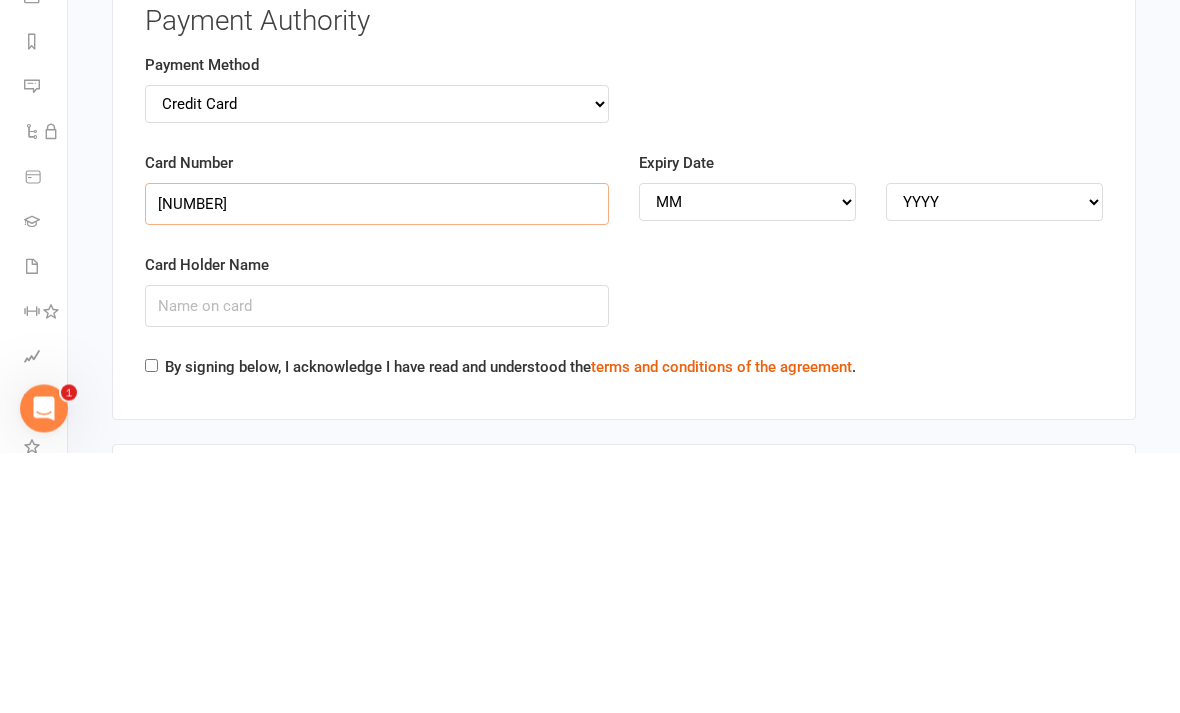 type on "[NUMBER]" 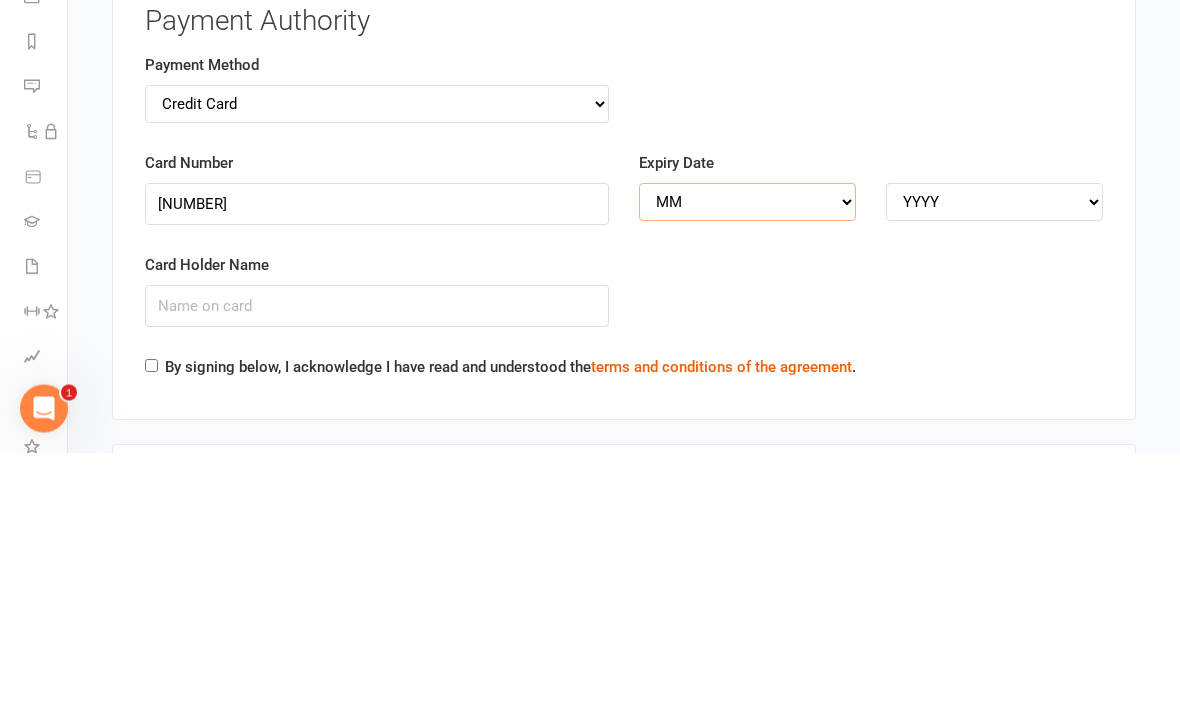 click on "MM 01 02 03 04 05 06 07 08 09 10 11 12" at bounding box center [747, 463] 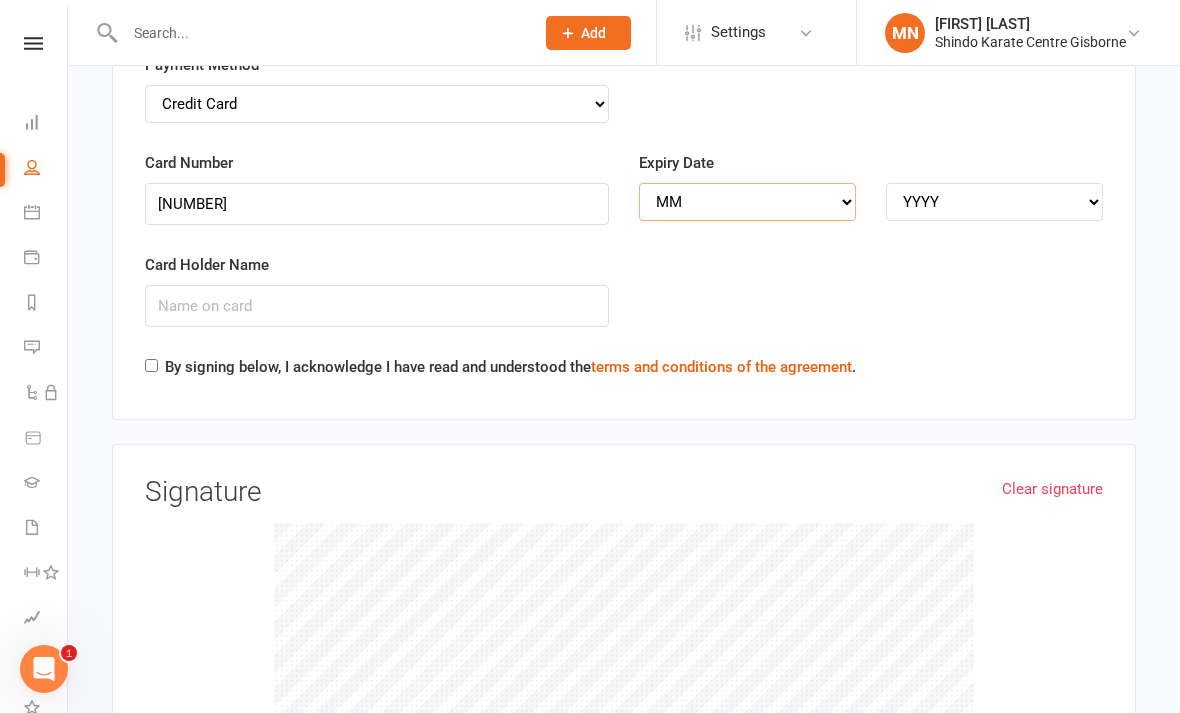 select on "06" 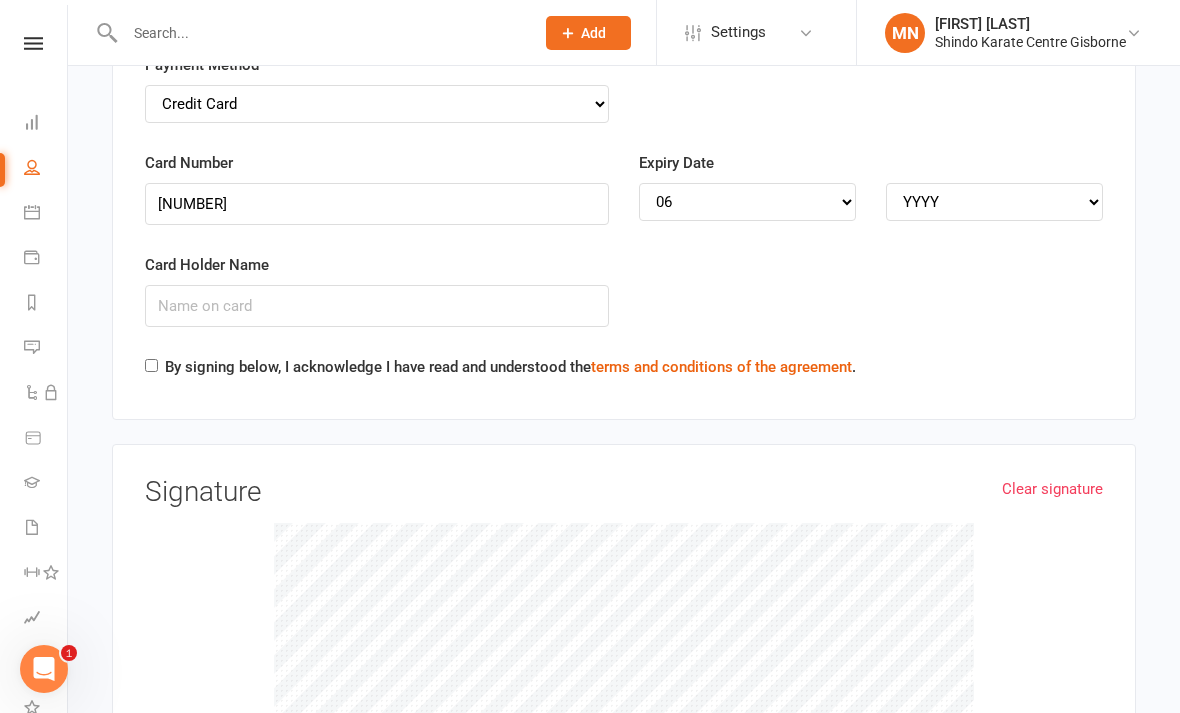 click on "YYYY 2025 2026 2027 2028 2029 2030 2031 2032 2033 2034" at bounding box center (994, 202) 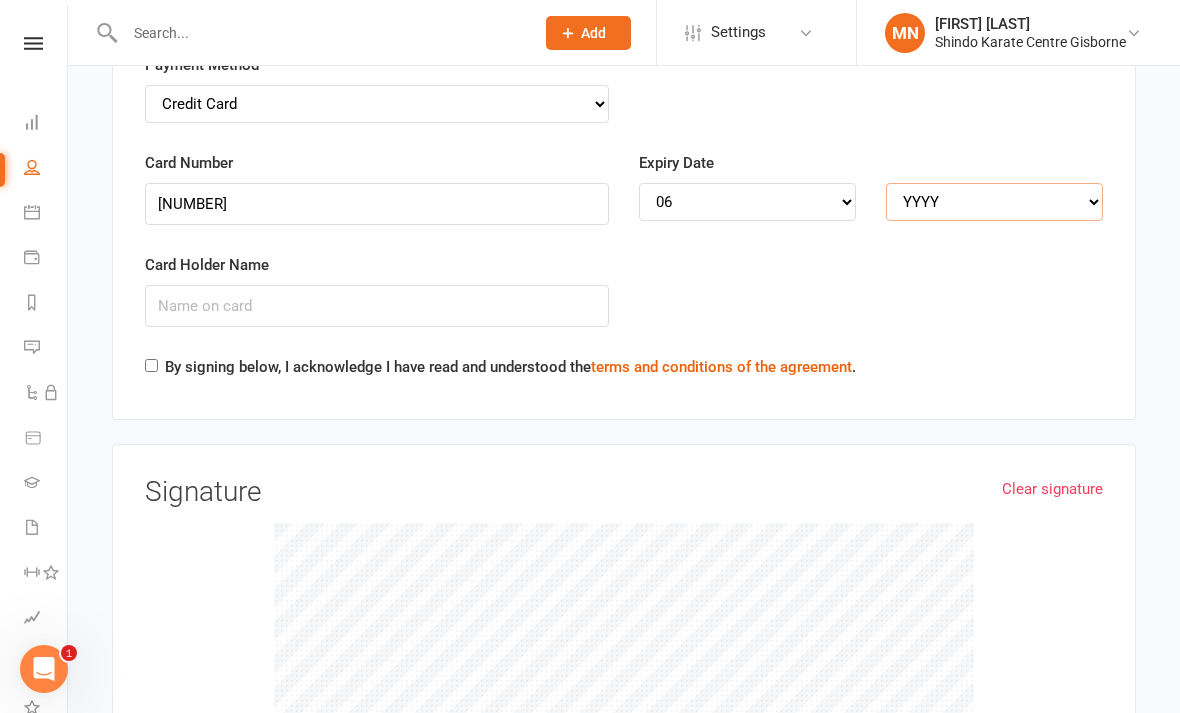 select on "2028" 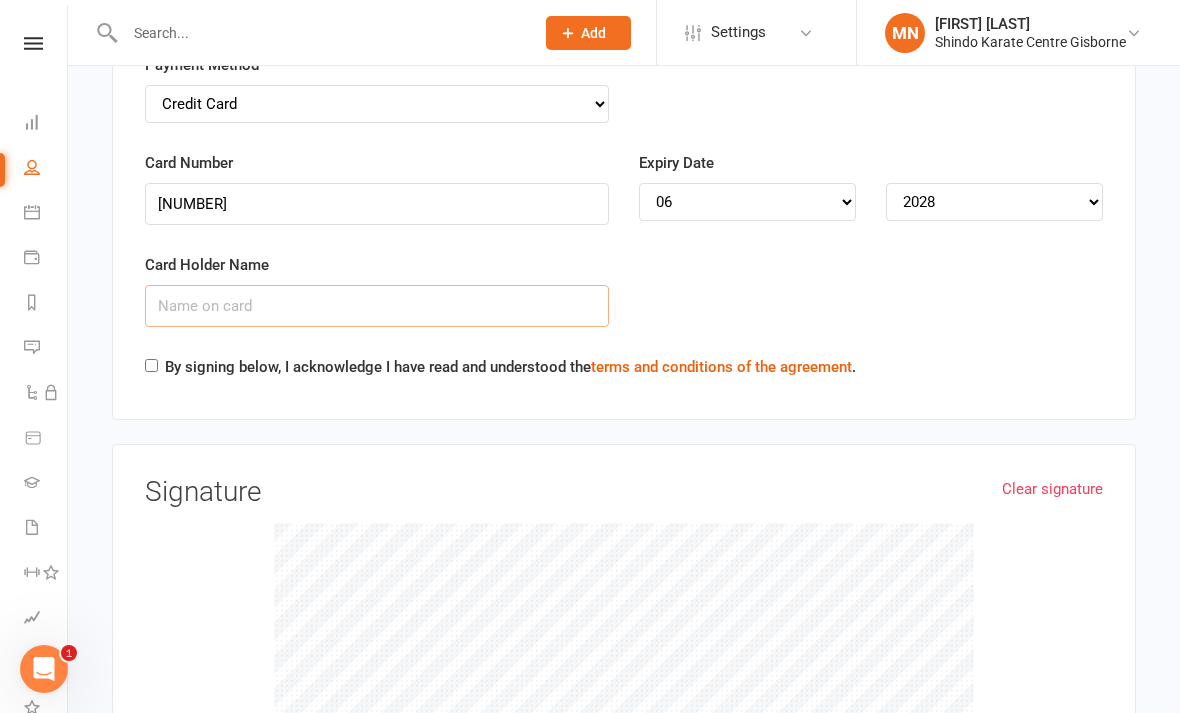 click on "Card Holder Name" at bounding box center (377, 306) 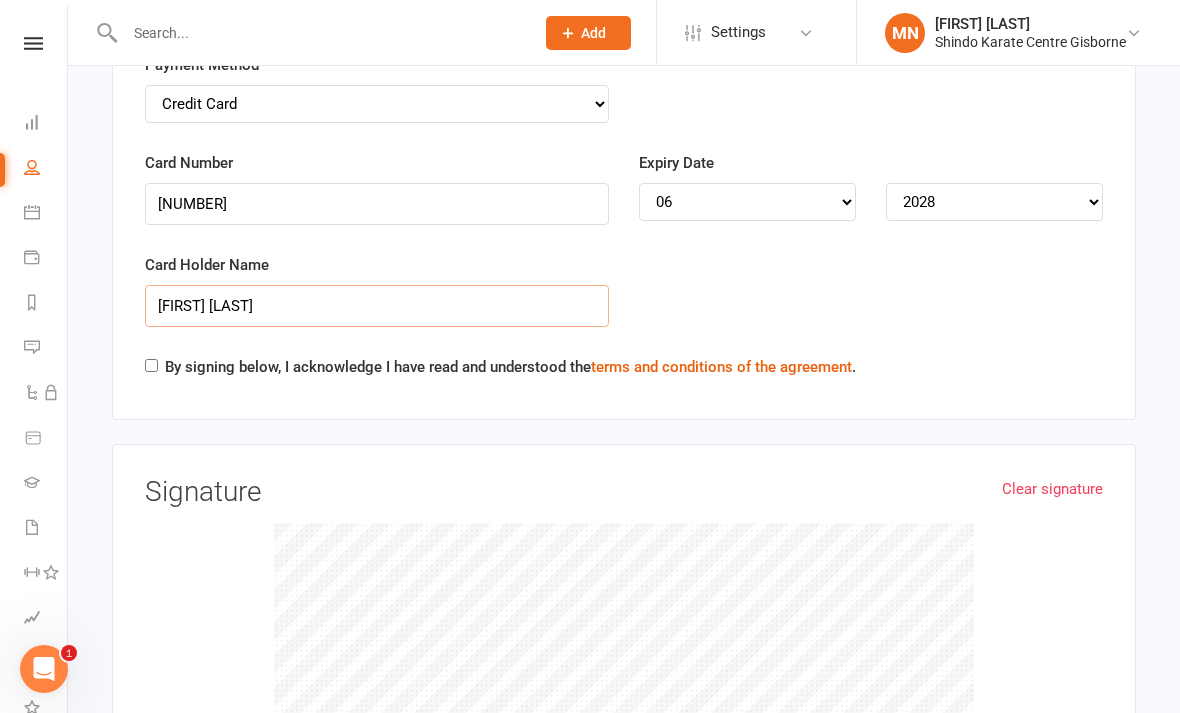 type on "[FIRST] [LAST]" 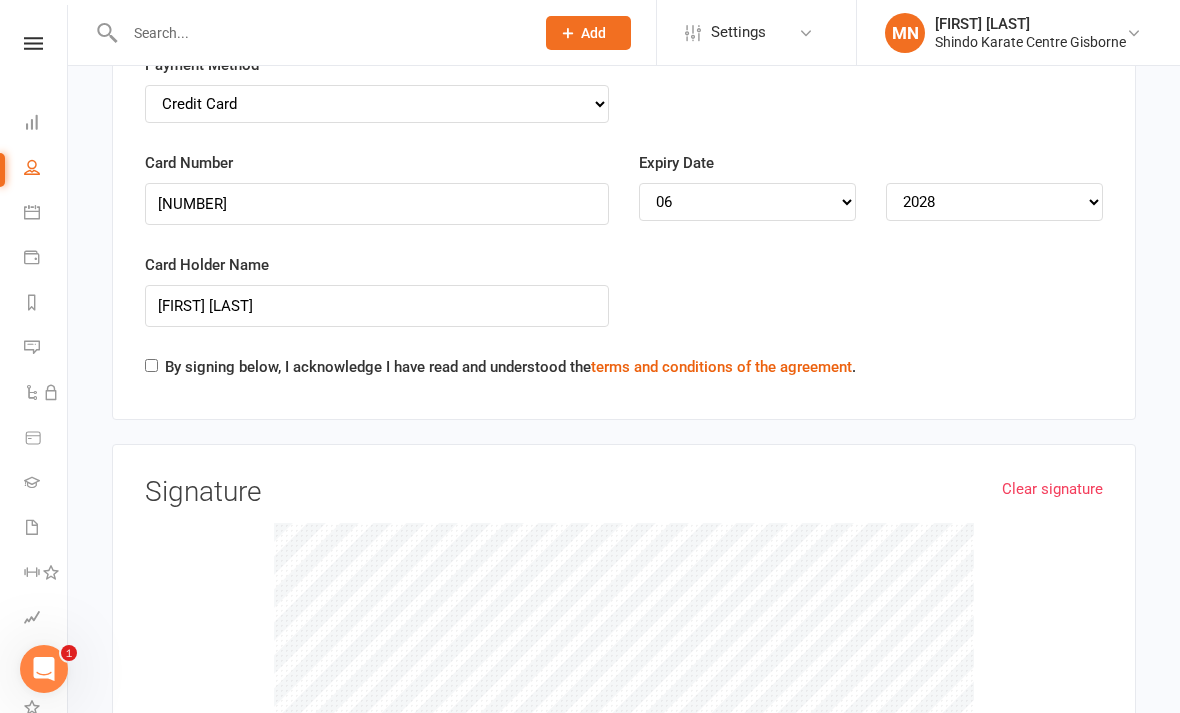 click on "By signing below, I acknowledge I have read and understood the  terms and conditions of the agreement ." at bounding box center [151, 365] 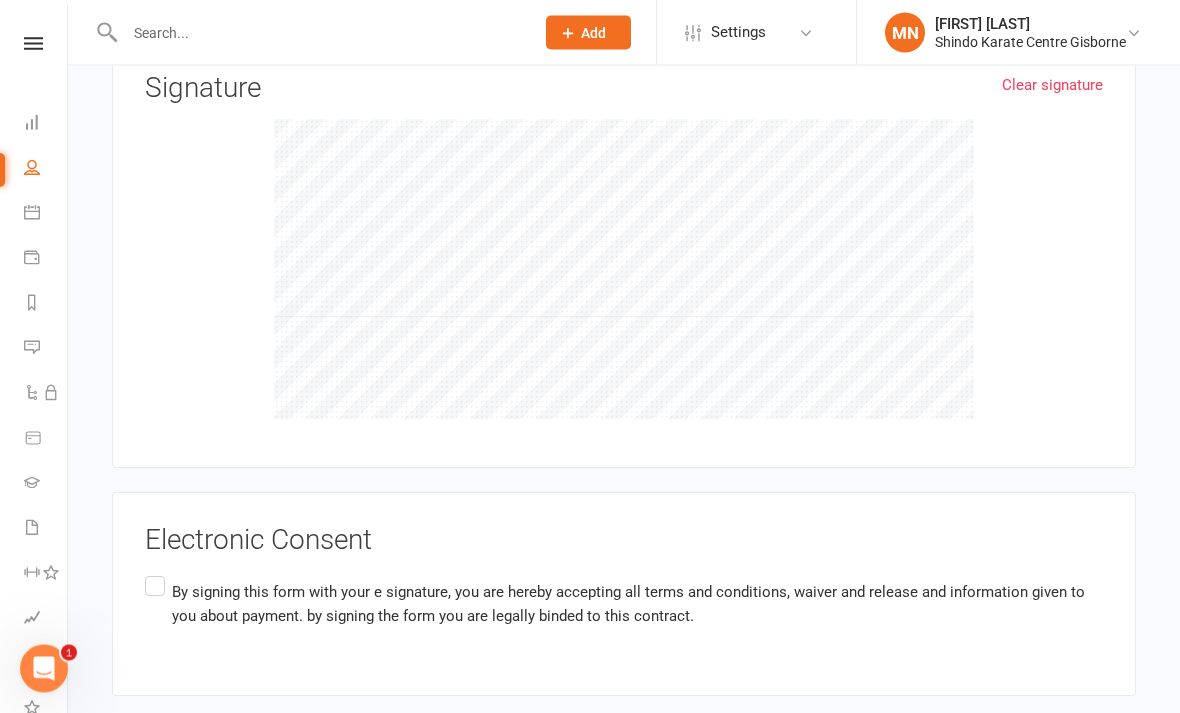 scroll, scrollTop: 3429, scrollLeft: 0, axis: vertical 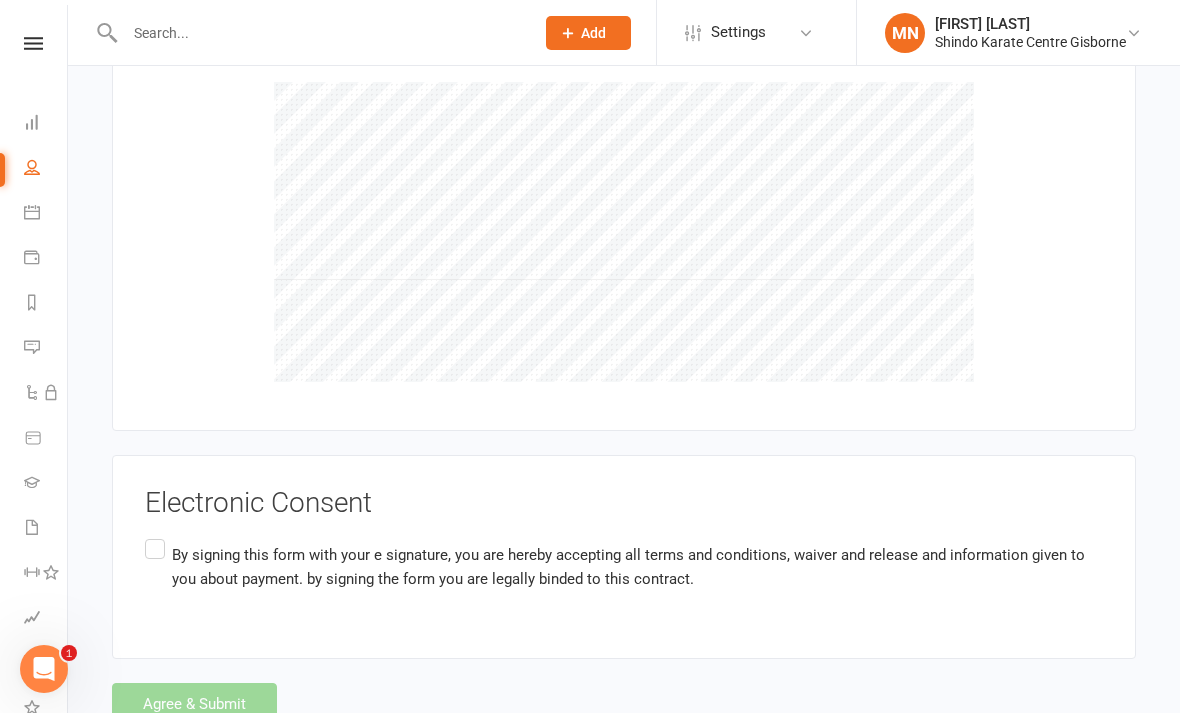 click on "By signing this form with your e signature, you are hereby accepting all terms and conditions, waiver and release and information given to you about payment. by signing the form you are legally binded to this contract." at bounding box center [624, 566] 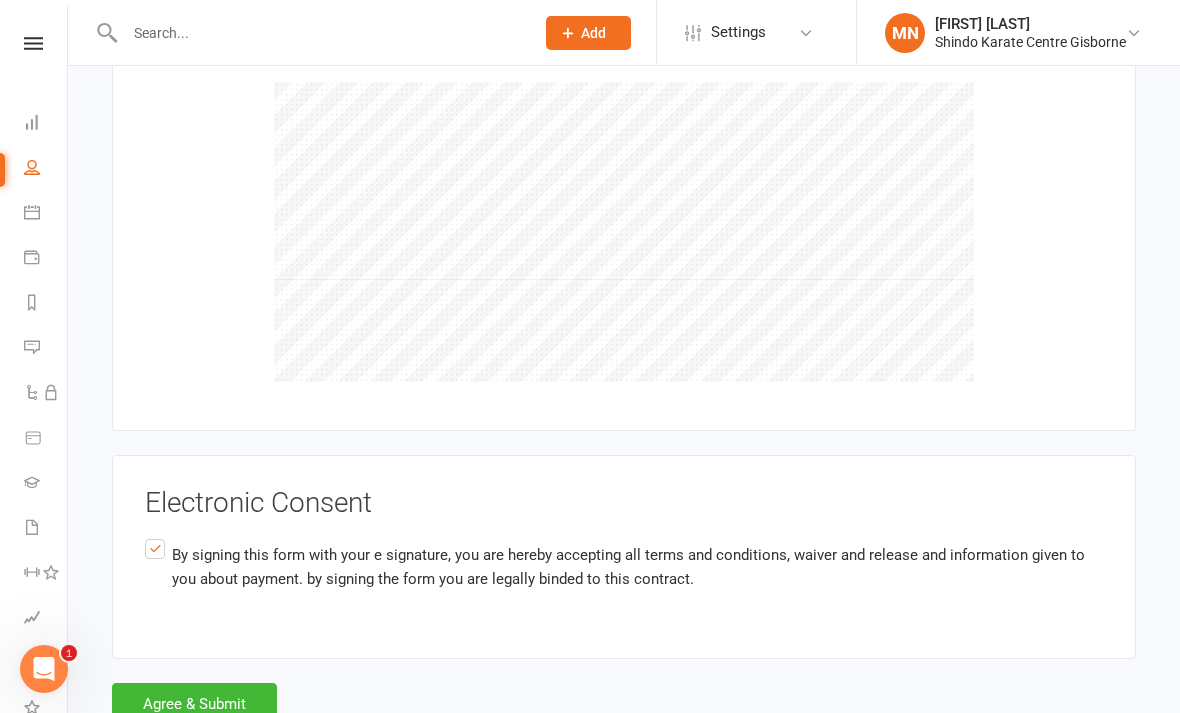 click on "Agree & Submit" at bounding box center [194, 704] 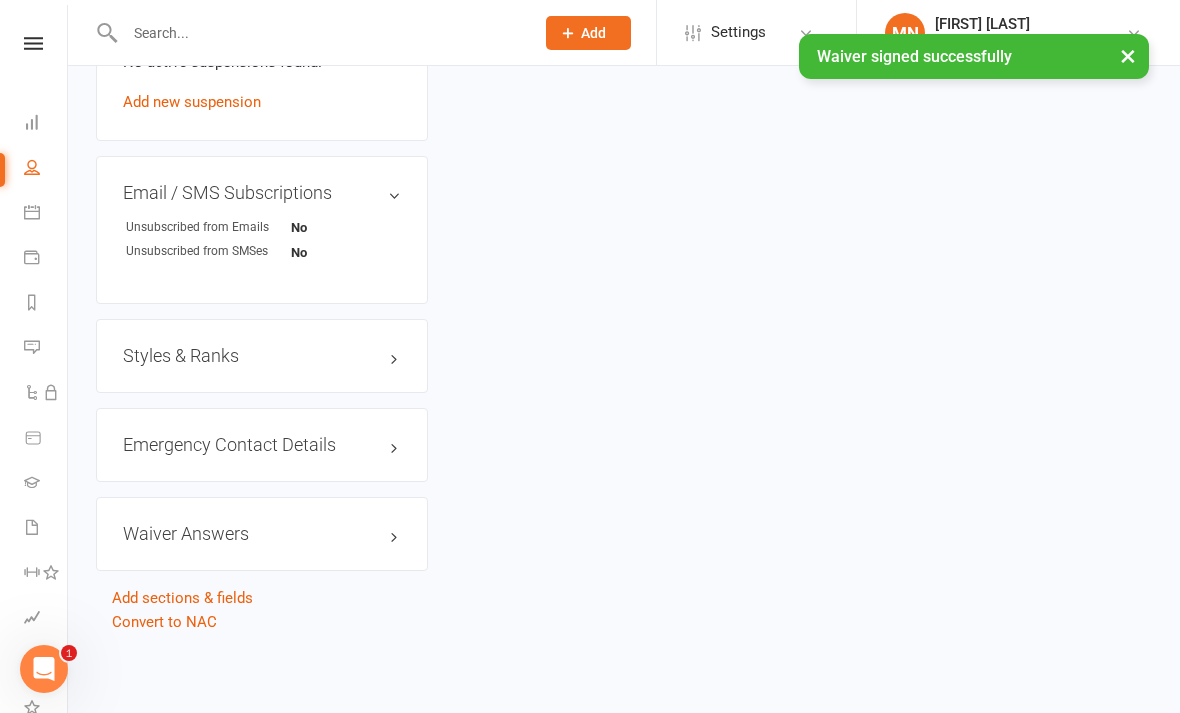 scroll, scrollTop: 0, scrollLeft: 0, axis: both 